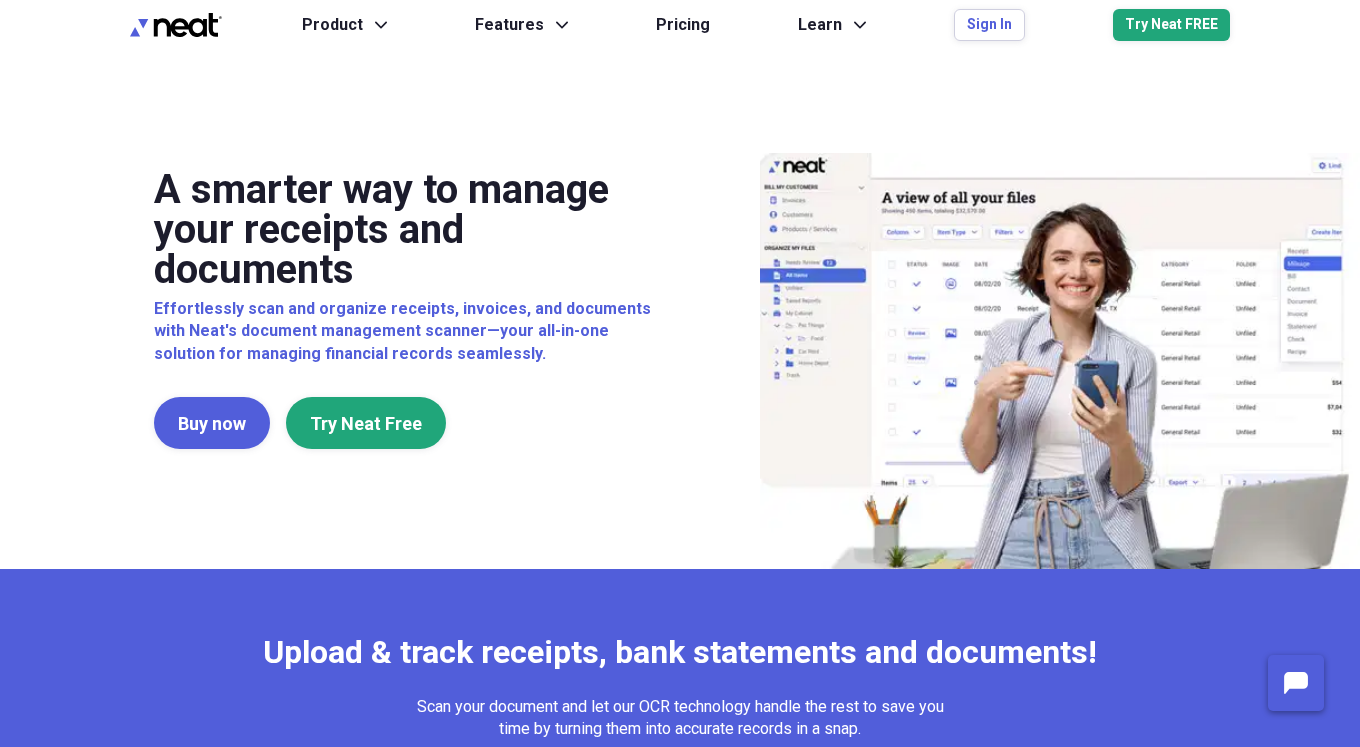 scroll, scrollTop: 0, scrollLeft: 0, axis: both 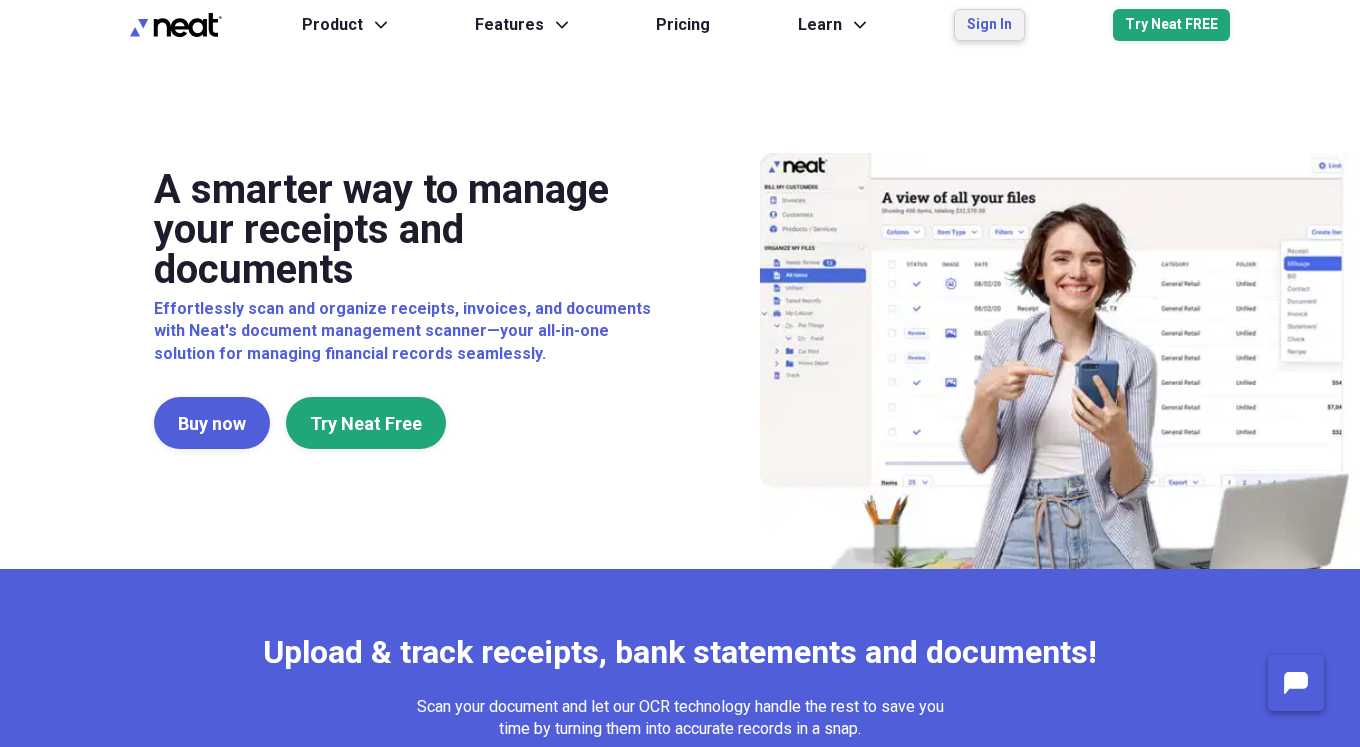 click on "Sign In" at bounding box center [989, 25] 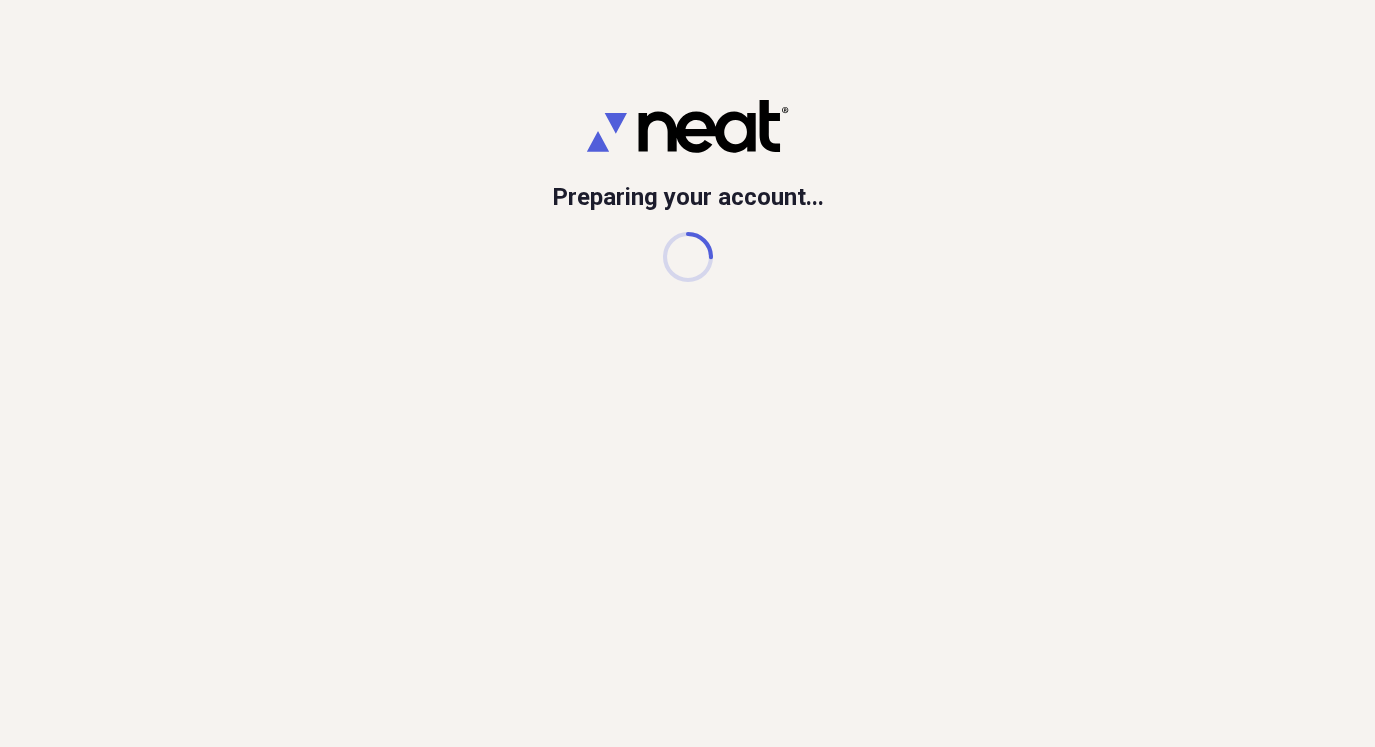 scroll, scrollTop: 0, scrollLeft: 0, axis: both 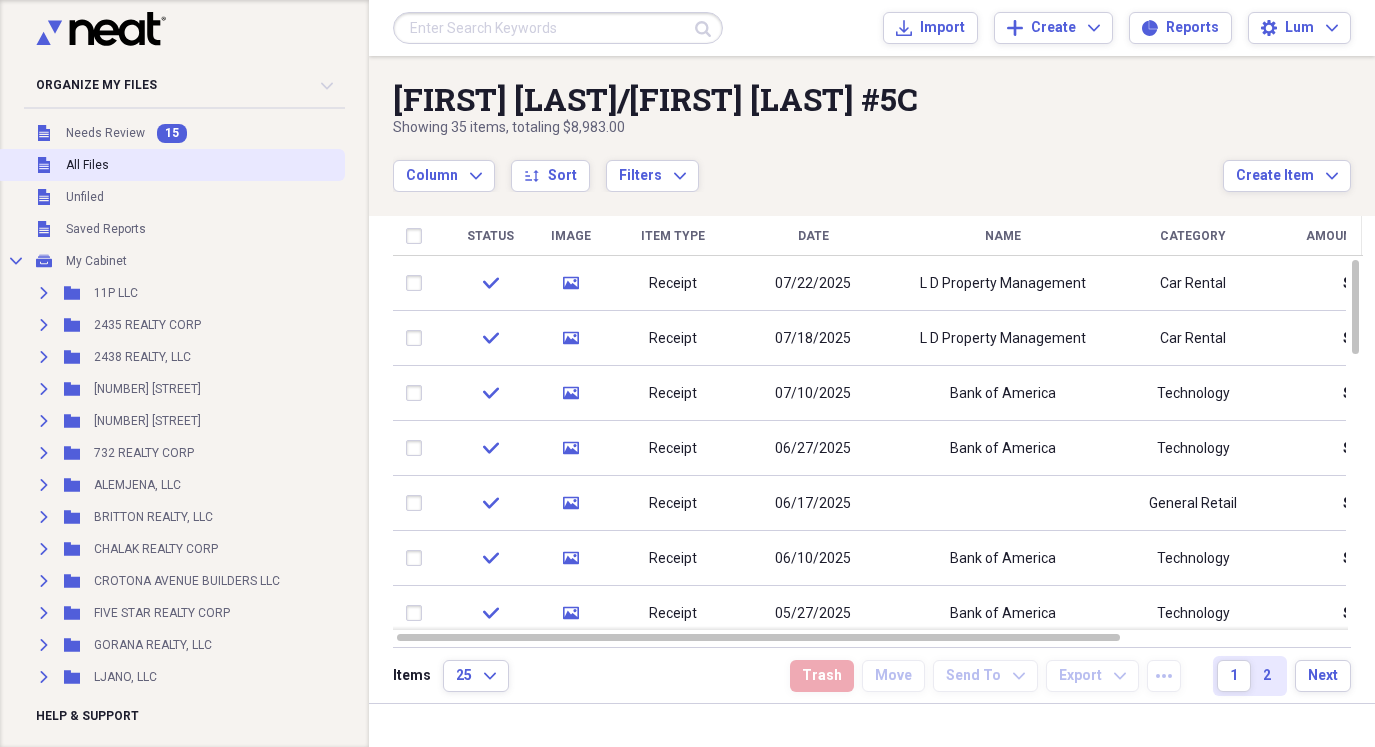 click on "All Files" at bounding box center (87, 165) 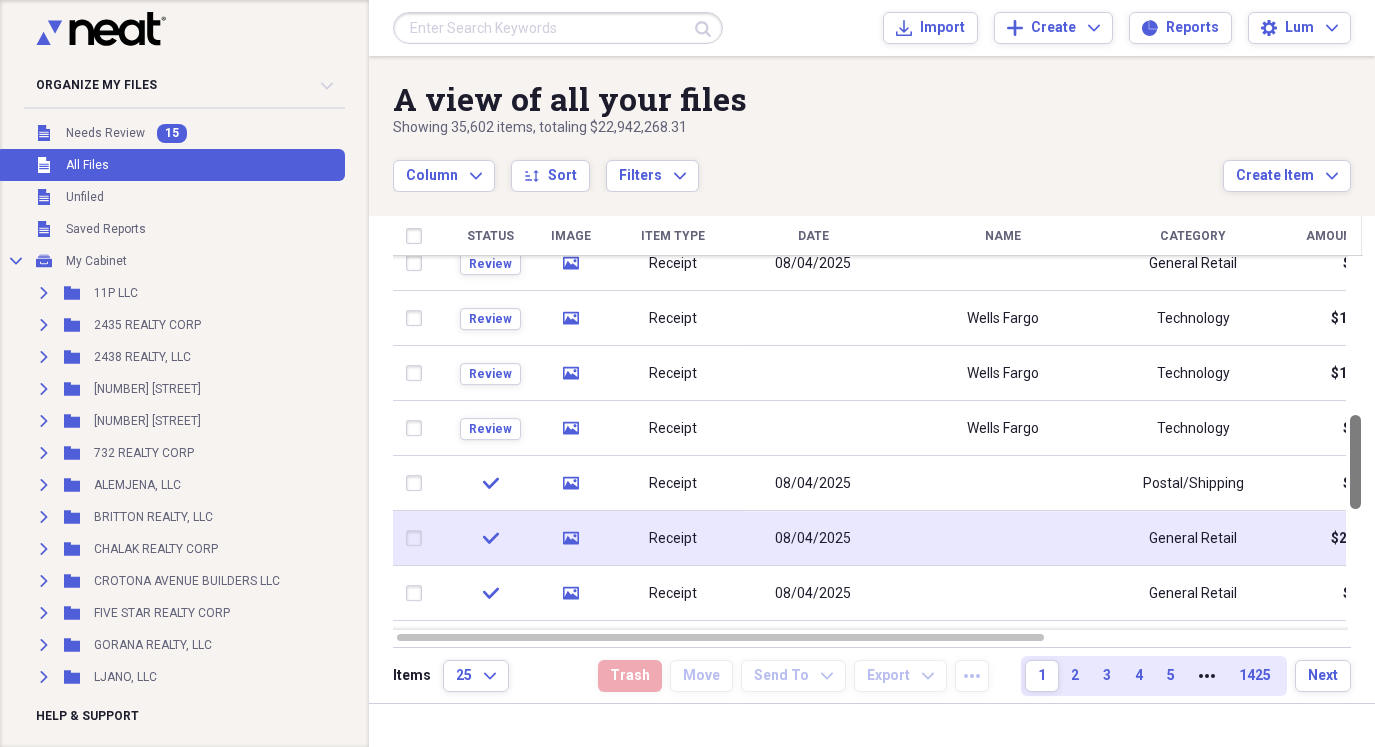 drag, startPoint x: 1360, startPoint y: 335, endPoint x: 1346, endPoint y: 496, distance: 161.60754 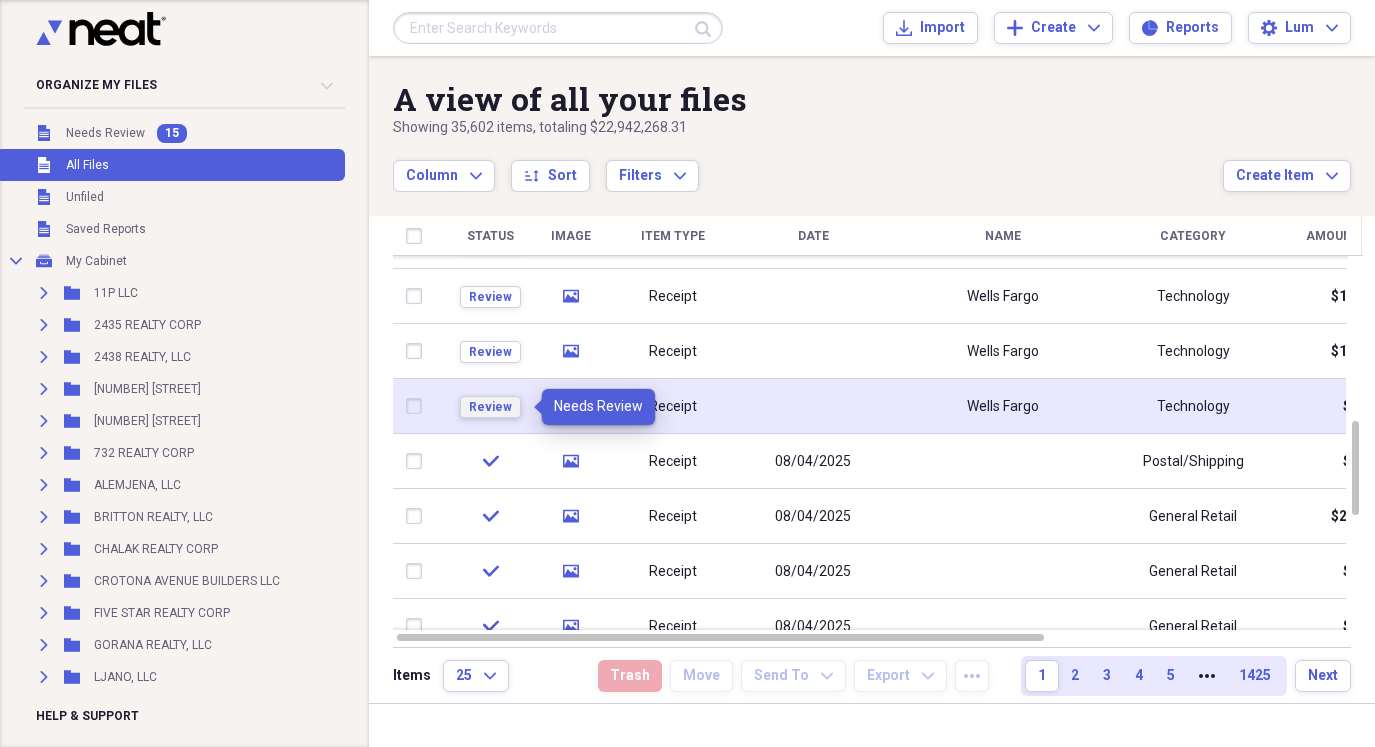 click on "Review" at bounding box center (490, 407) 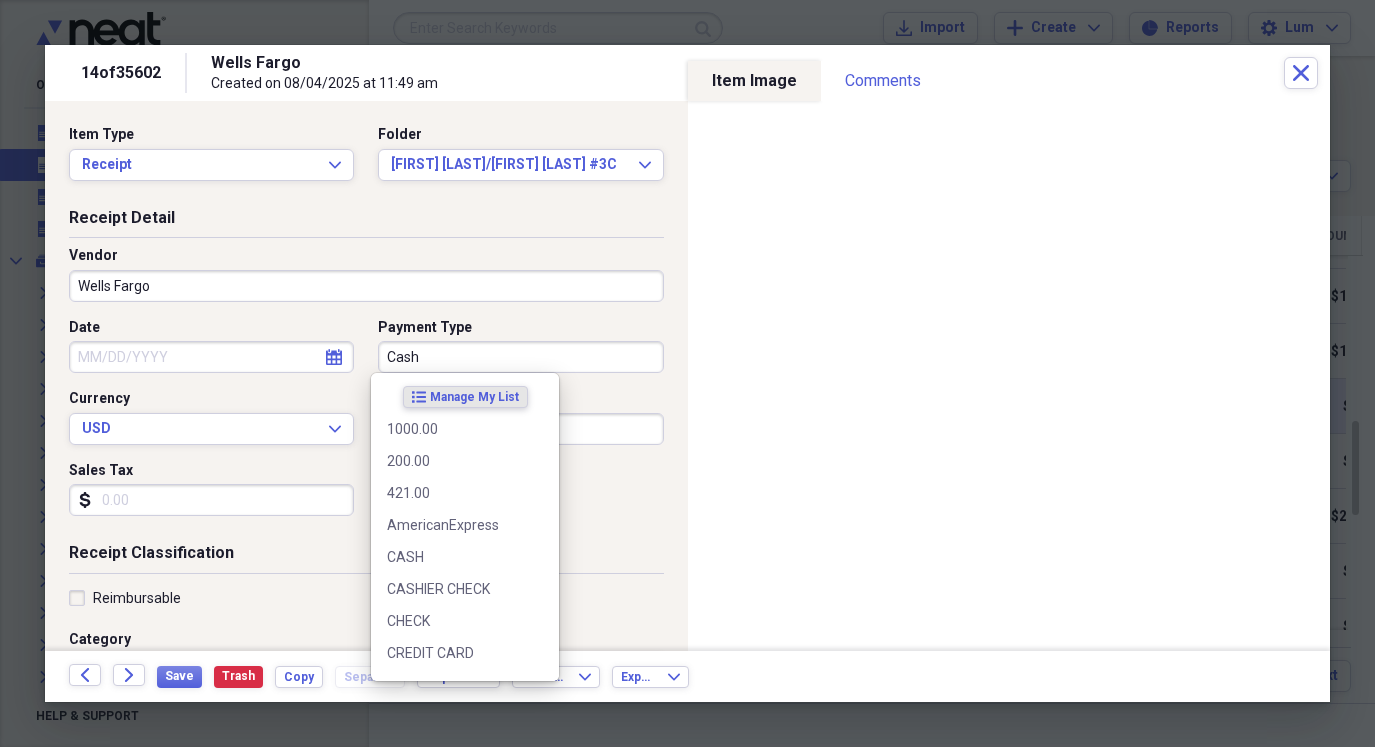 drag, startPoint x: 426, startPoint y: 364, endPoint x: 500, endPoint y: 355, distance: 74.54529 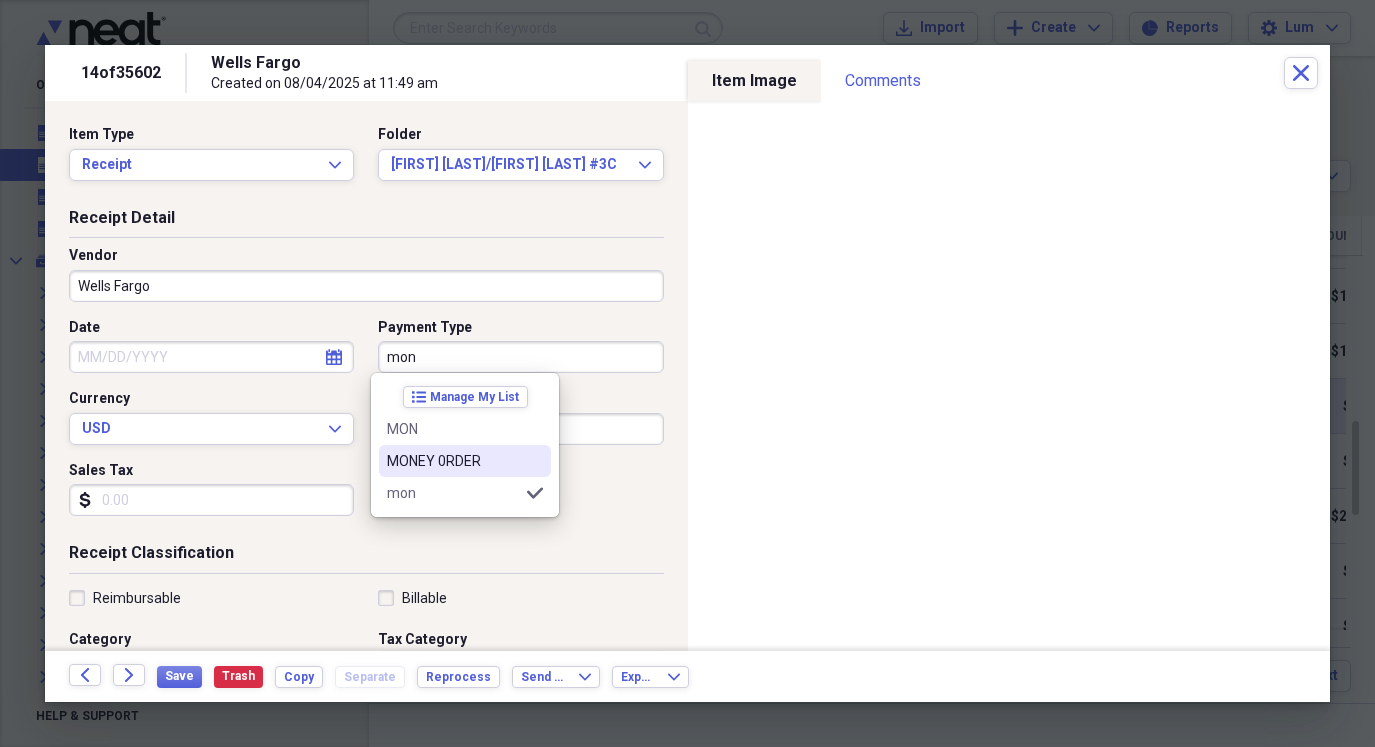click on "MONEY 0RDER" at bounding box center [453, 461] 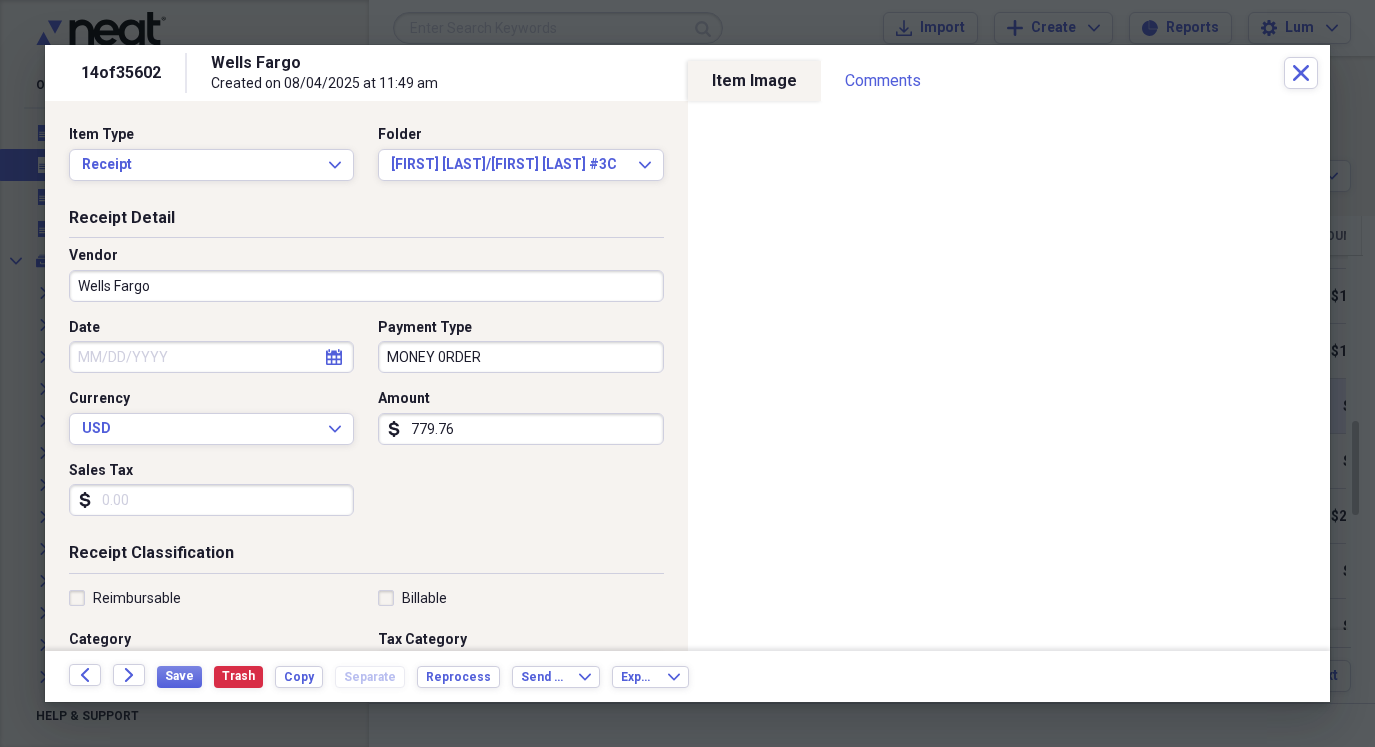 select on "7" 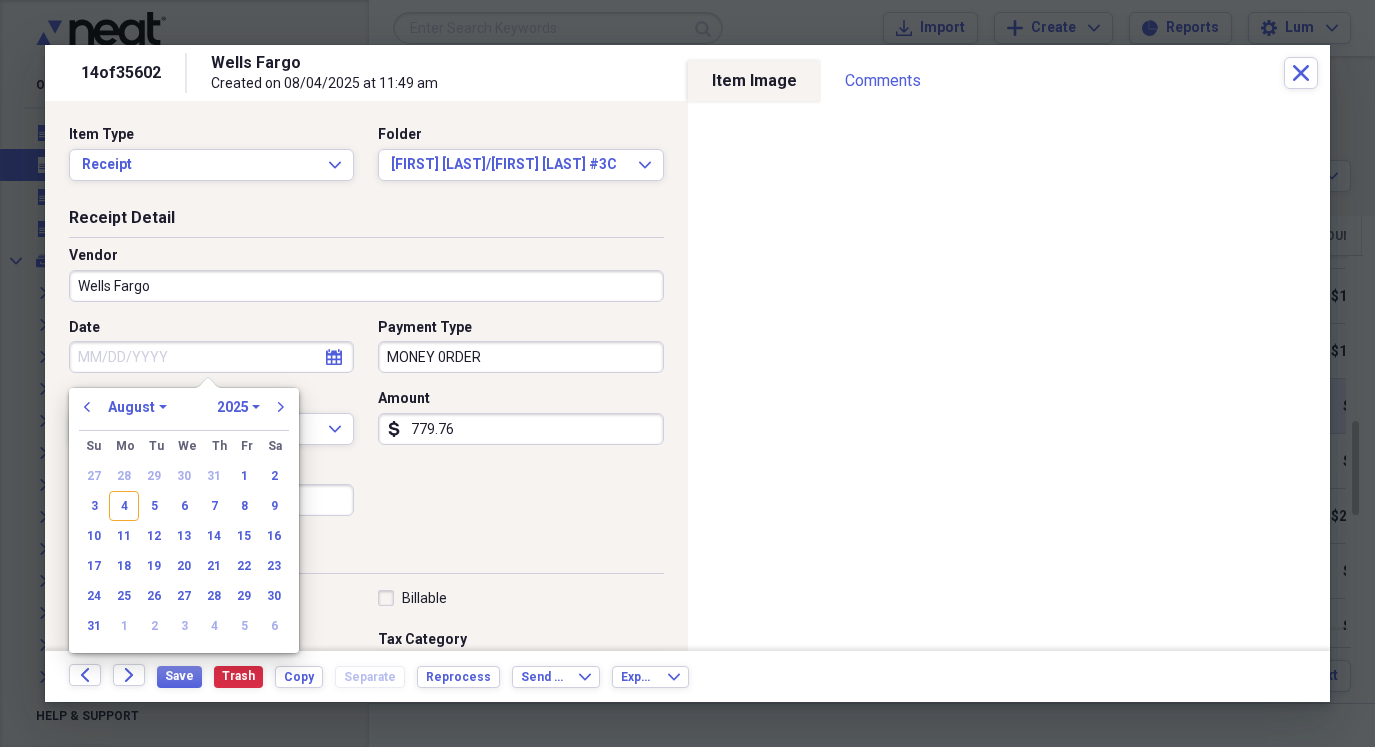 click on "Date" at bounding box center [211, 357] 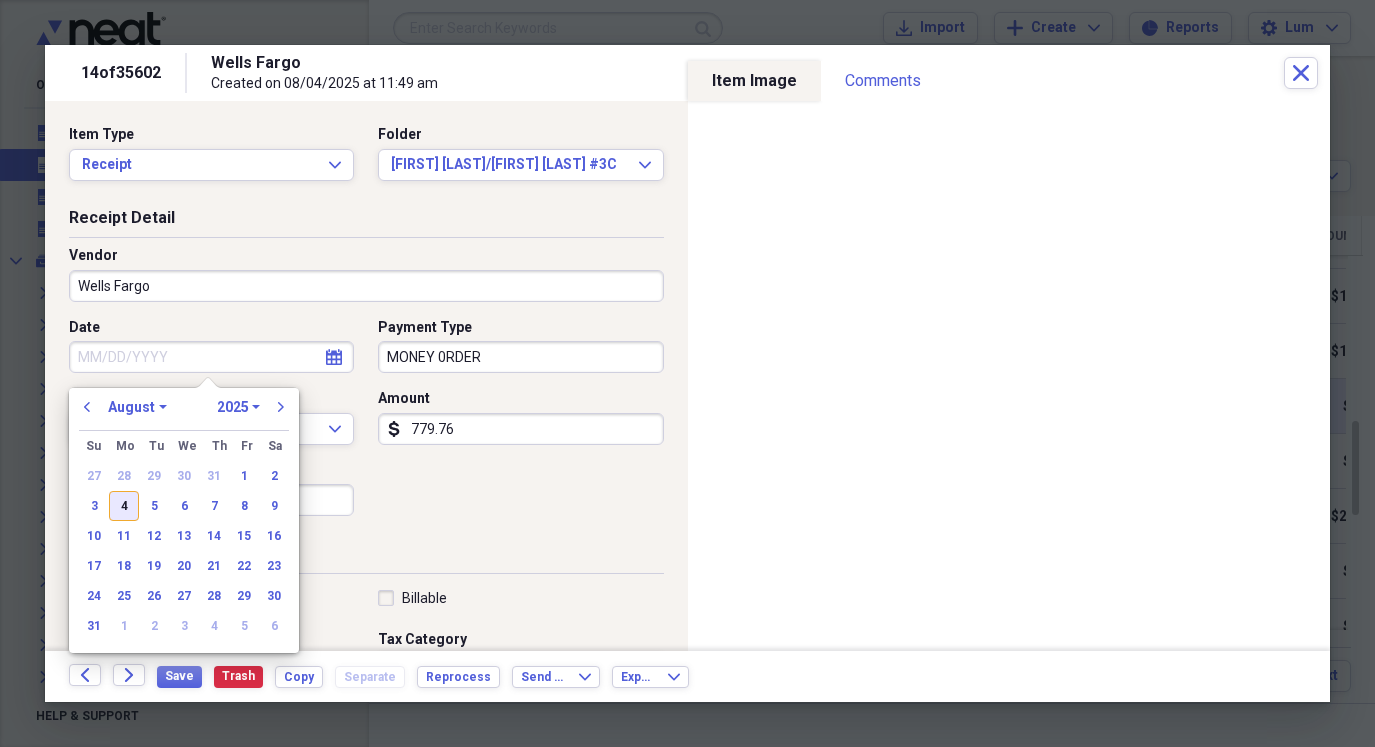 click on "4" at bounding box center (124, 506) 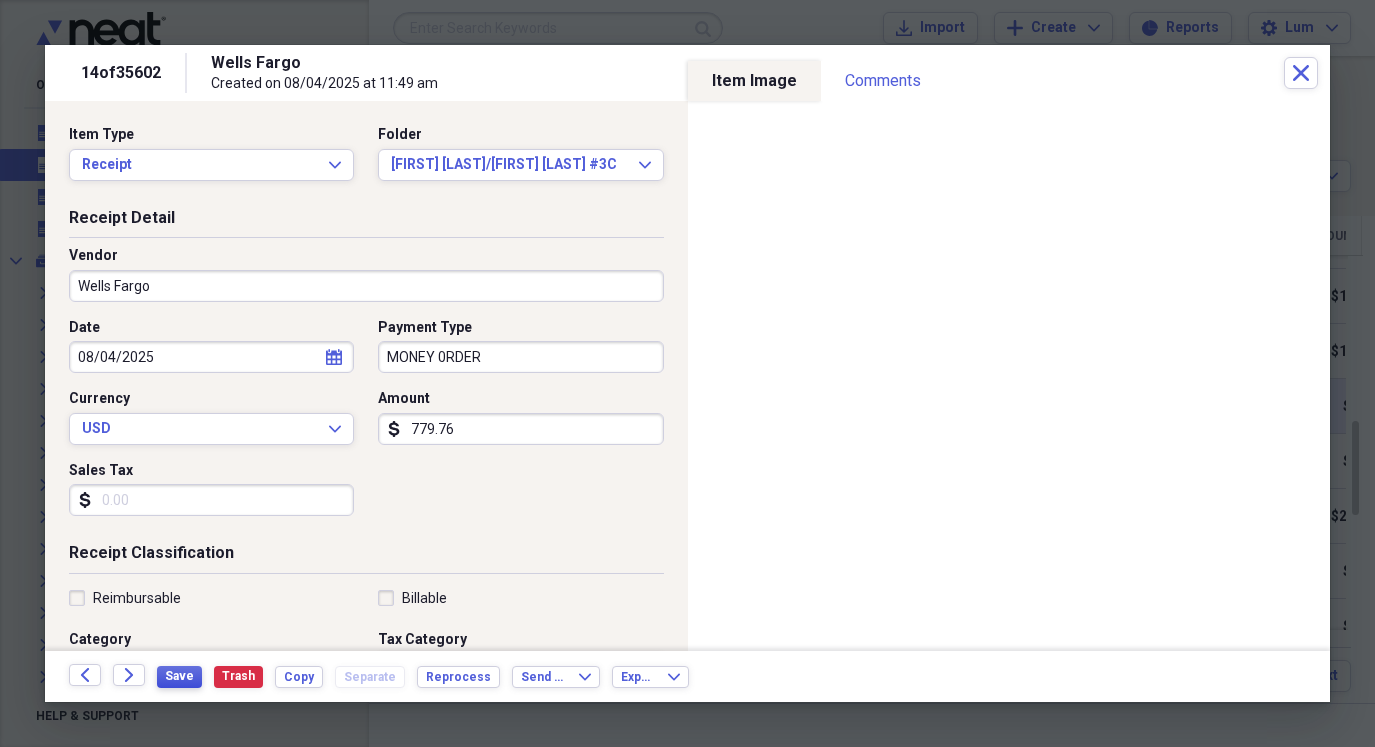 click on "Save" at bounding box center (179, 676) 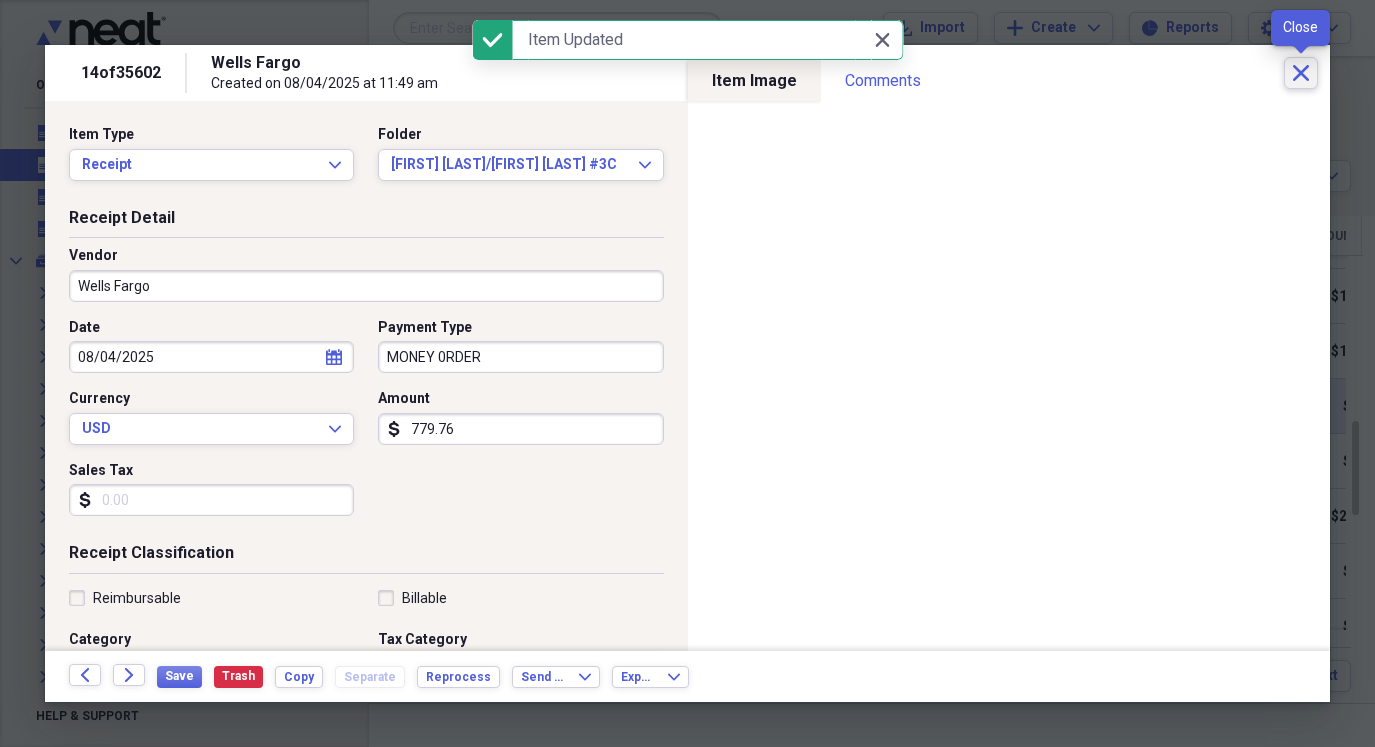 click on "Close" 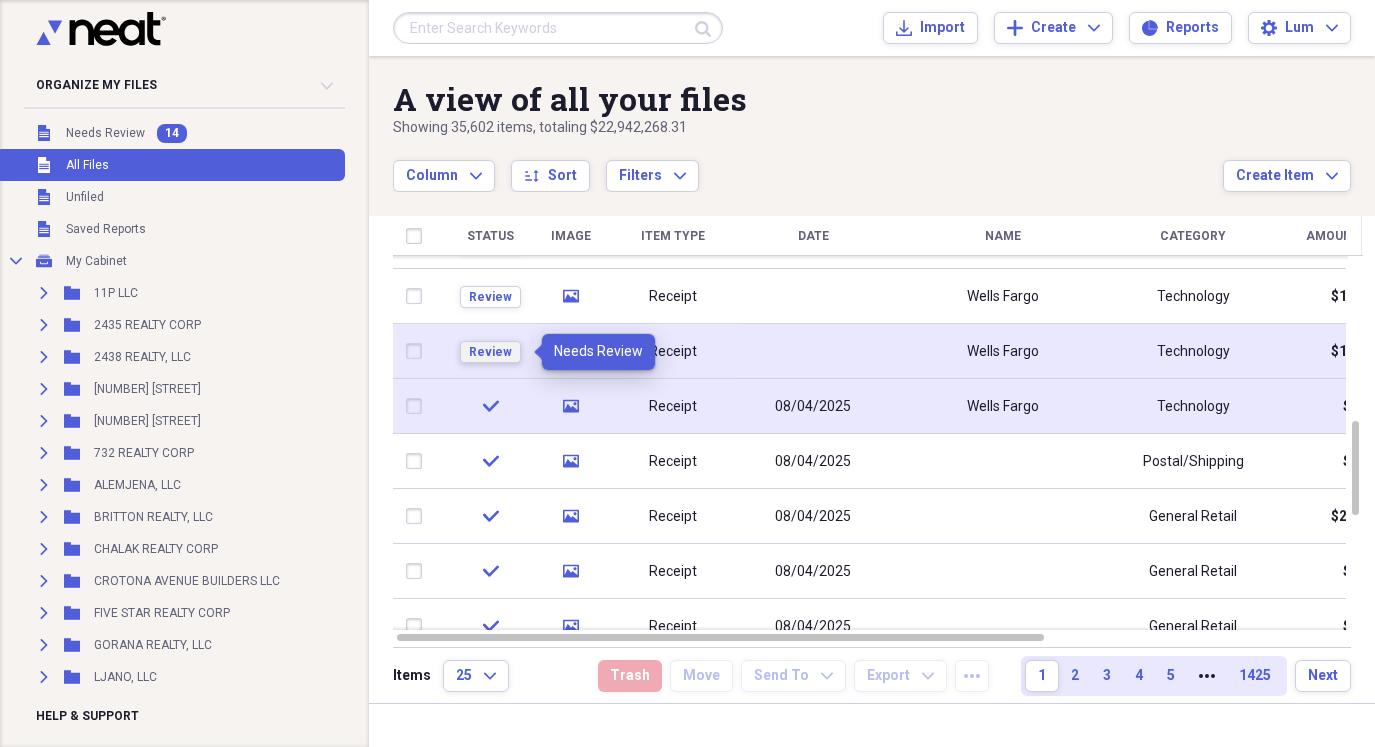 click on "Review" at bounding box center (490, 352) 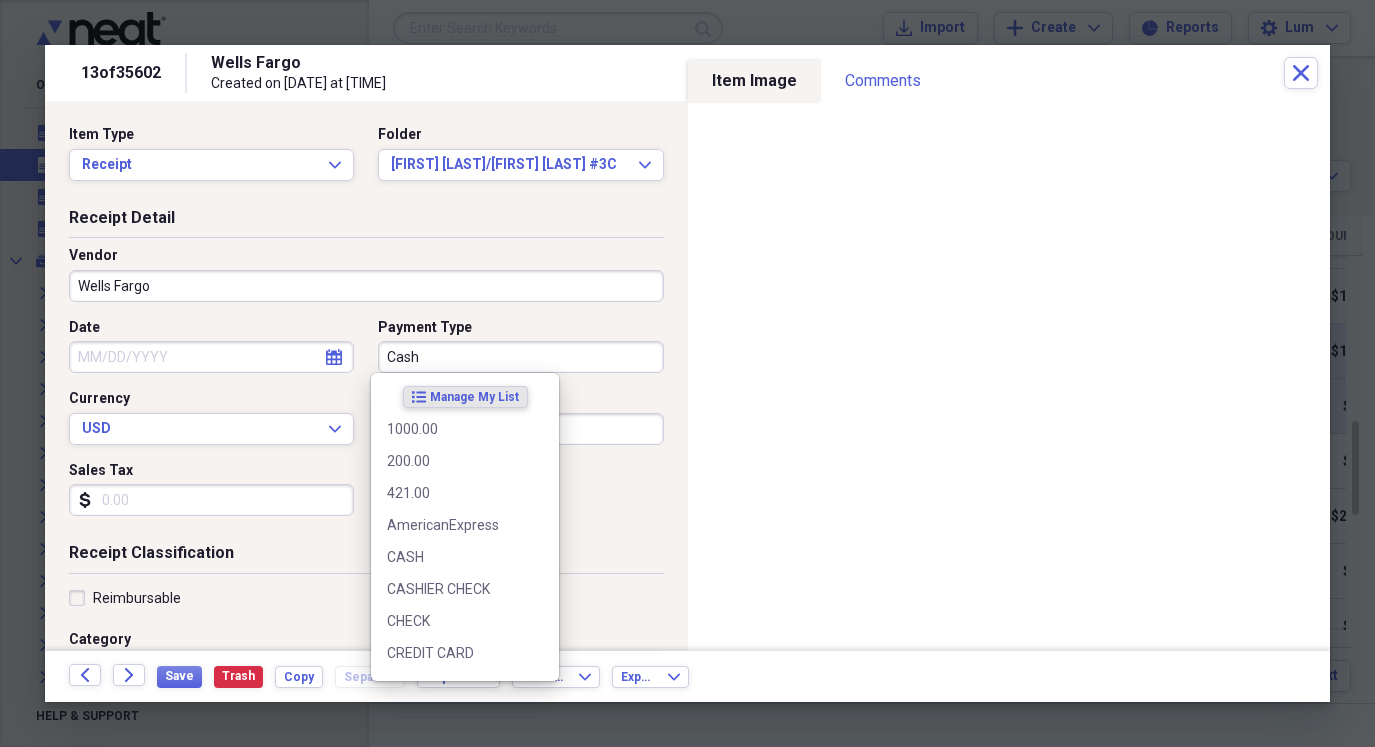 click on "Cash" at bounding box center [520, 357] 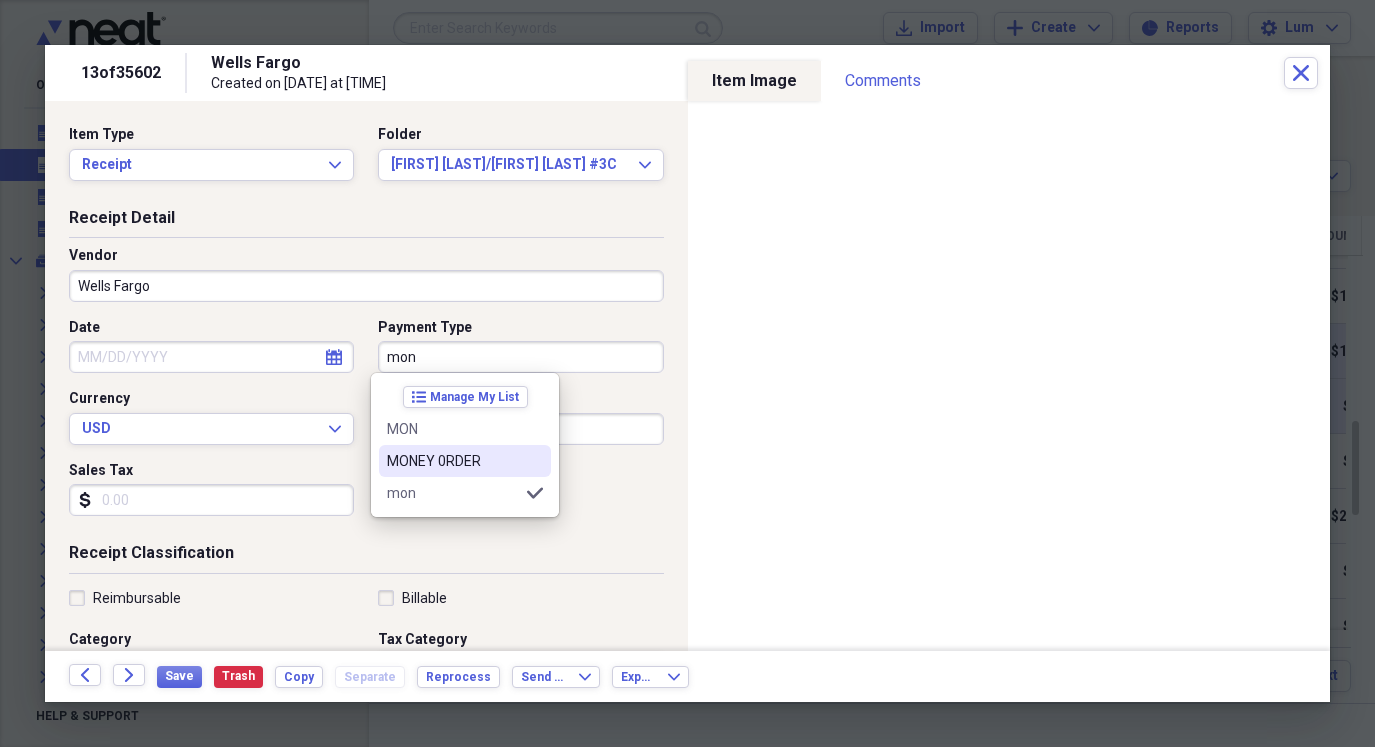 click on "MONEY 0RDER" at bounding box center (465, 461) 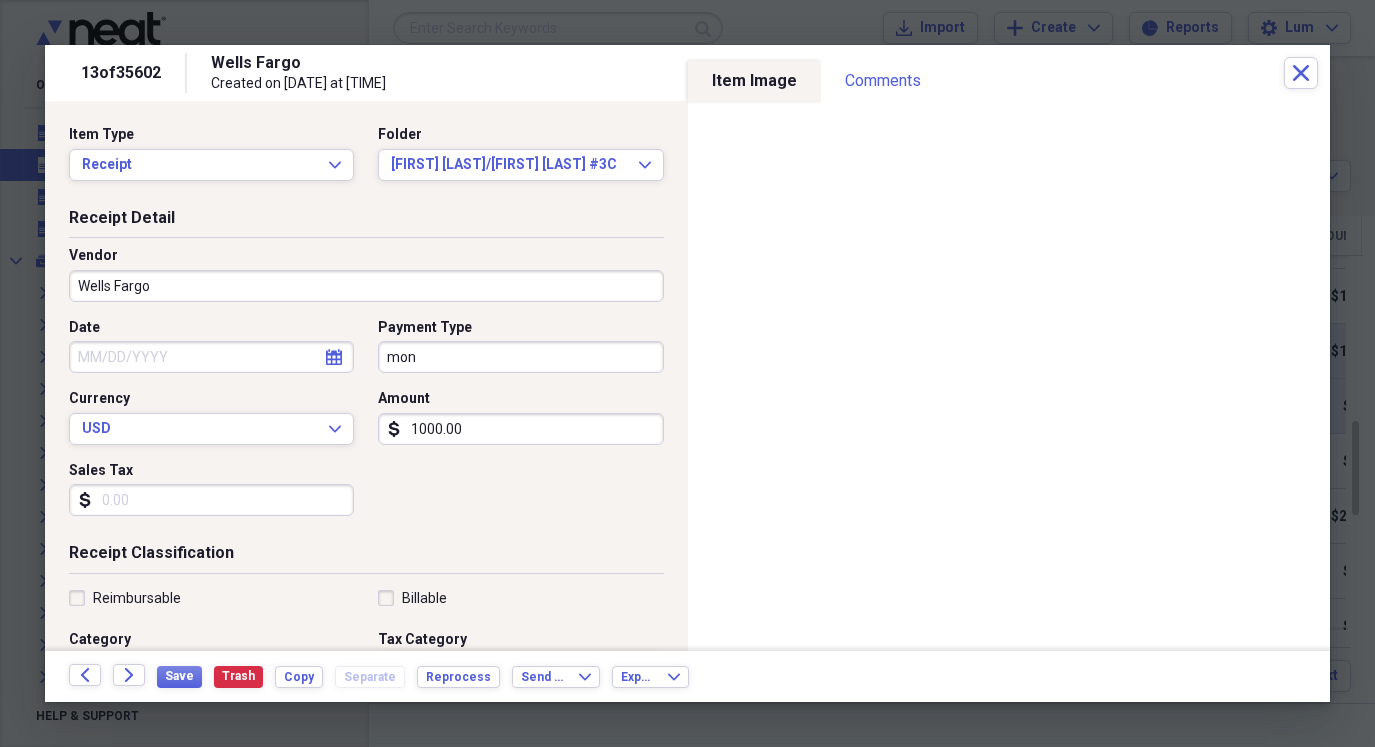type on "MONEY 0RDER" 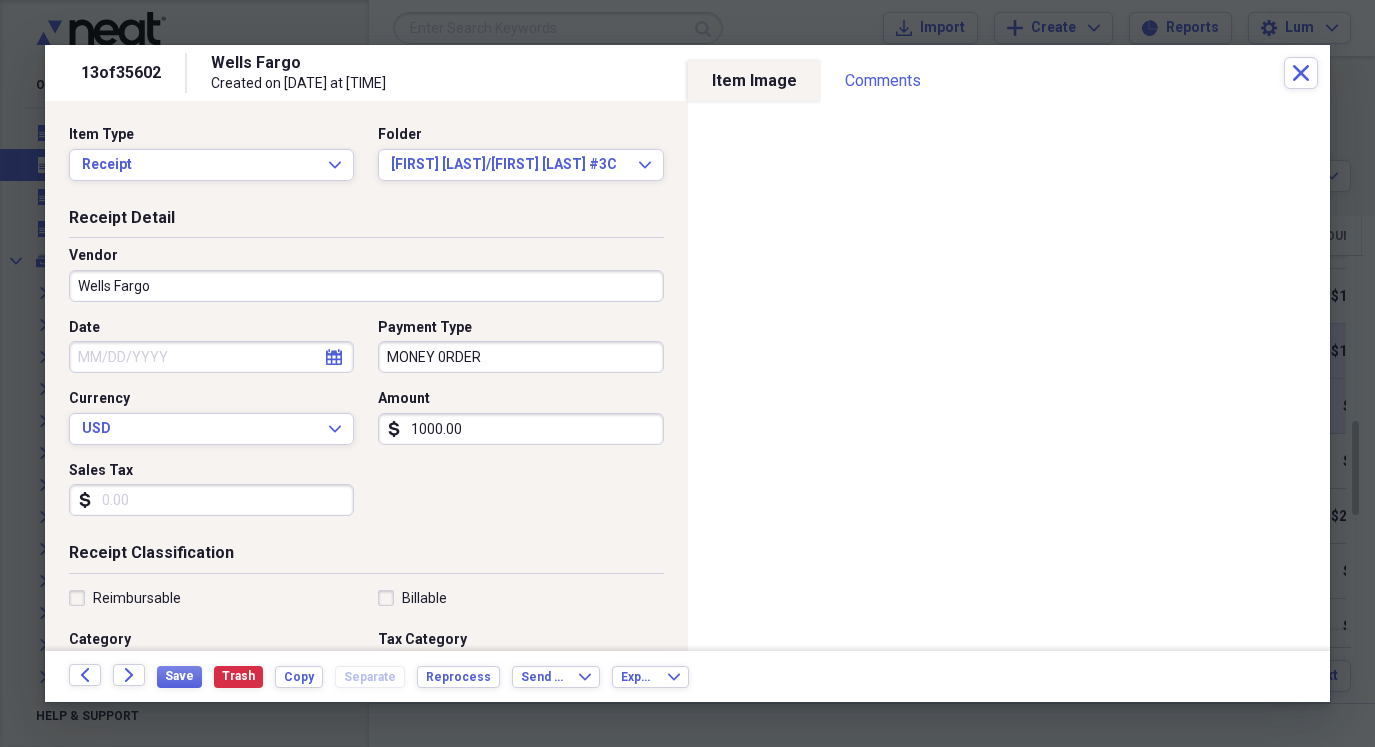 select on "7" 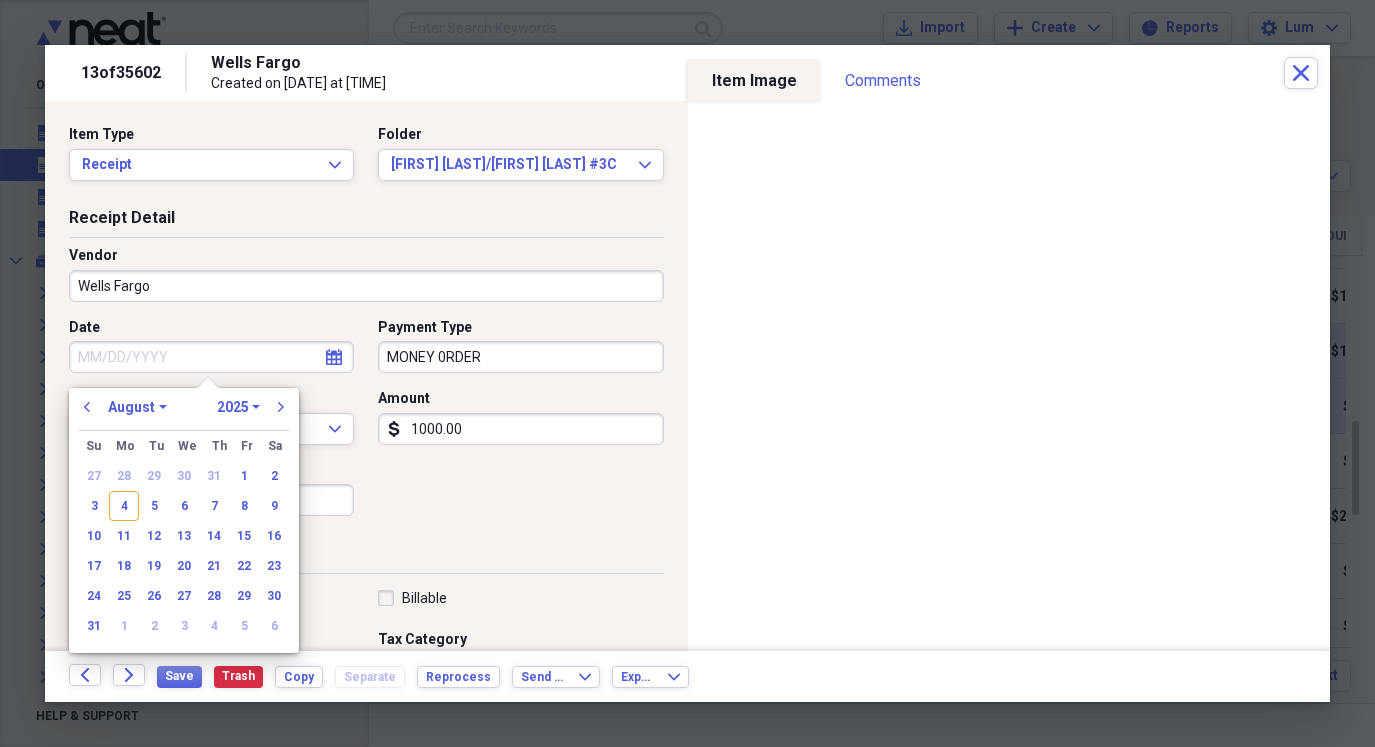 click on "Date" at bounding box center [211, 357] 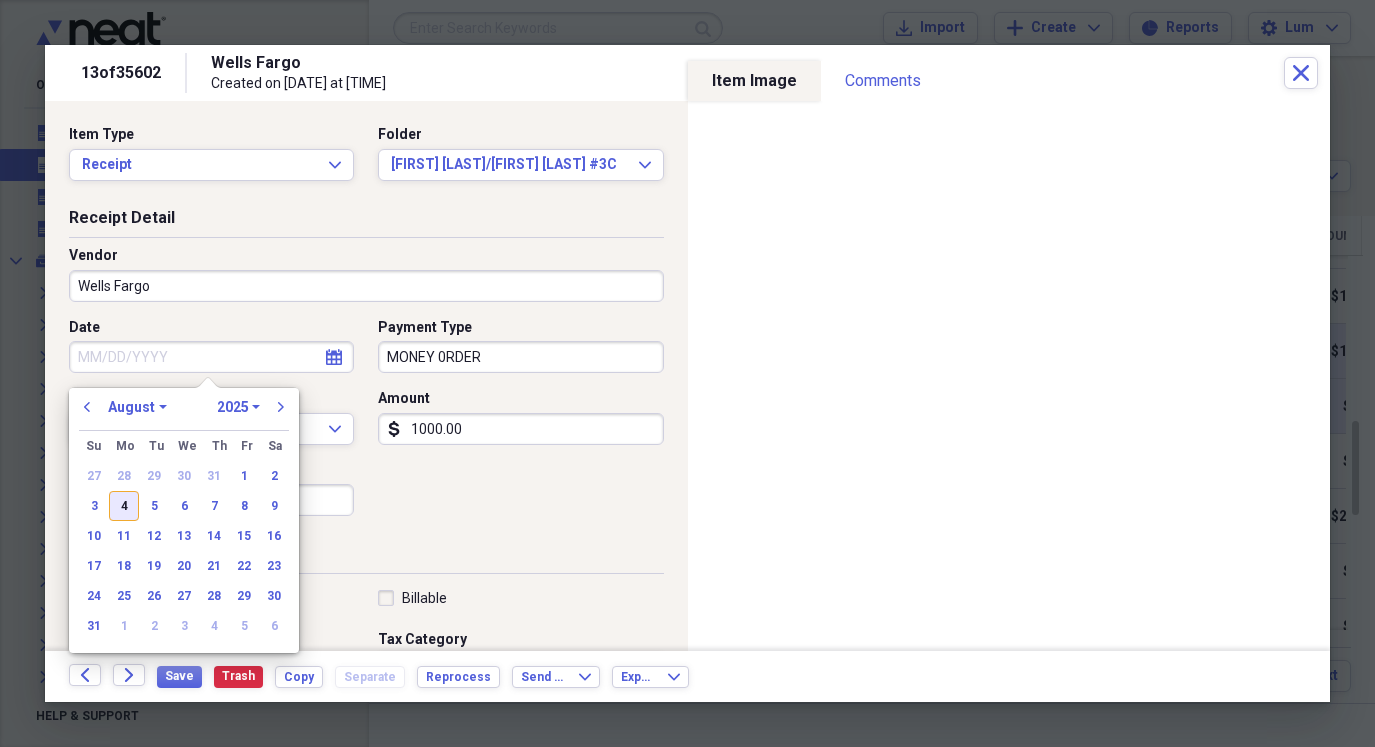 click on "4" at bounding box center [124, 506] 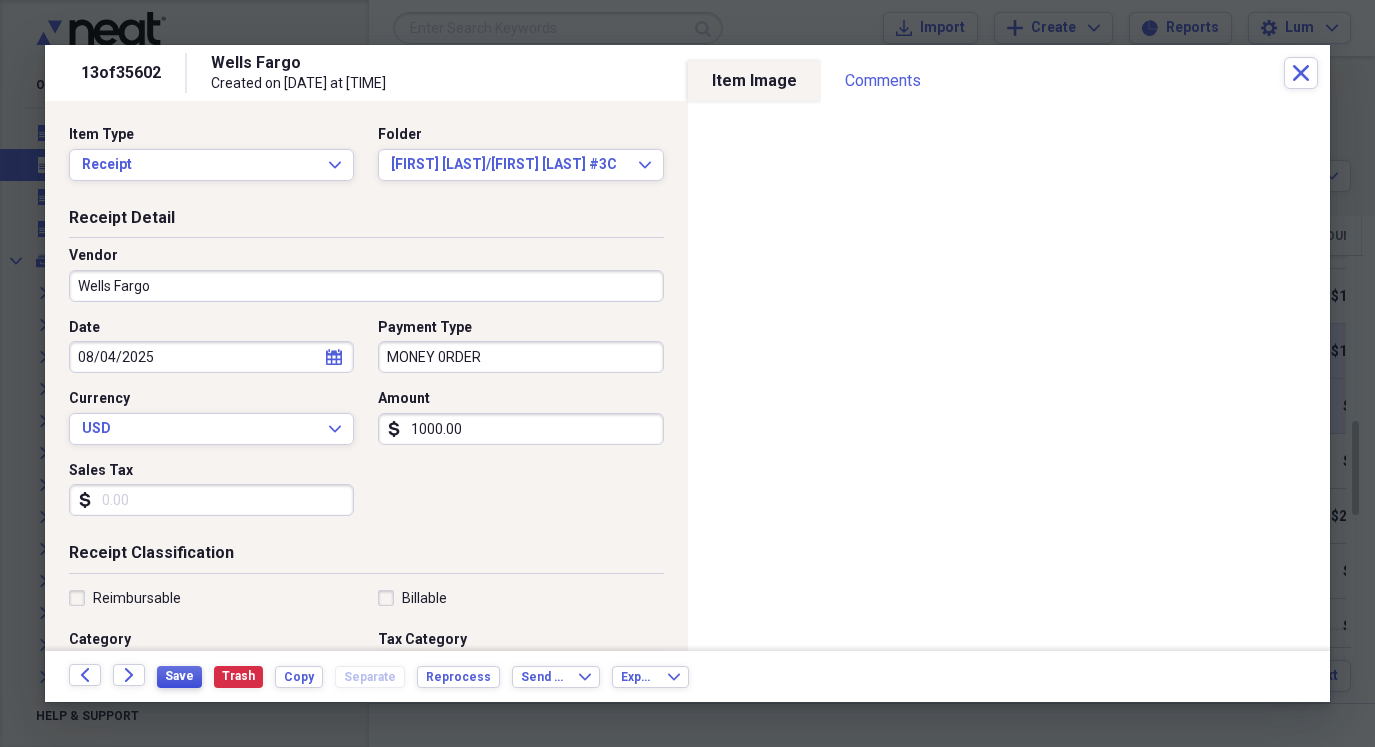 click on "Save" at bounding box center (179, 677) 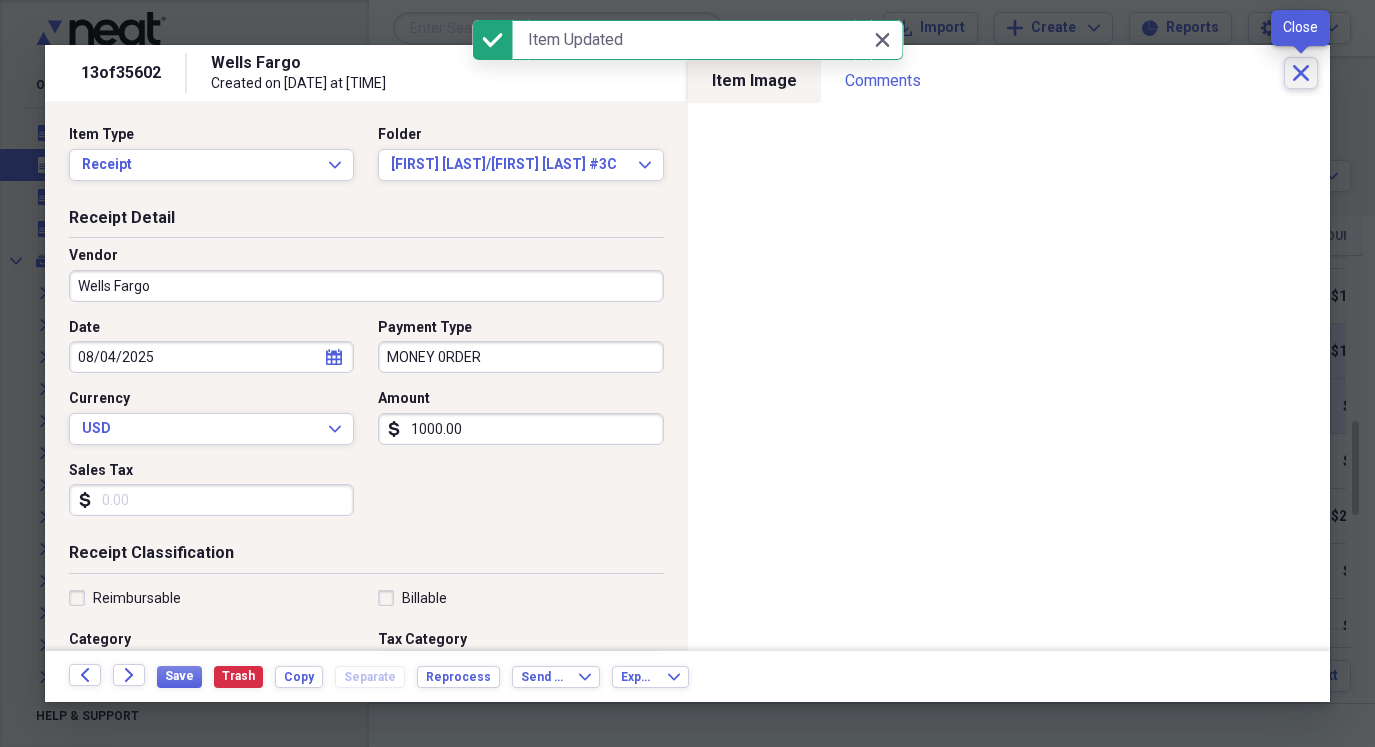 click on "Close" 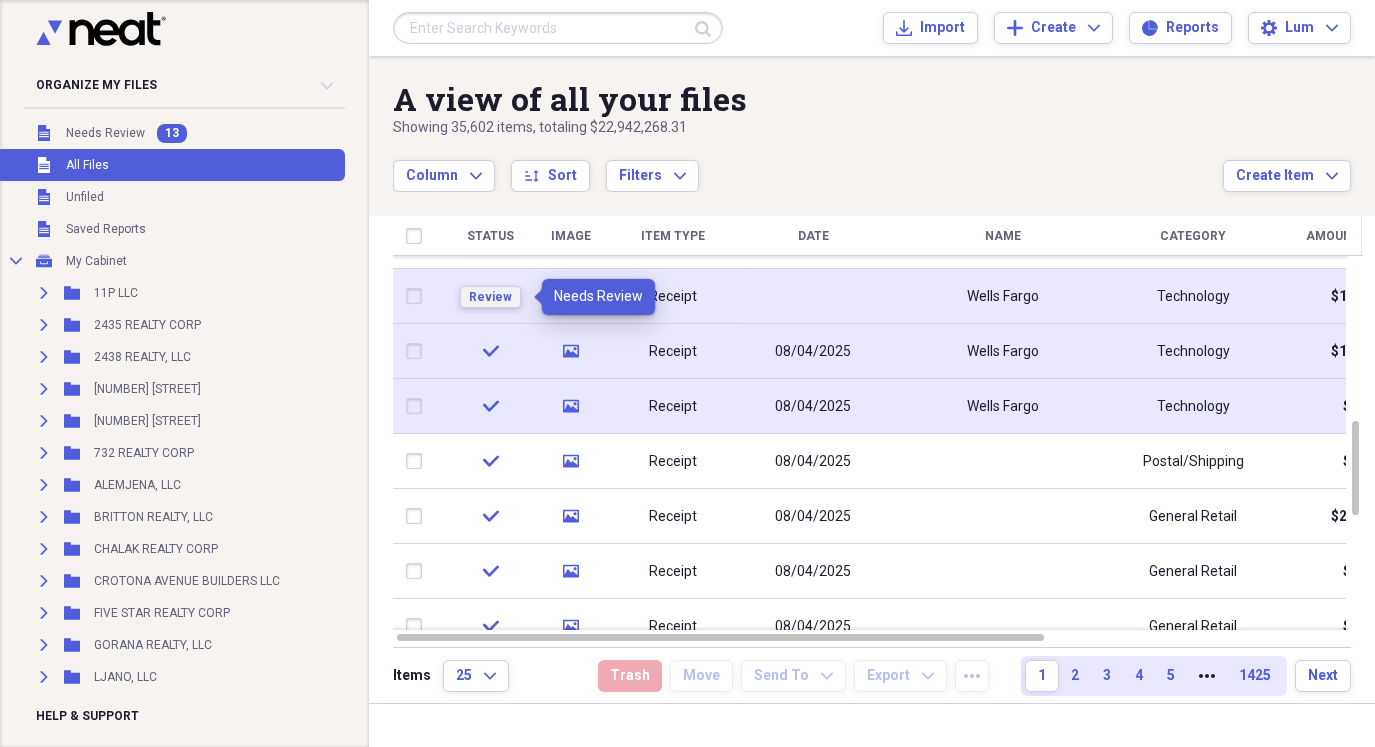 drag, startPoint x: 494, startPoint y: 289, endPoint x: 904, endPoint y: 289, distance: 410 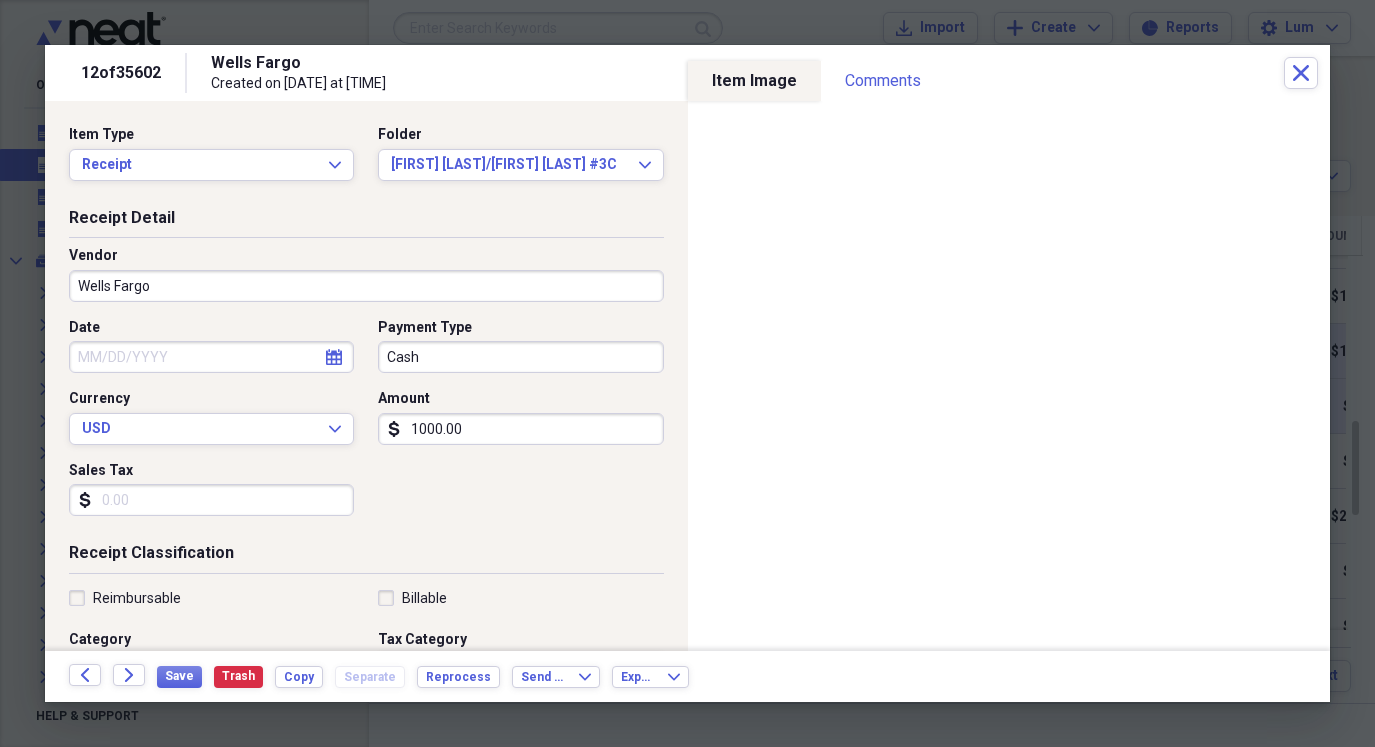 click on "Cash" at bounding box center [520, 357] 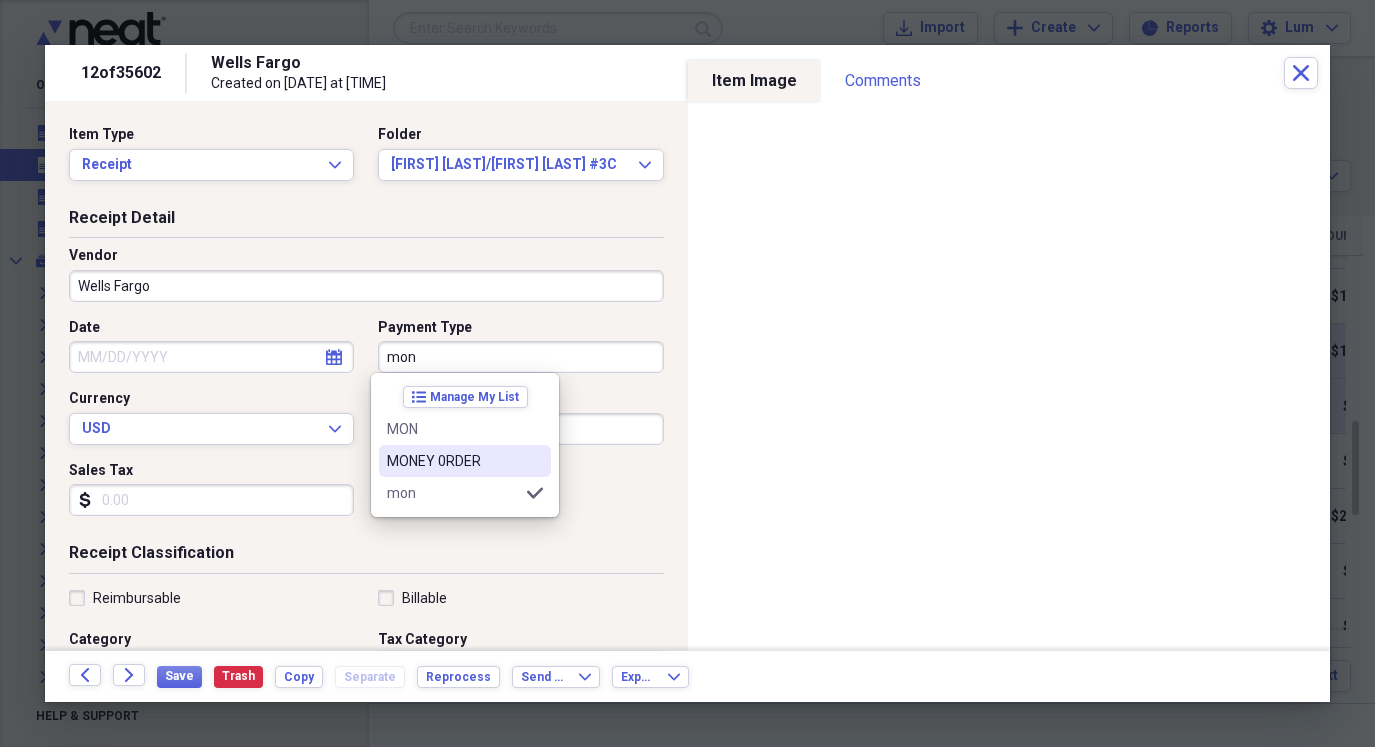 drag, startPoint x: 462, startPoint y: 450, endPoint x: 384, endPoint y: 442, distance: 78.40918 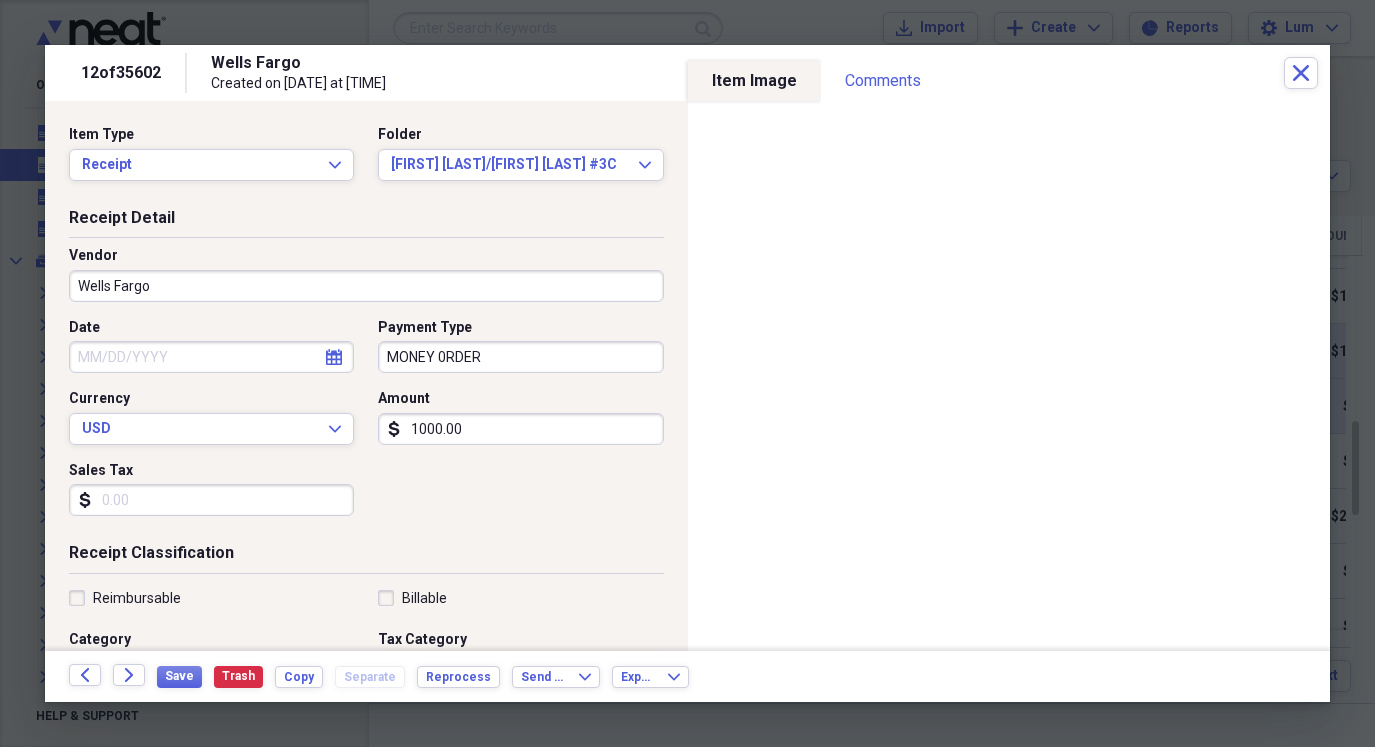 select on "7" 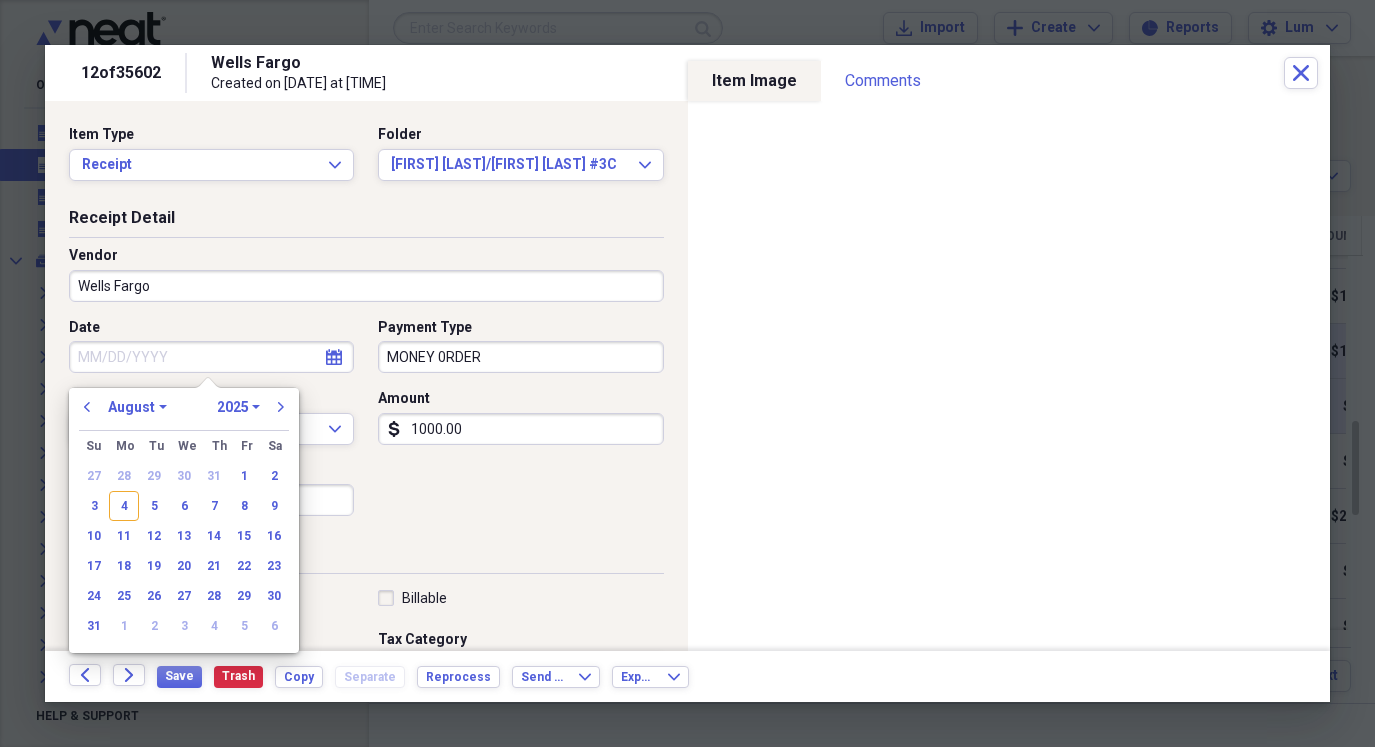 click on "Date" at bounding box center [211, 357] 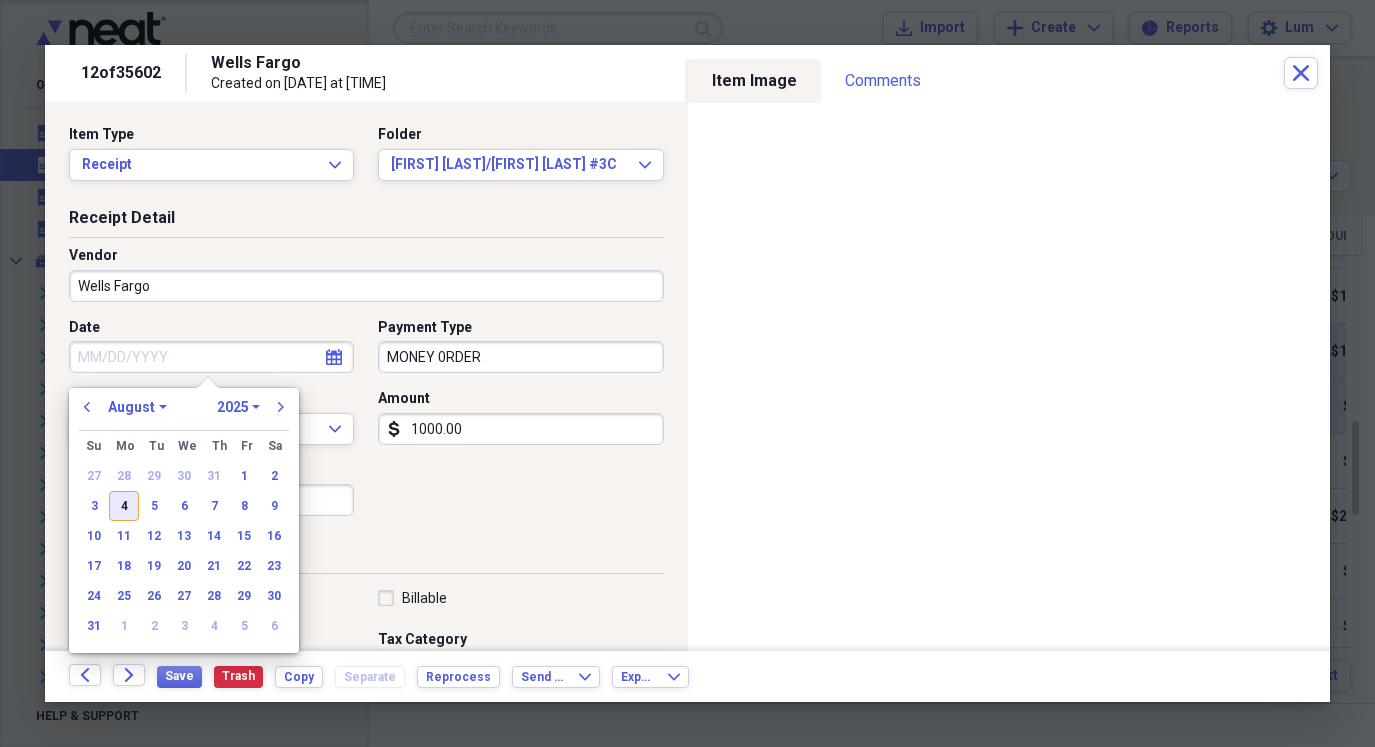 click on "4" at bounding box center (124, 506) 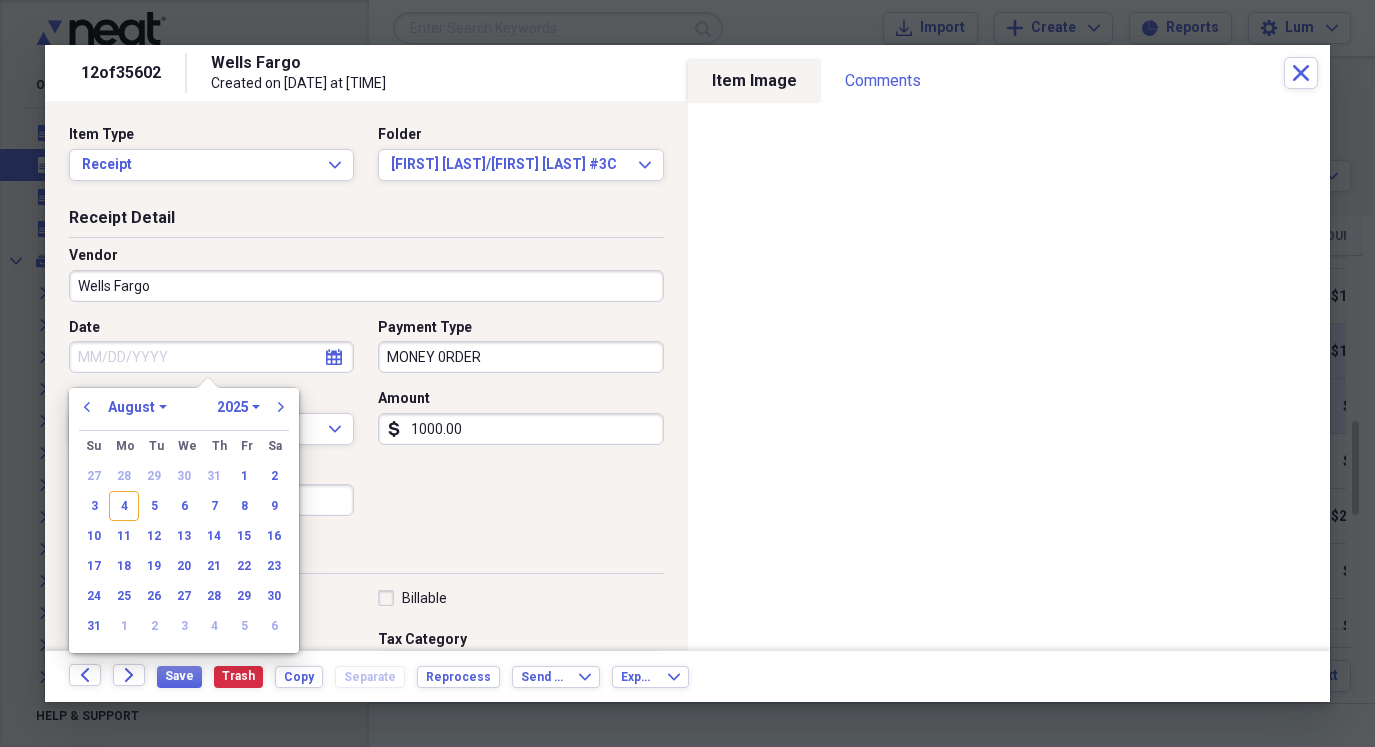 type on "08/04/2025" 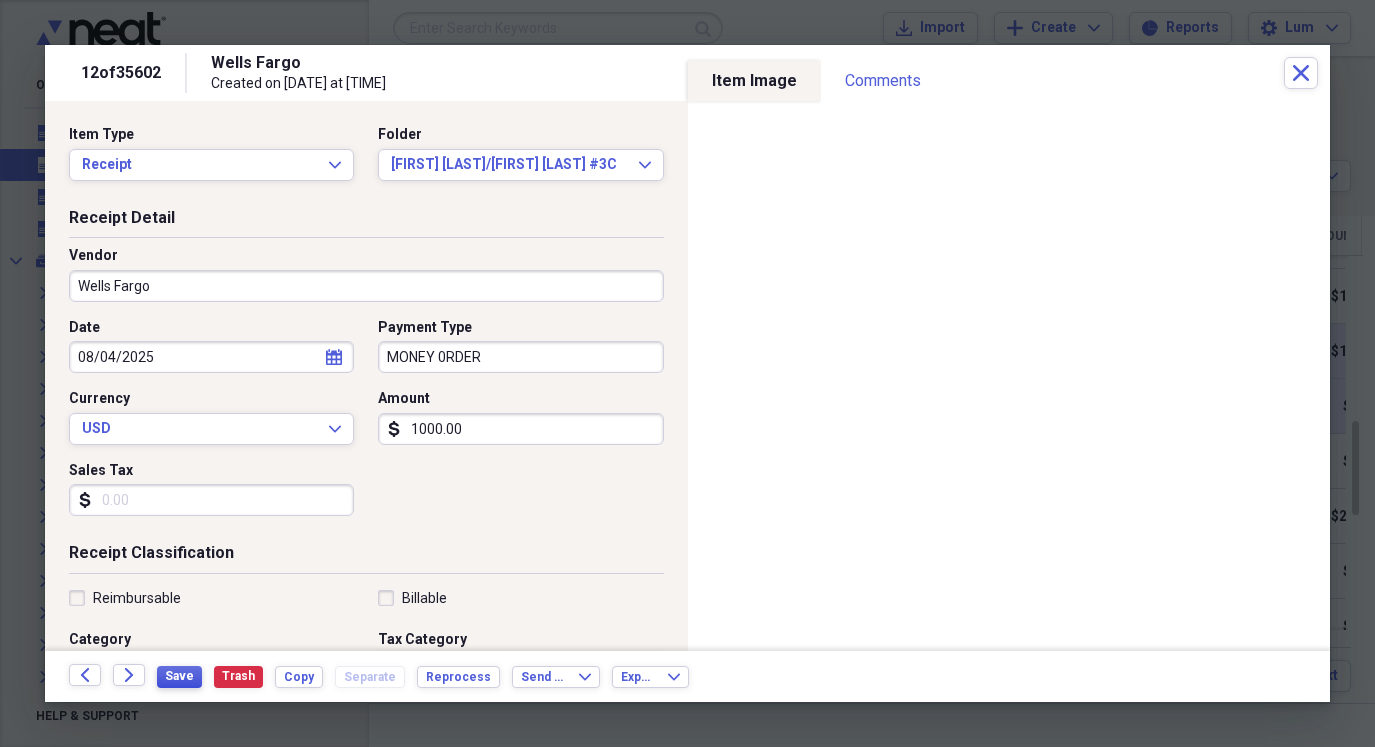 click on "Save" at bounding box center (179, 676) 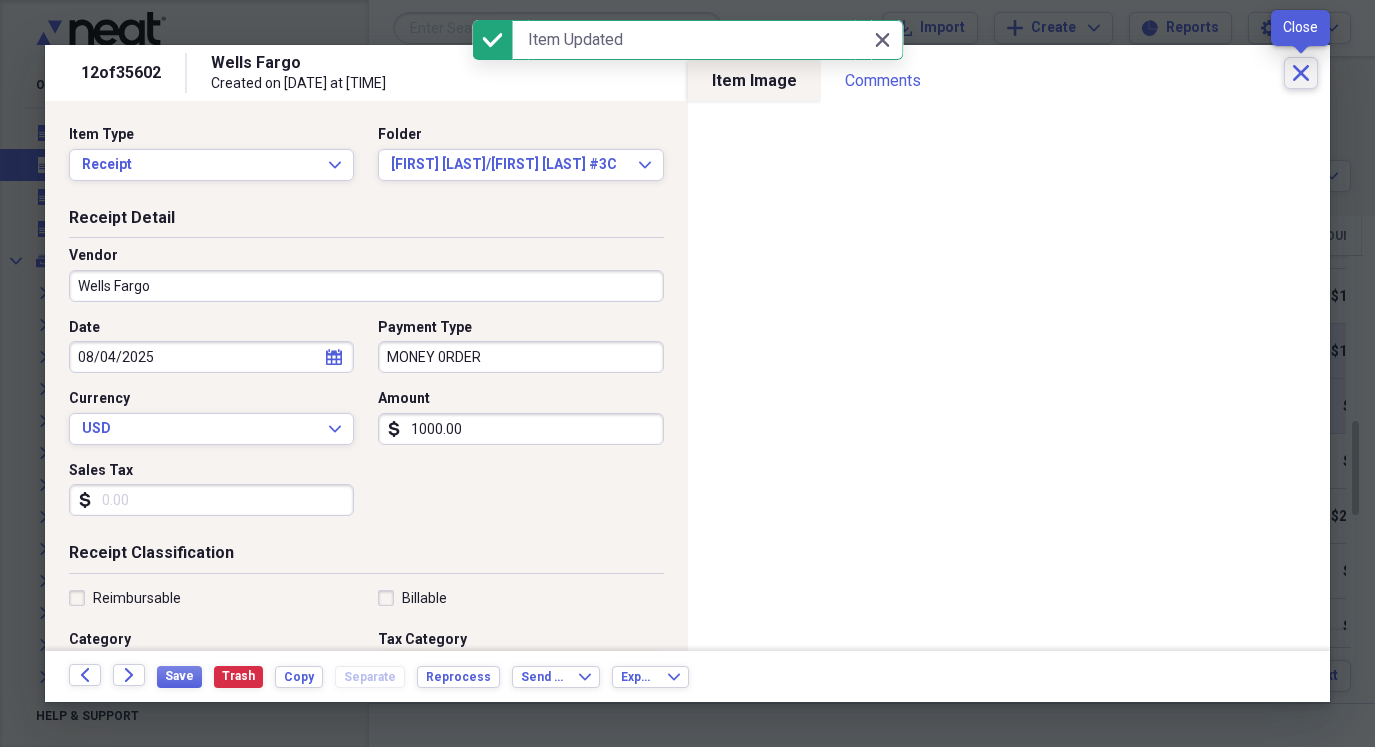 click on "Close" 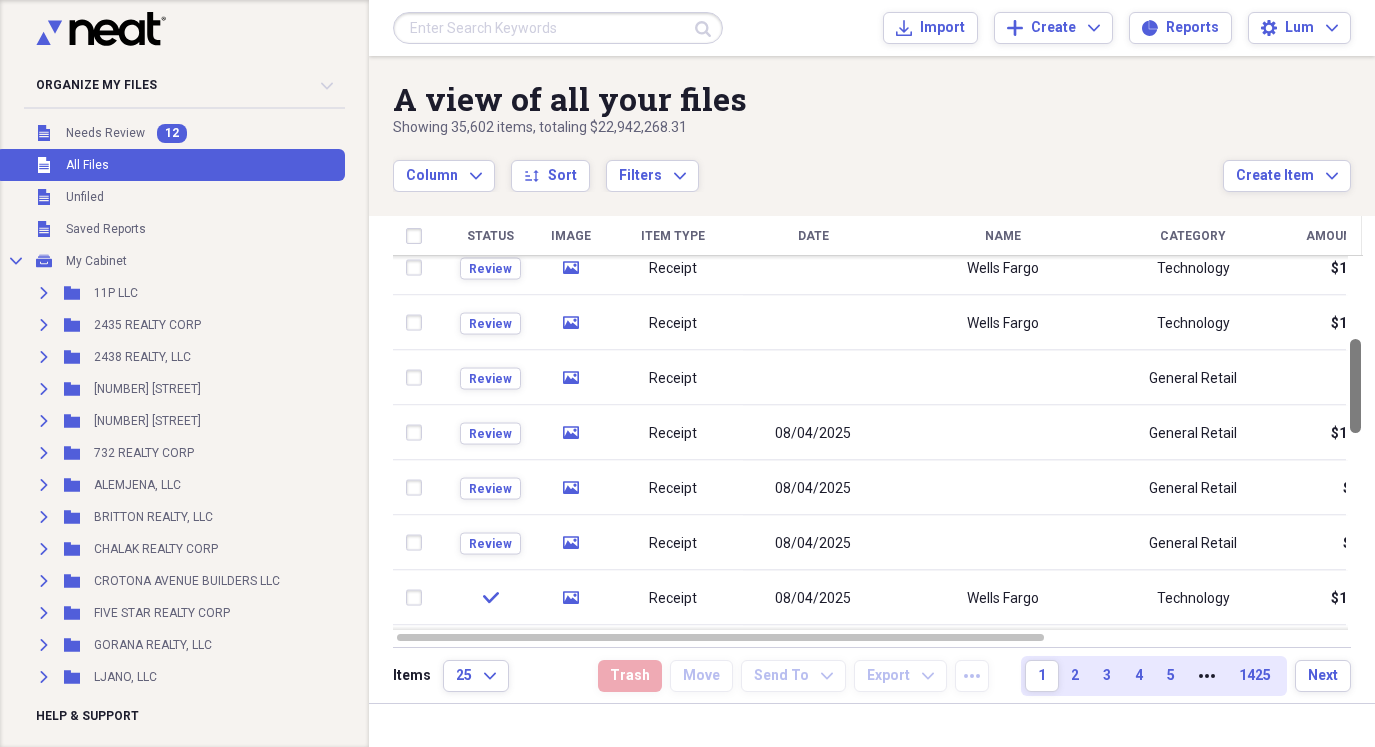 drag, startPoint x: 1365, startPoint y: 462, endPoint x: 1384, endPoint y: 380, distance: 84.17244 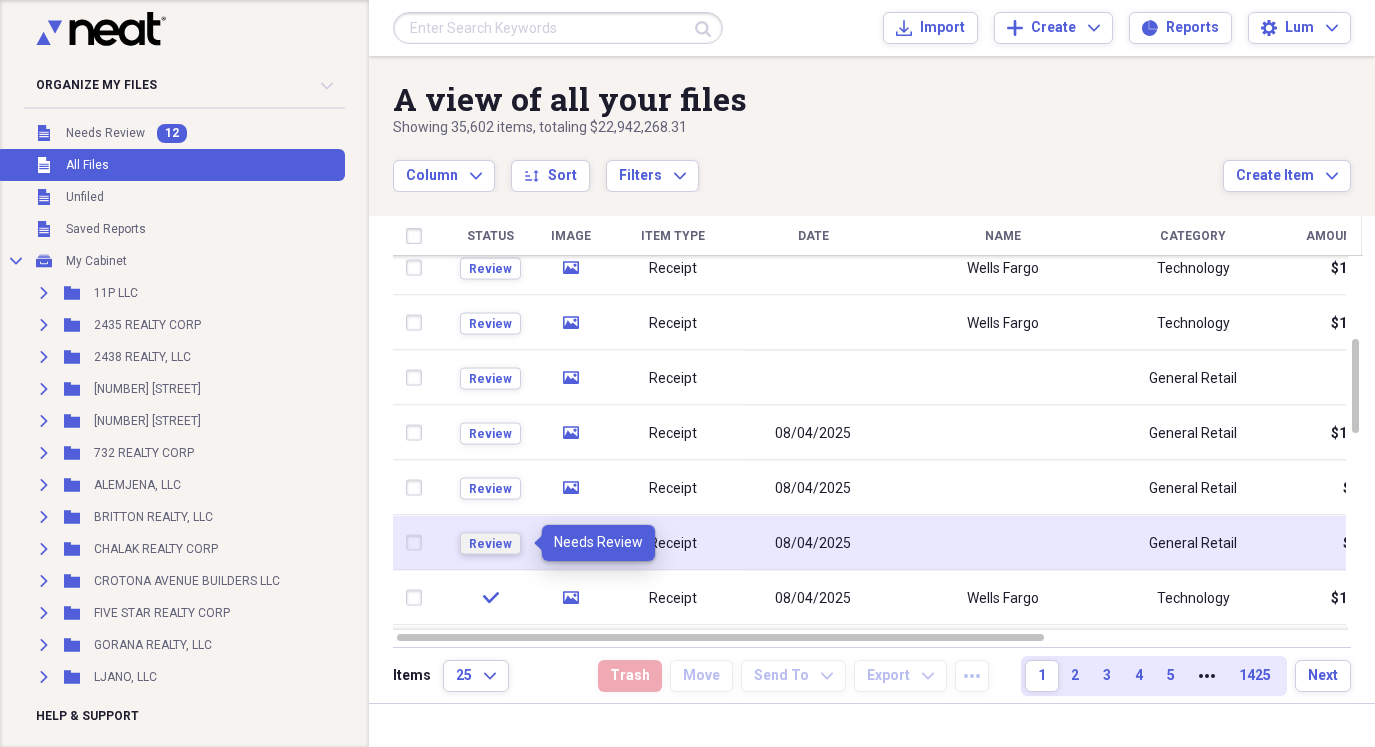 click on "Review" at bounding box center [490, 543] 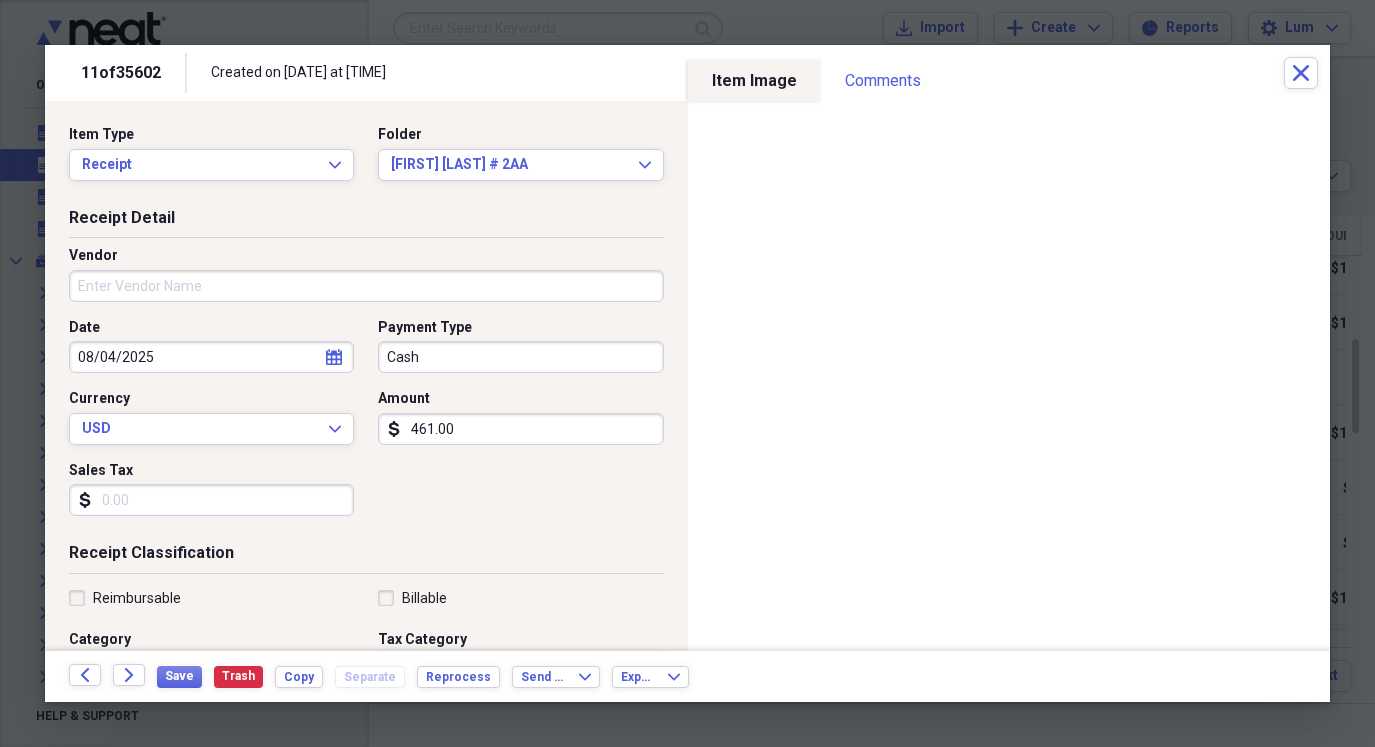 drag, startPoint x: 468, startPoint y: 360, endPoint x: 498, endPoint y: 346, distance: 33.105892 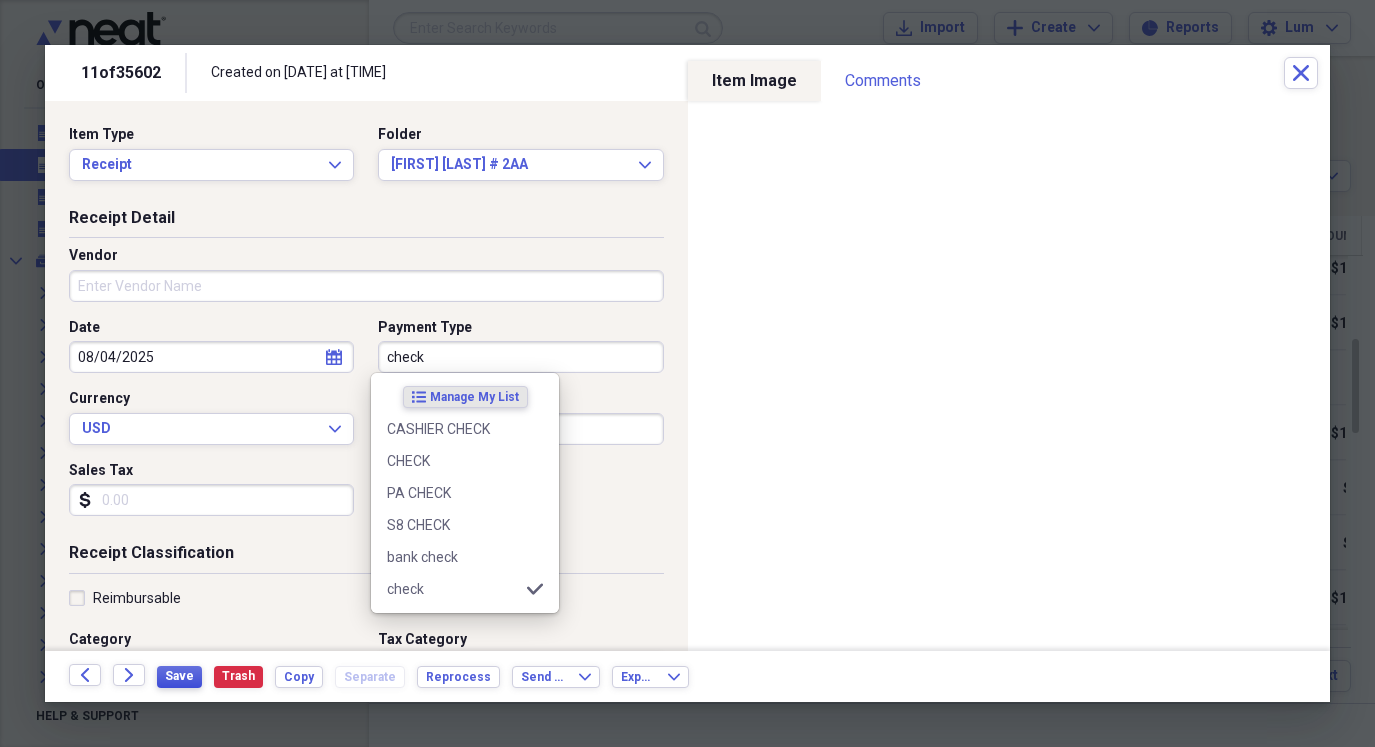 type on "check" 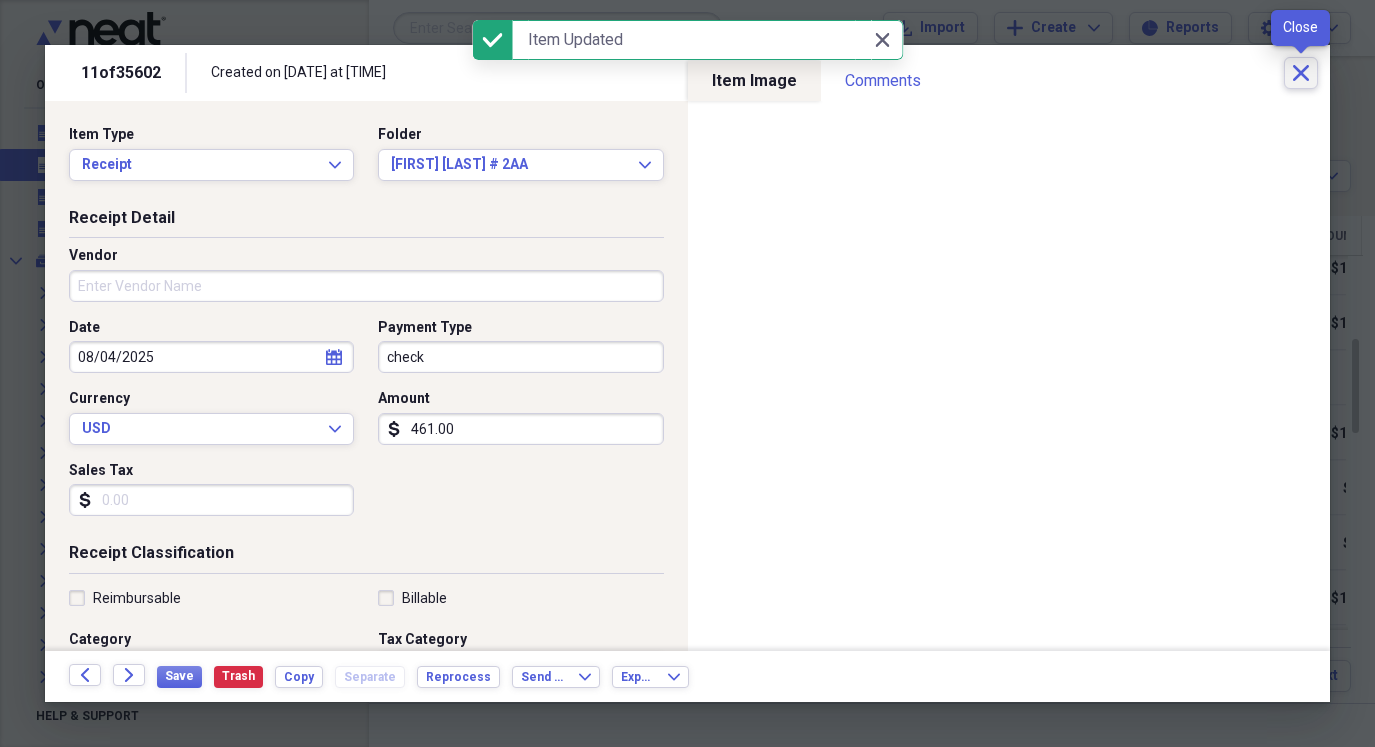 click on "Close" 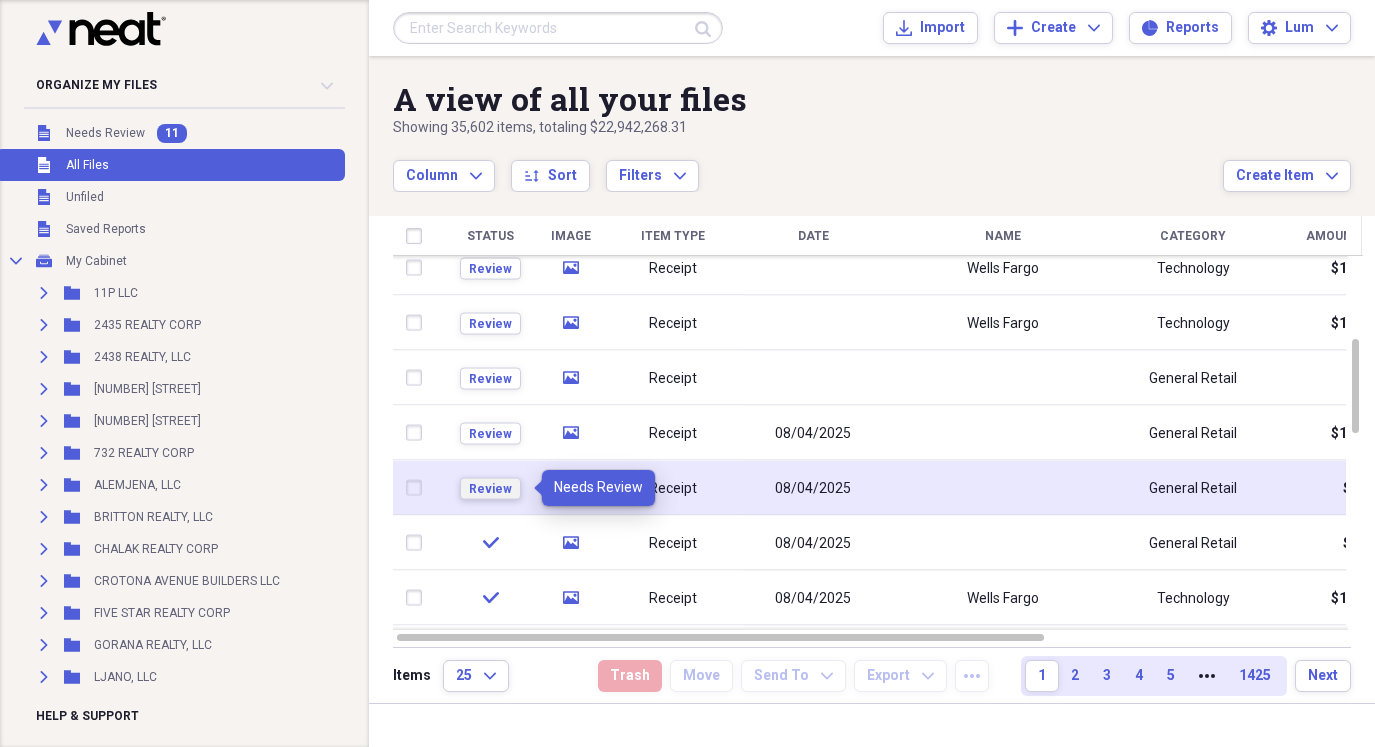 click on "Review" at bounding box center (490, 488) 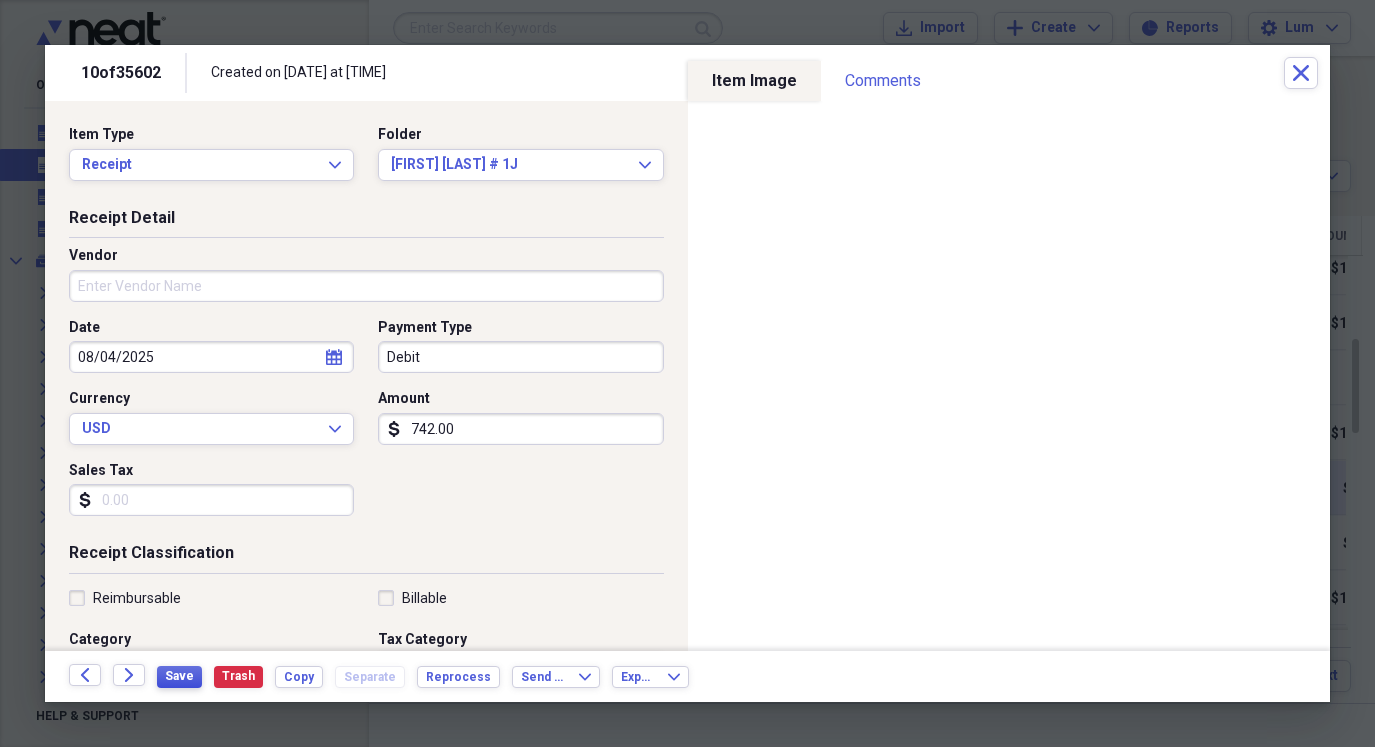 click on "Save" at bounding box center [179, 676] 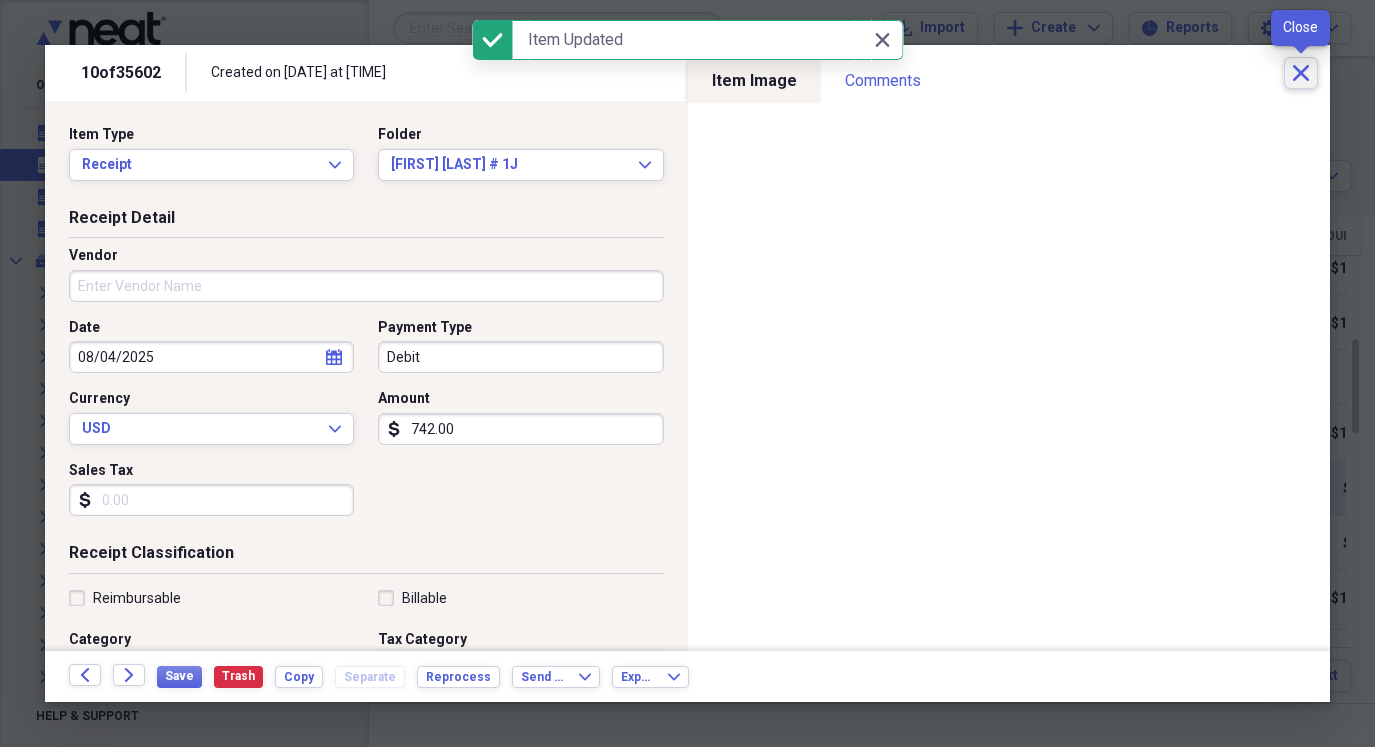 click on "Close" at bounding box center [1301, 73] 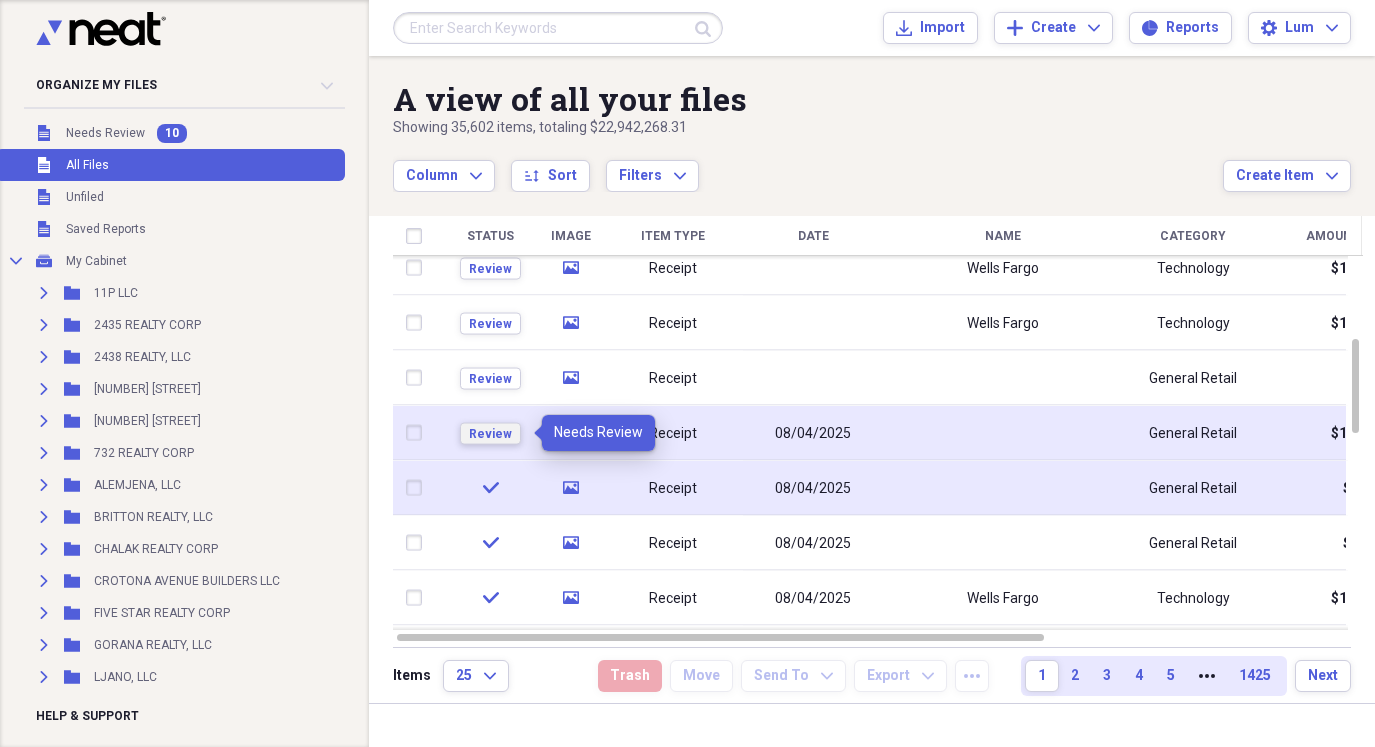 click on "Review" at bounding box center [490, 433] 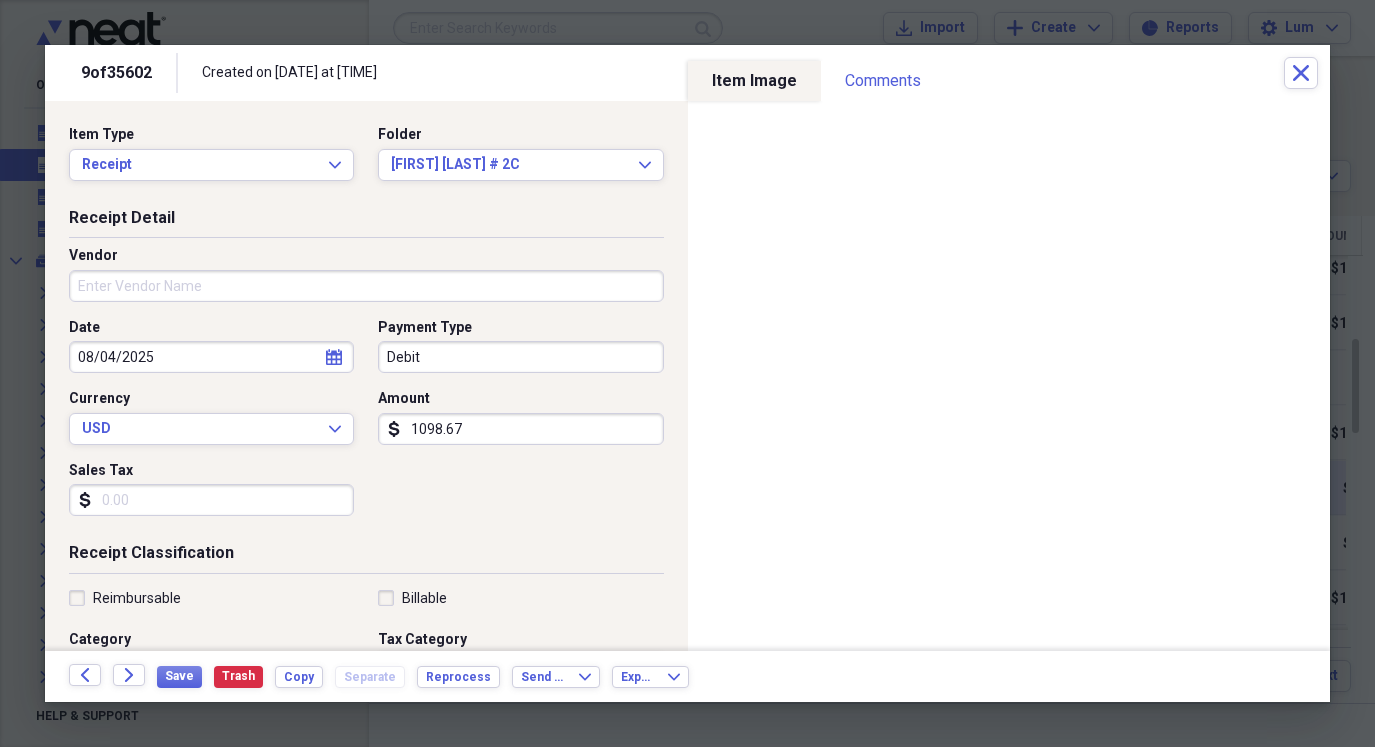 click on "1098.67" at bounding box center (520, 429) 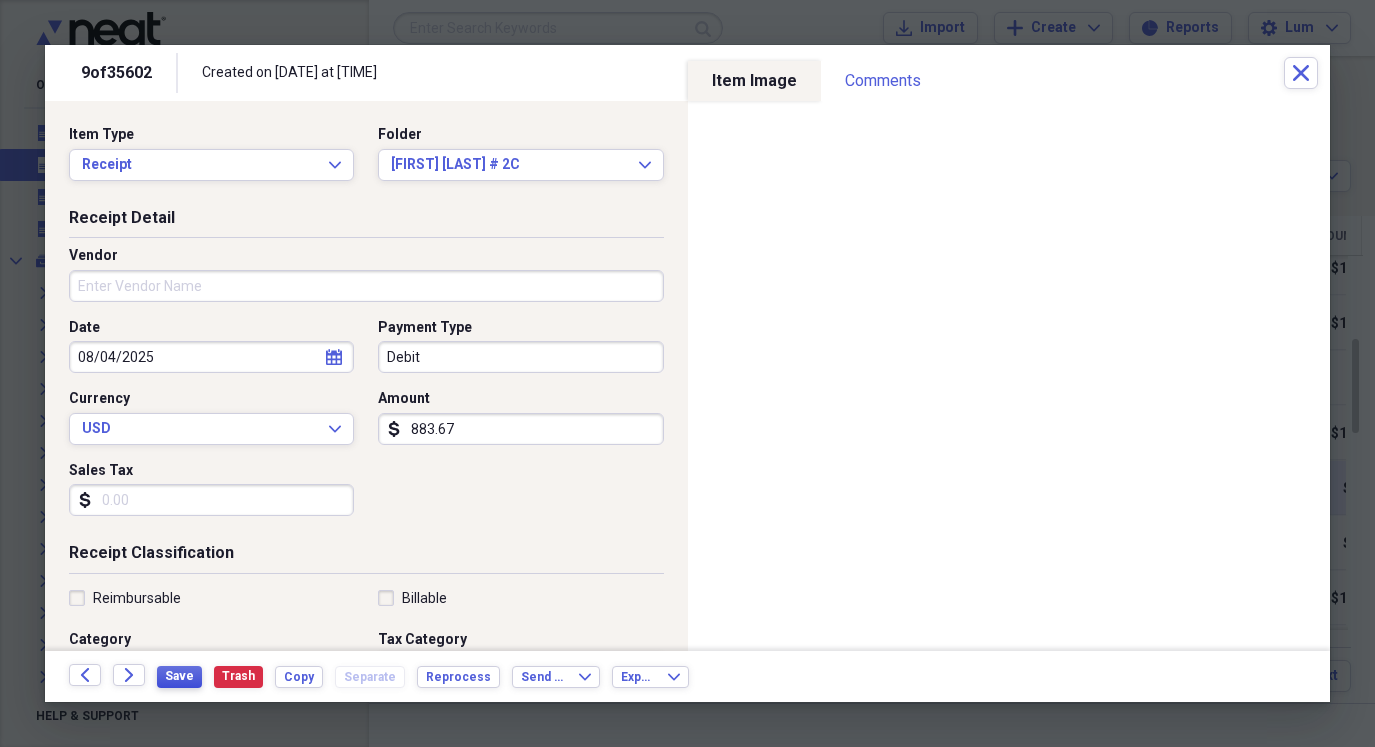 type on "883.67" 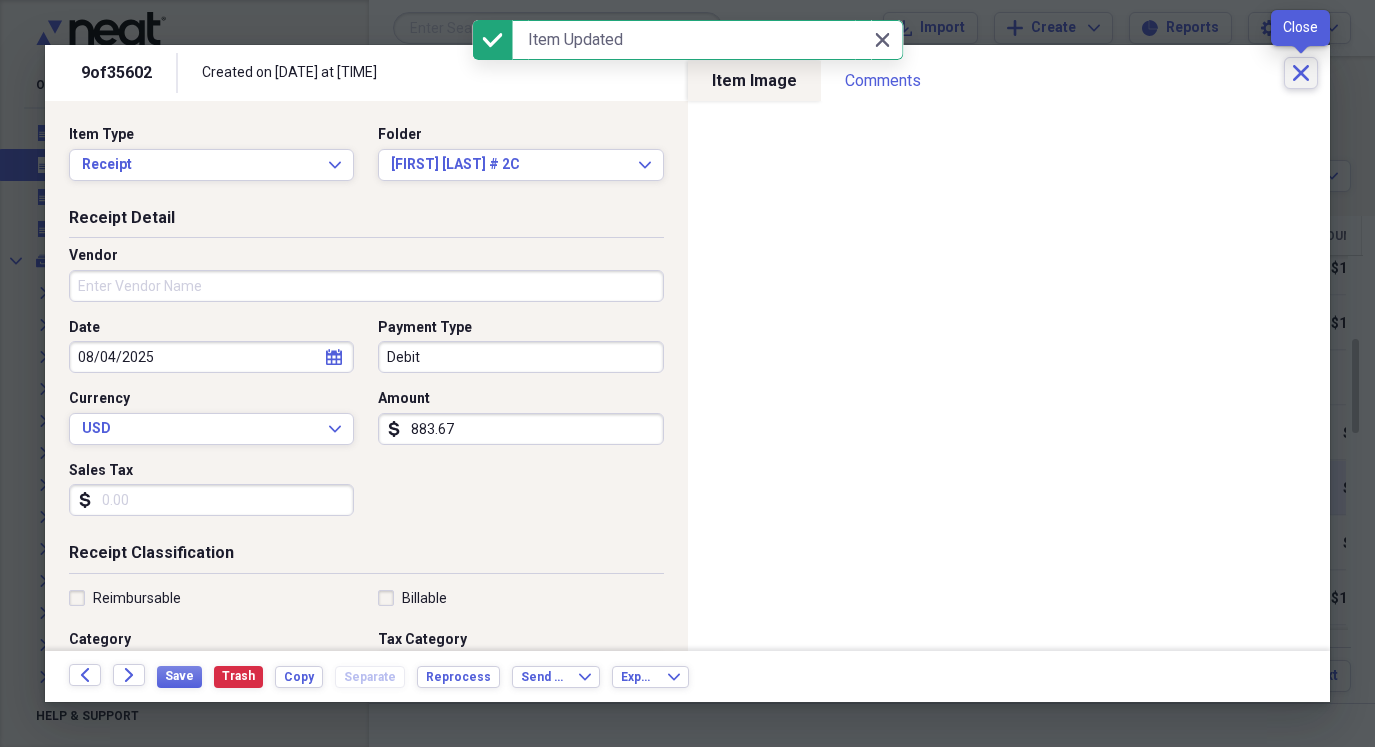 click on "Close" 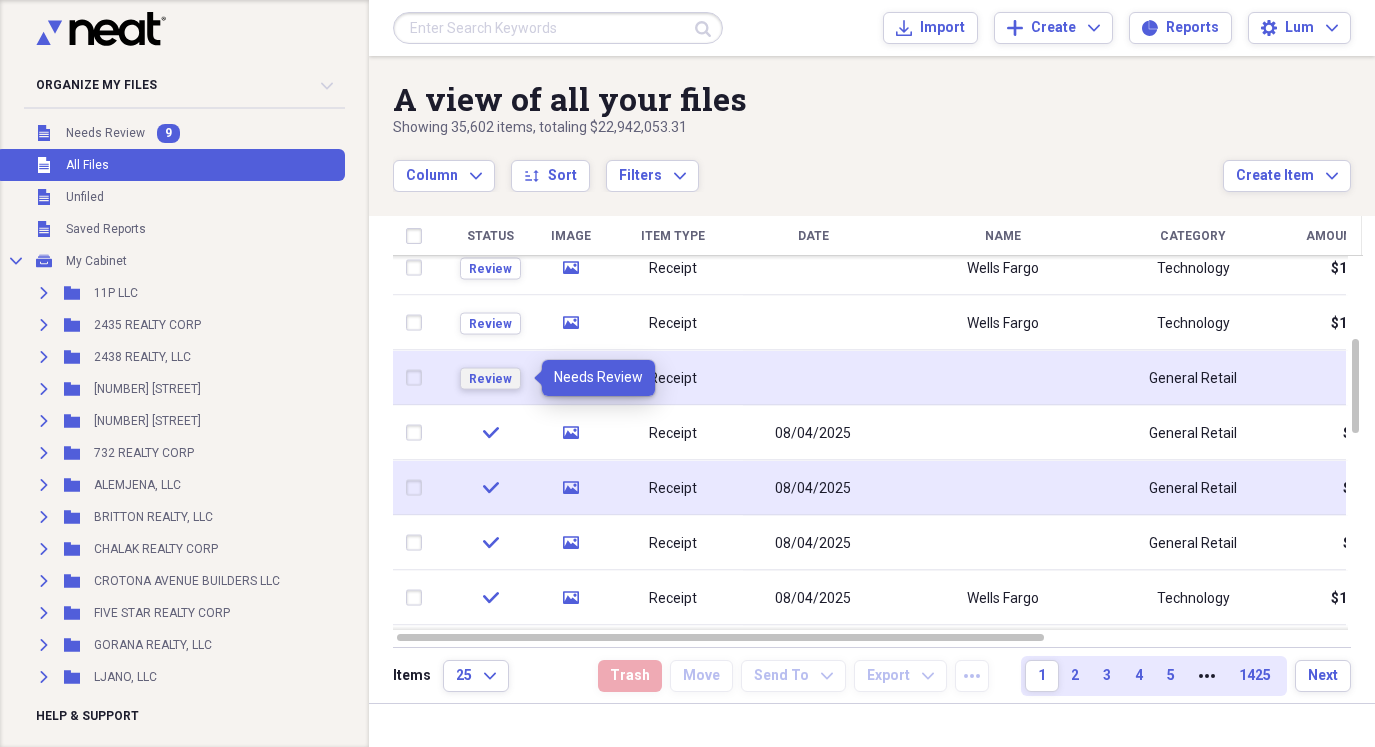 click on "Review" at bounding box center [490, 379] 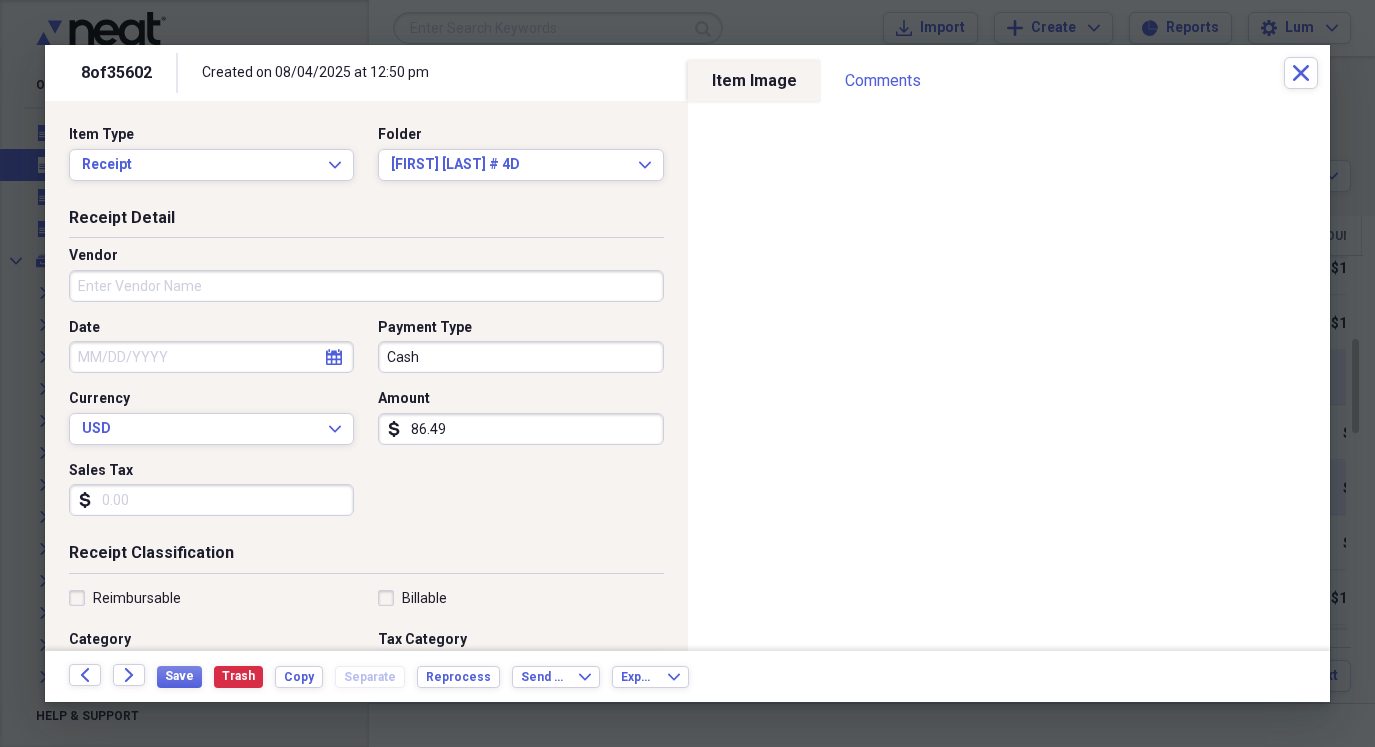 click on "86.49" at bounding box center [520, 429] 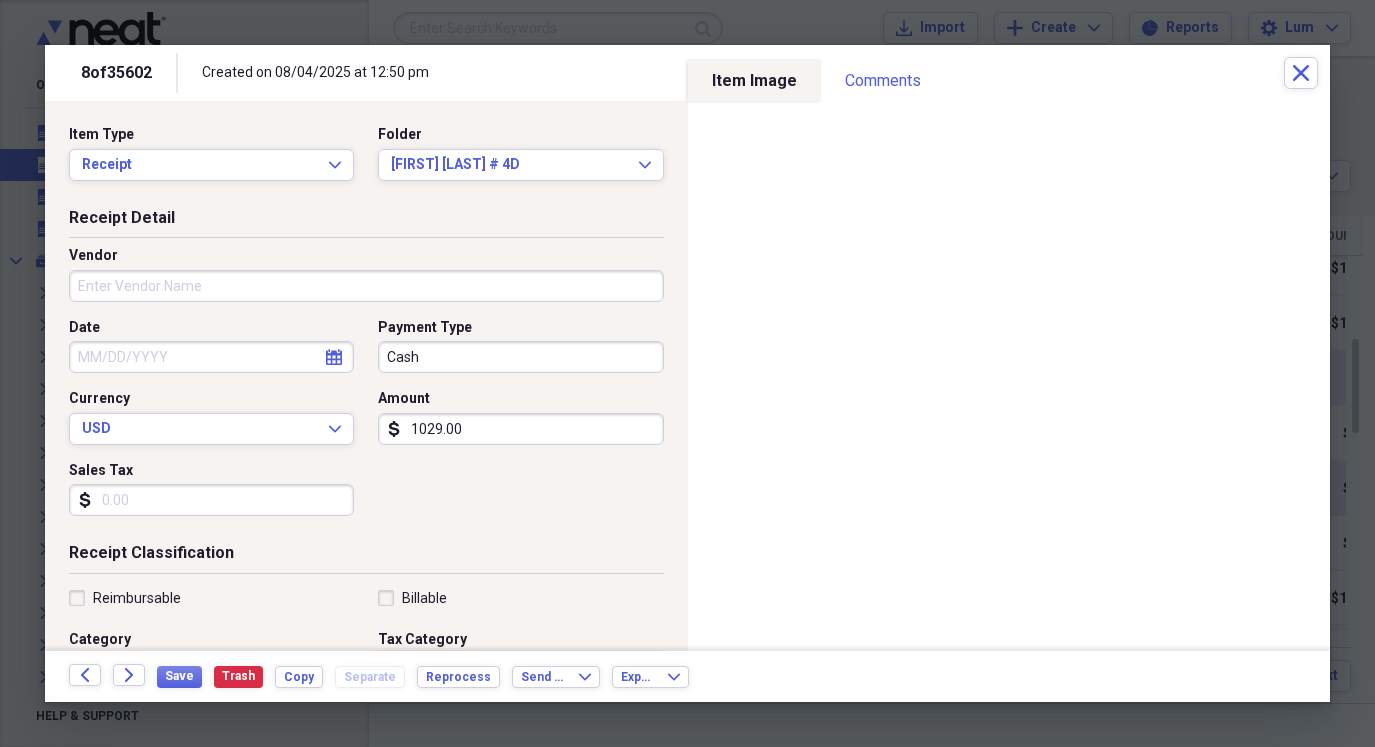 type on "1029.00" 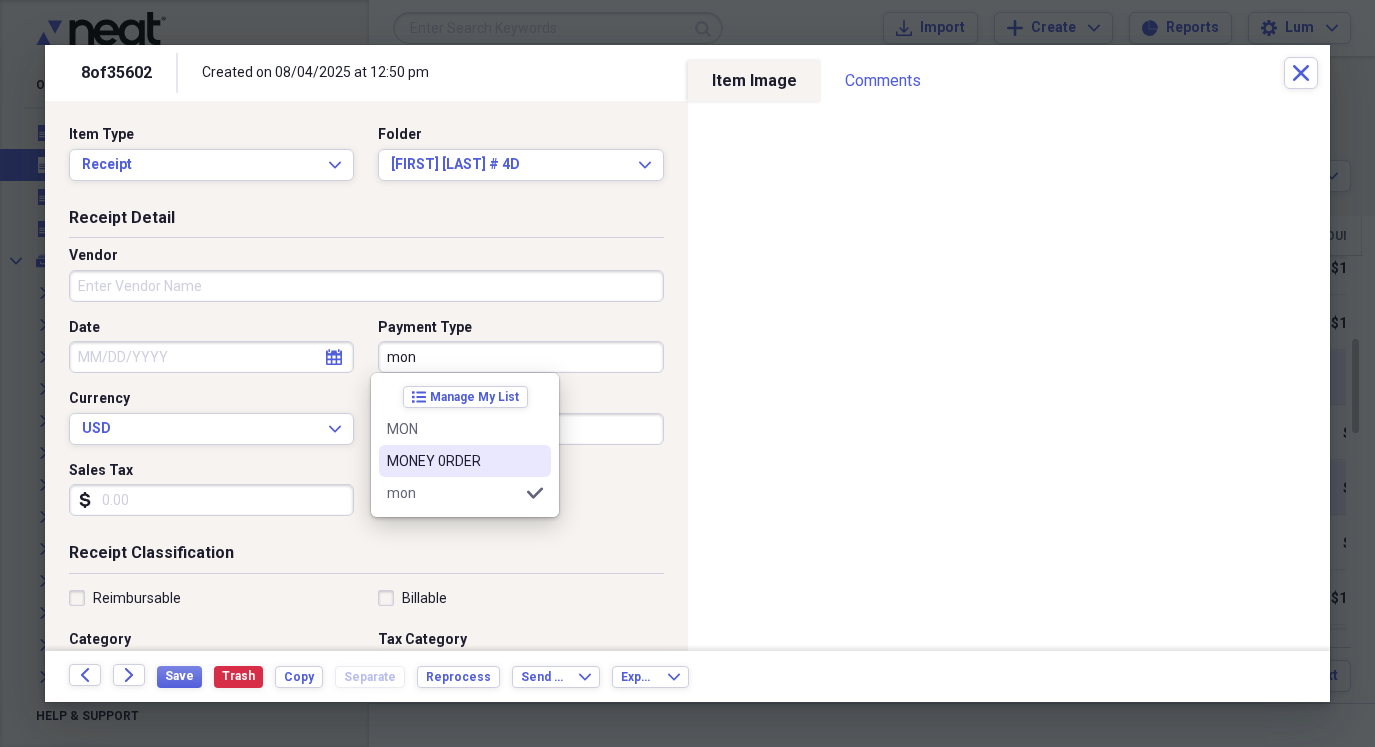 click on "MONEY 0RDER" at bounding box center [465, 461] 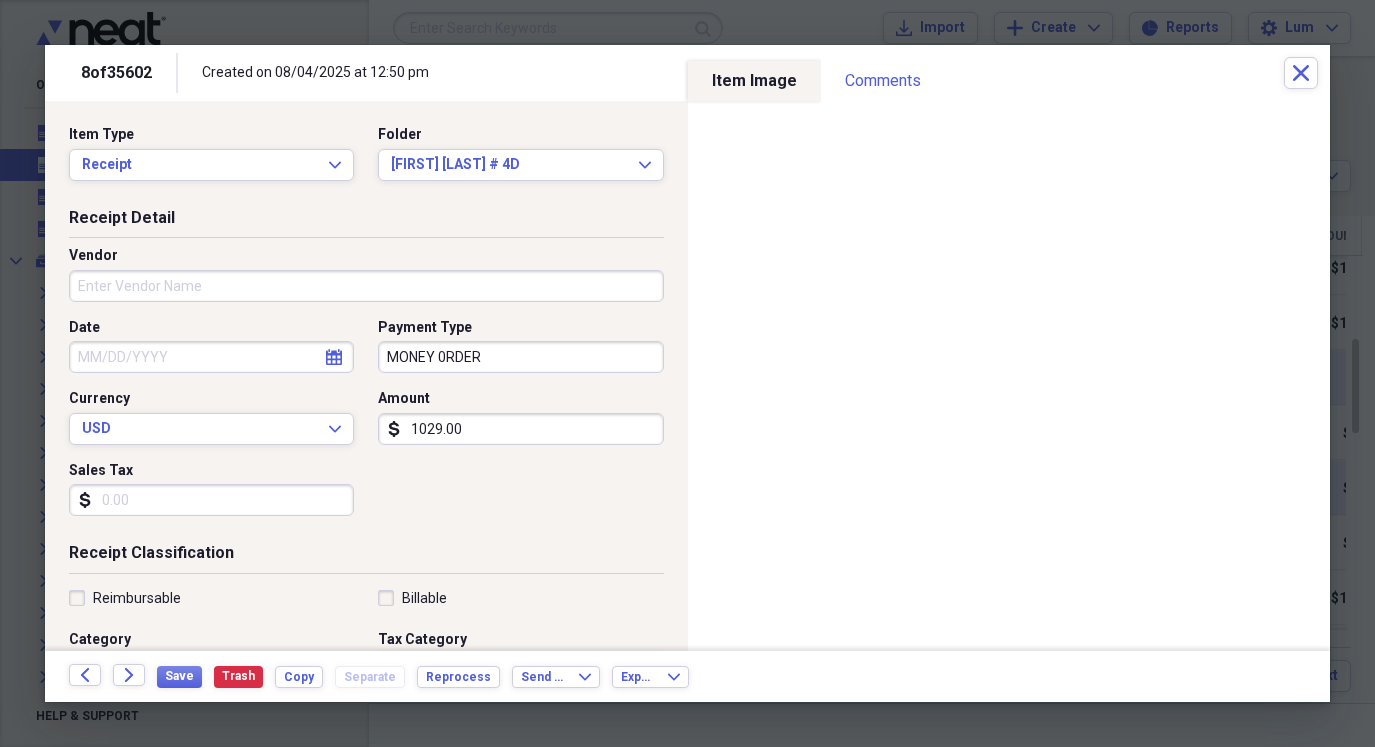 click on "Date" at bounding box center (211, 357) 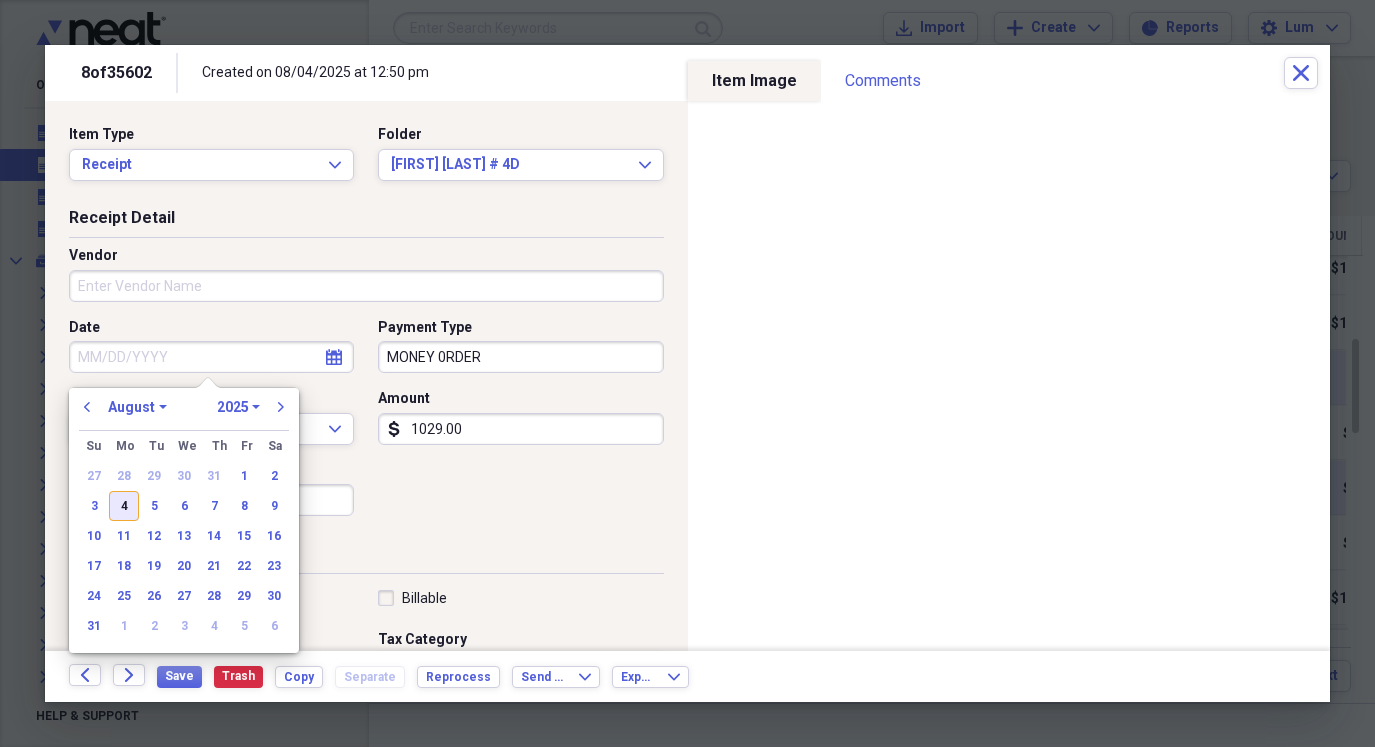click on "4" at bounding box center (124, 506) 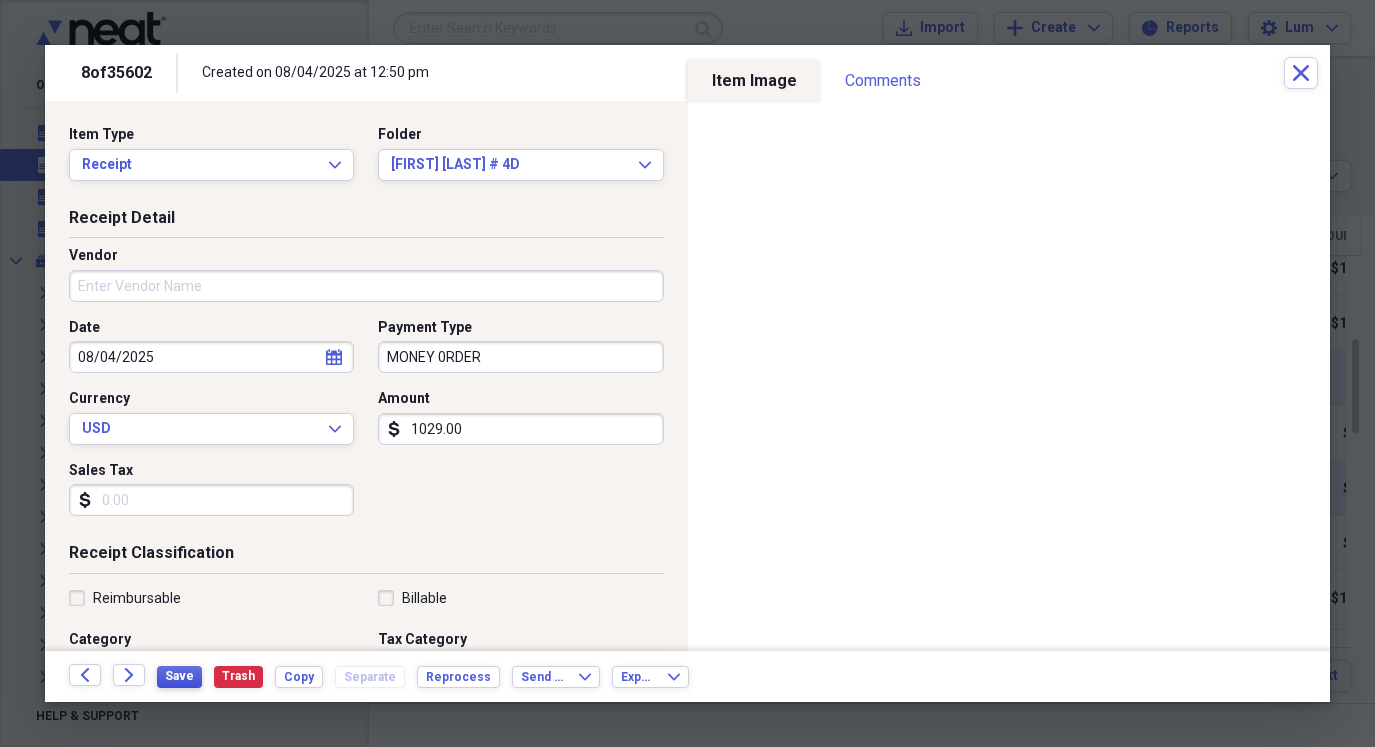 click on "Save" at bounding box center [179, 676] 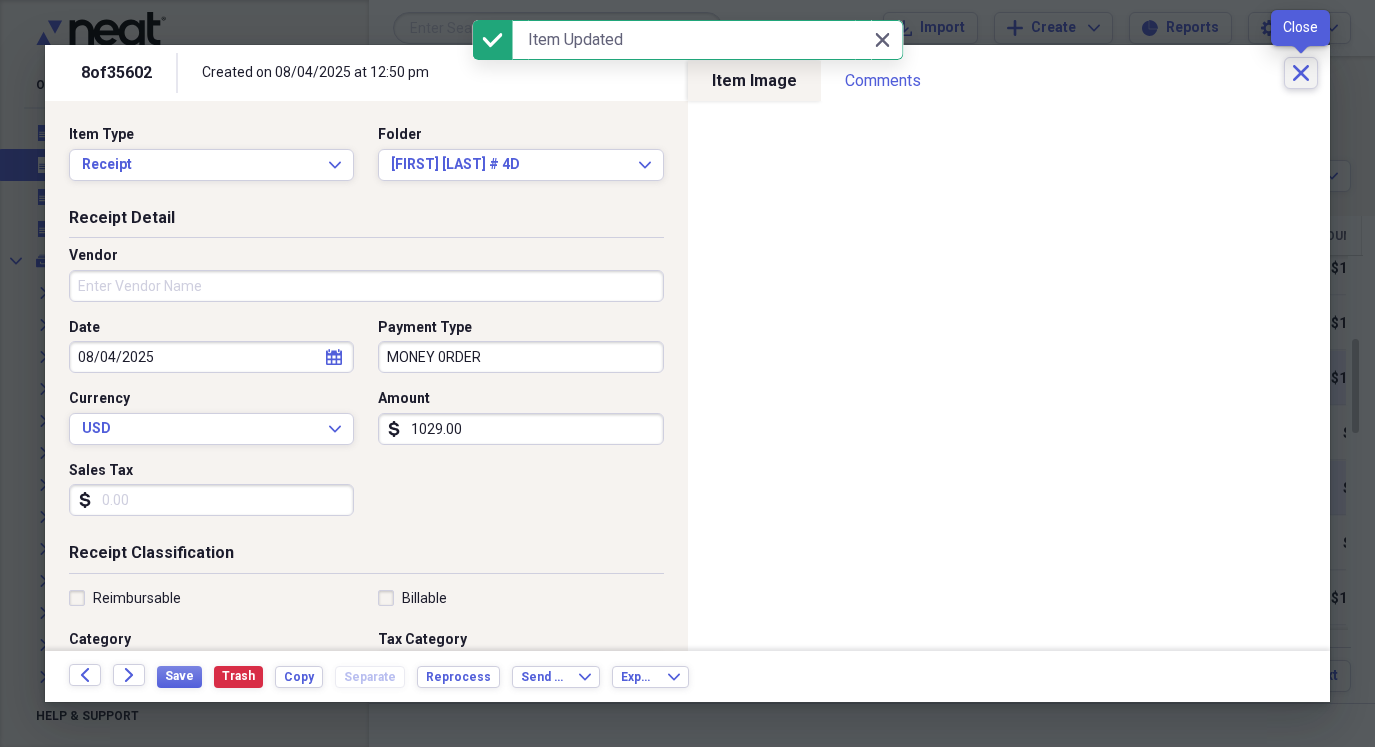 click 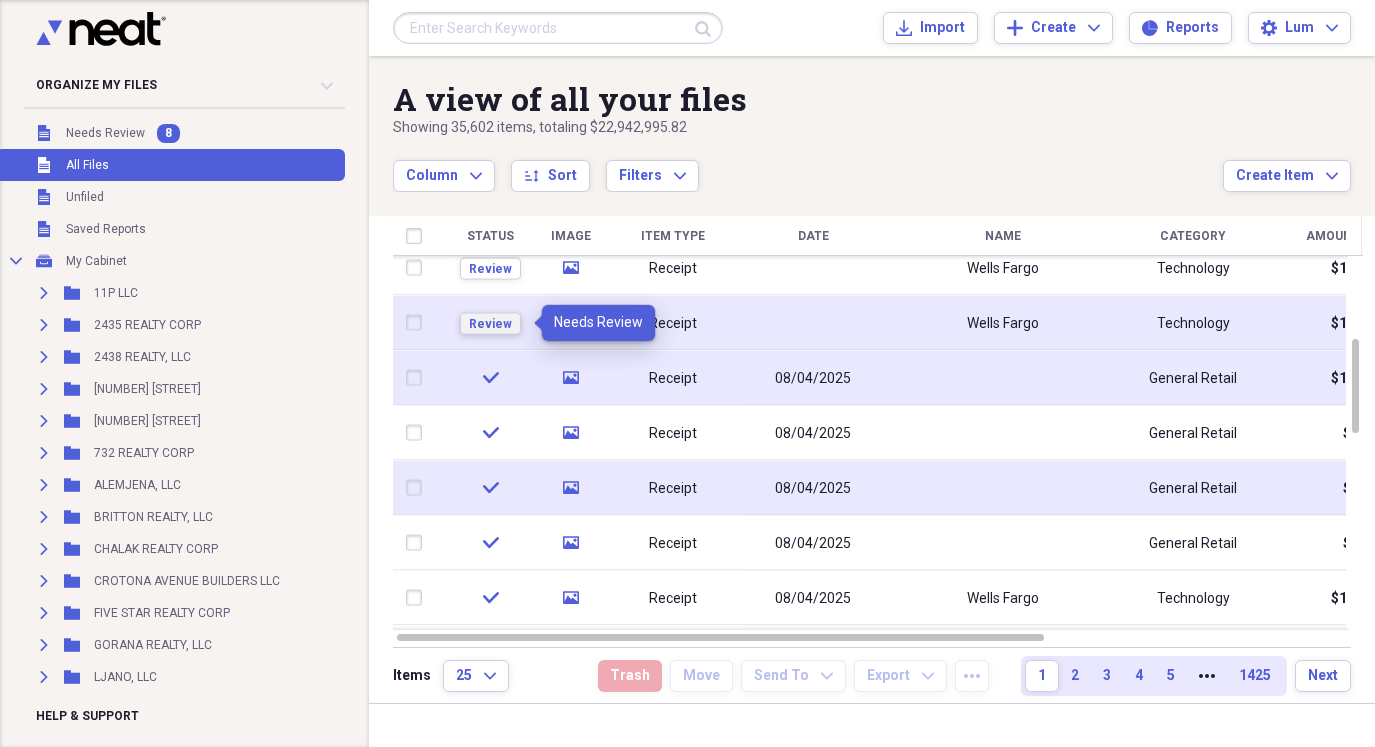 click on "Review" at bounding box center [490, 323] 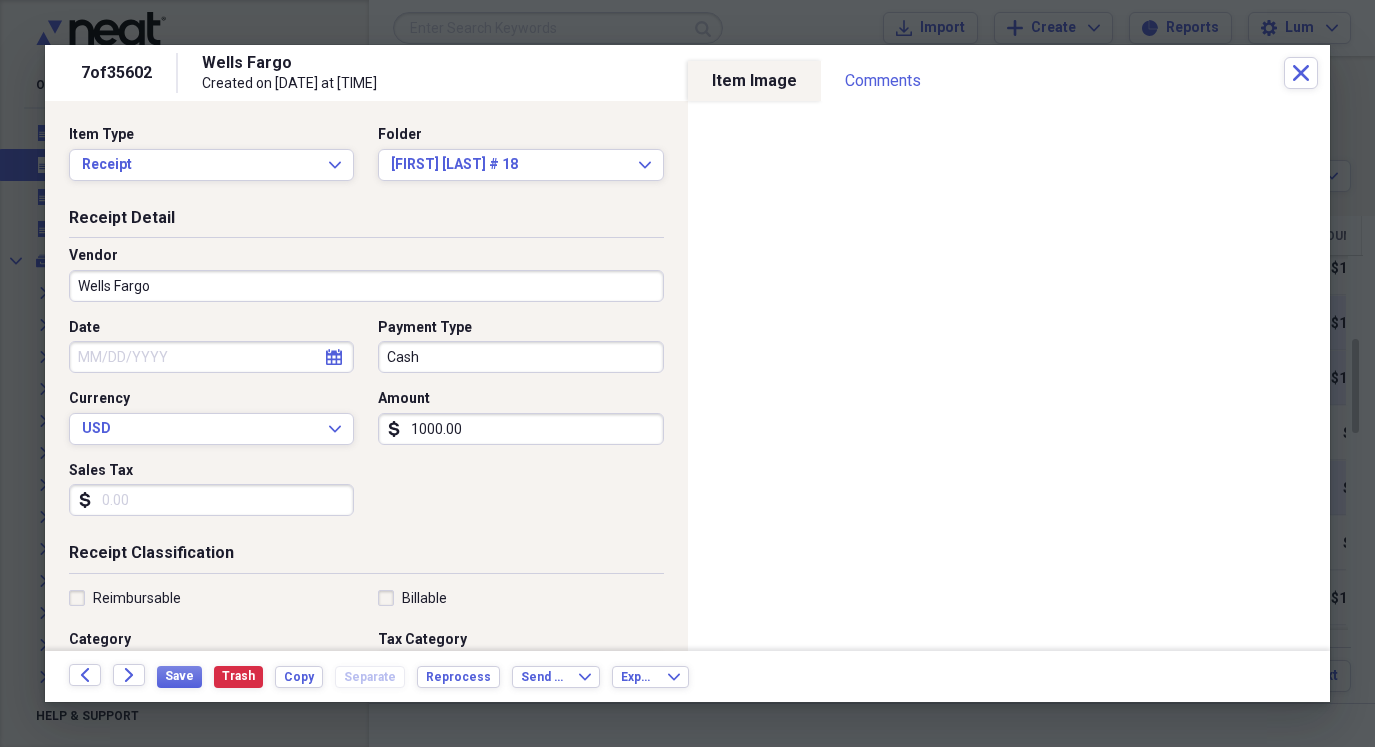 click on "Cash" at bounding box center (520, 357) 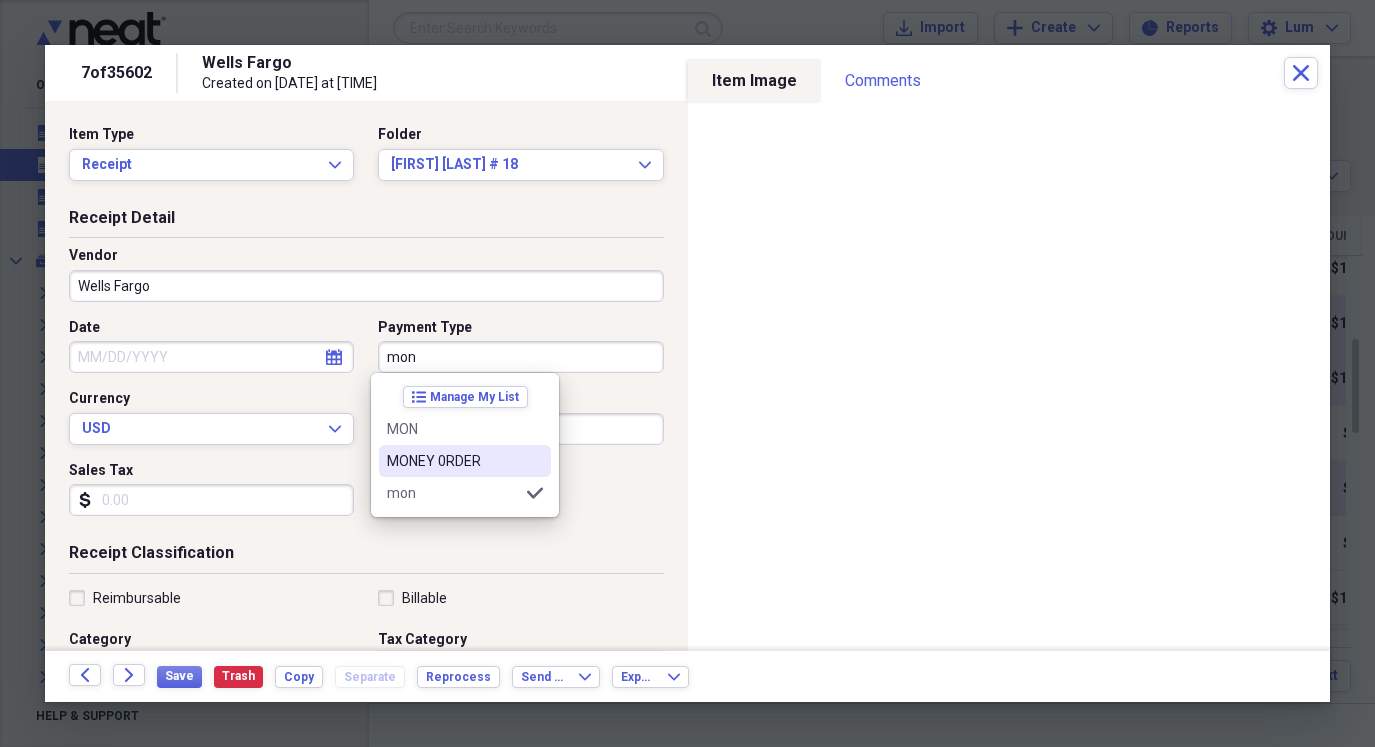 click on "MONEY 0RDER" at bounding box center (453, 461) 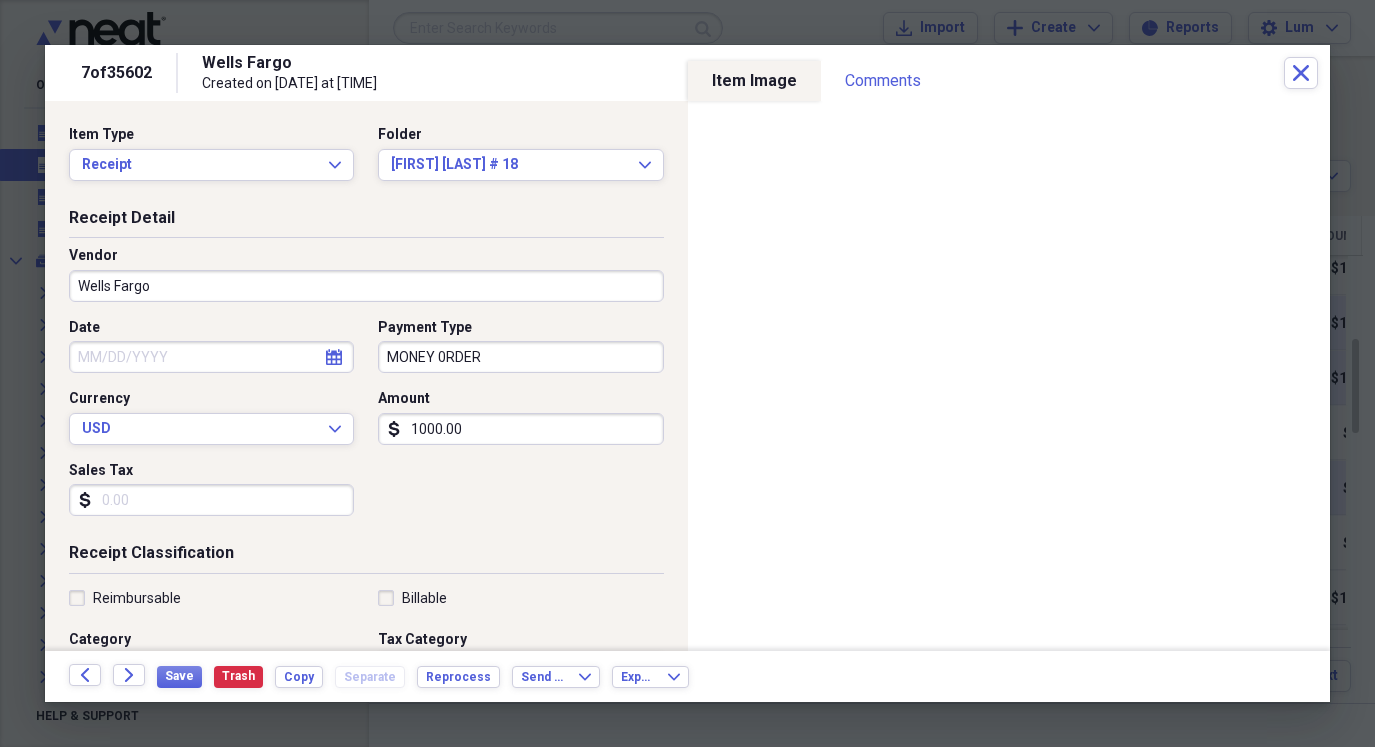 click on "Date" at bounding box center [211, 357] 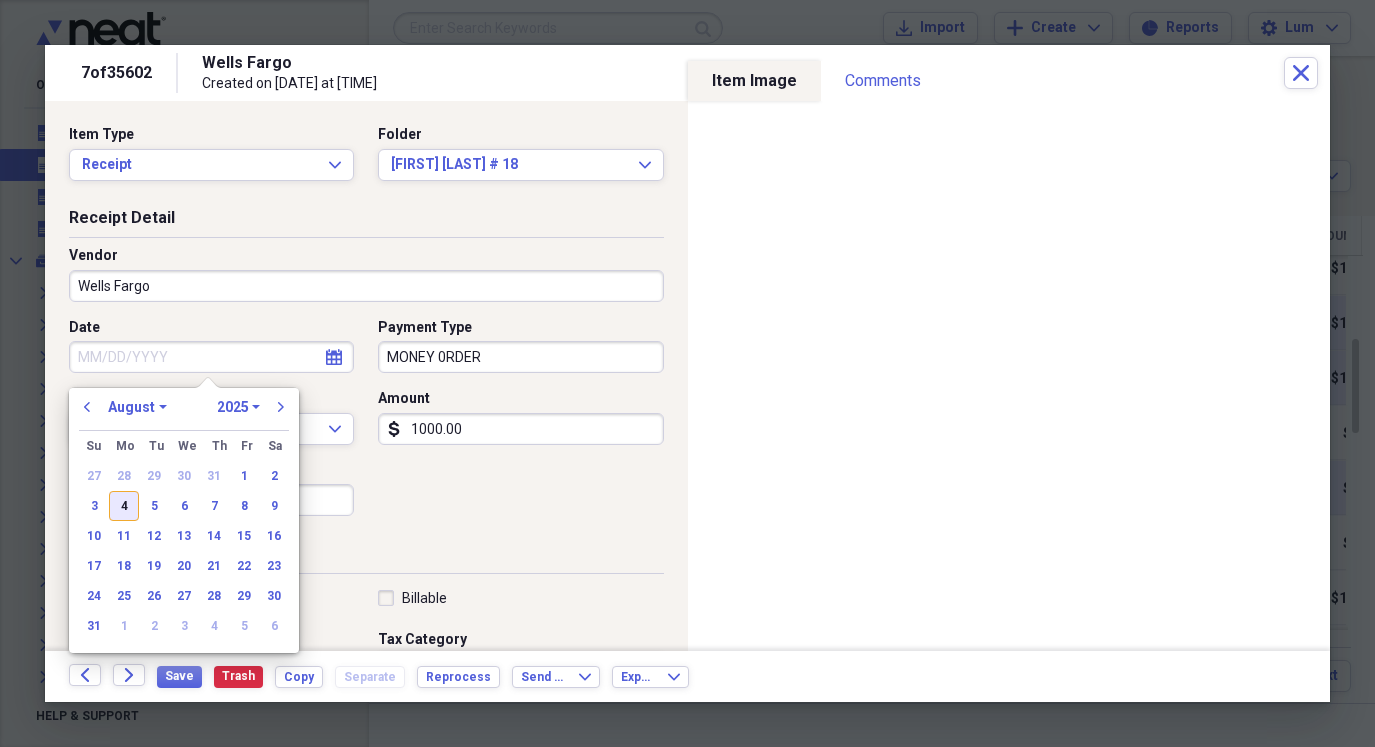 click on "4" at bounding box center (124, 506) 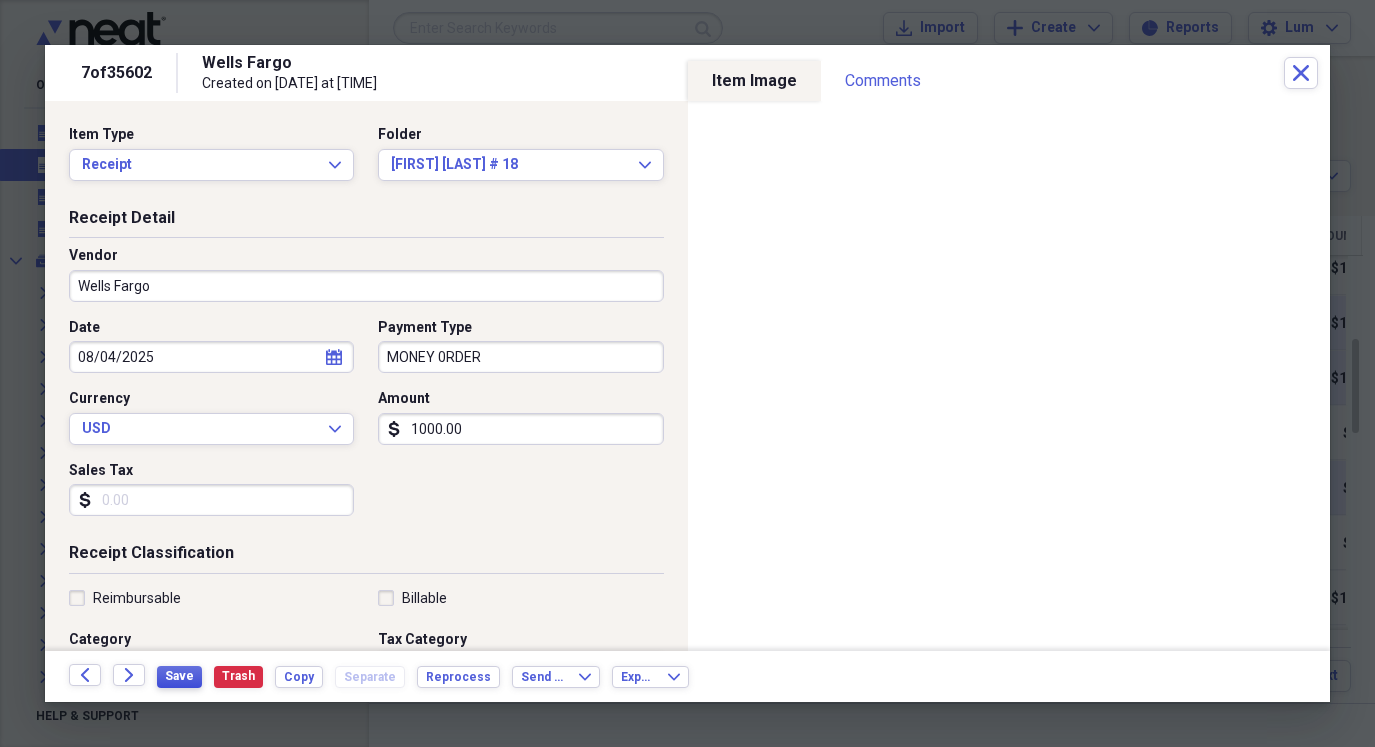 click on "Save" at bounding box center (179, 676) 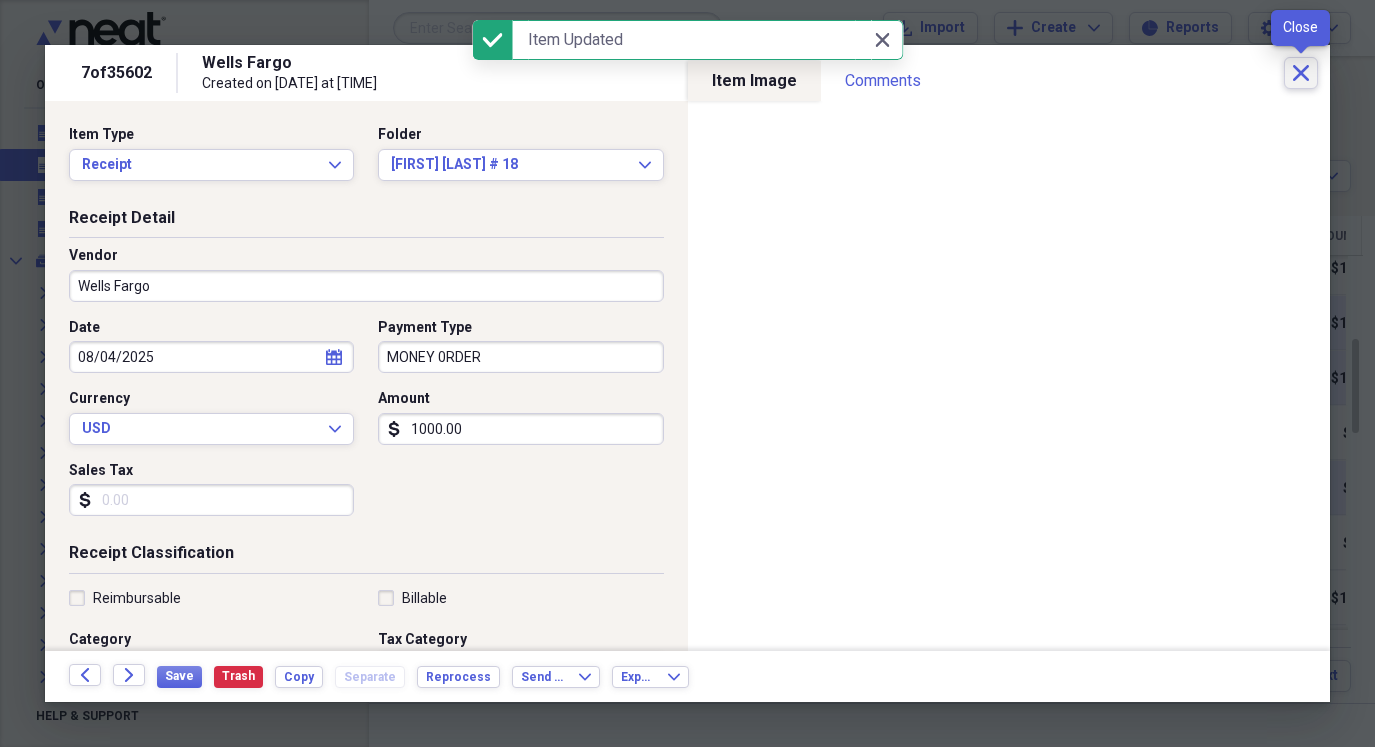 click on "Close" at bounding box center (1301, 73) 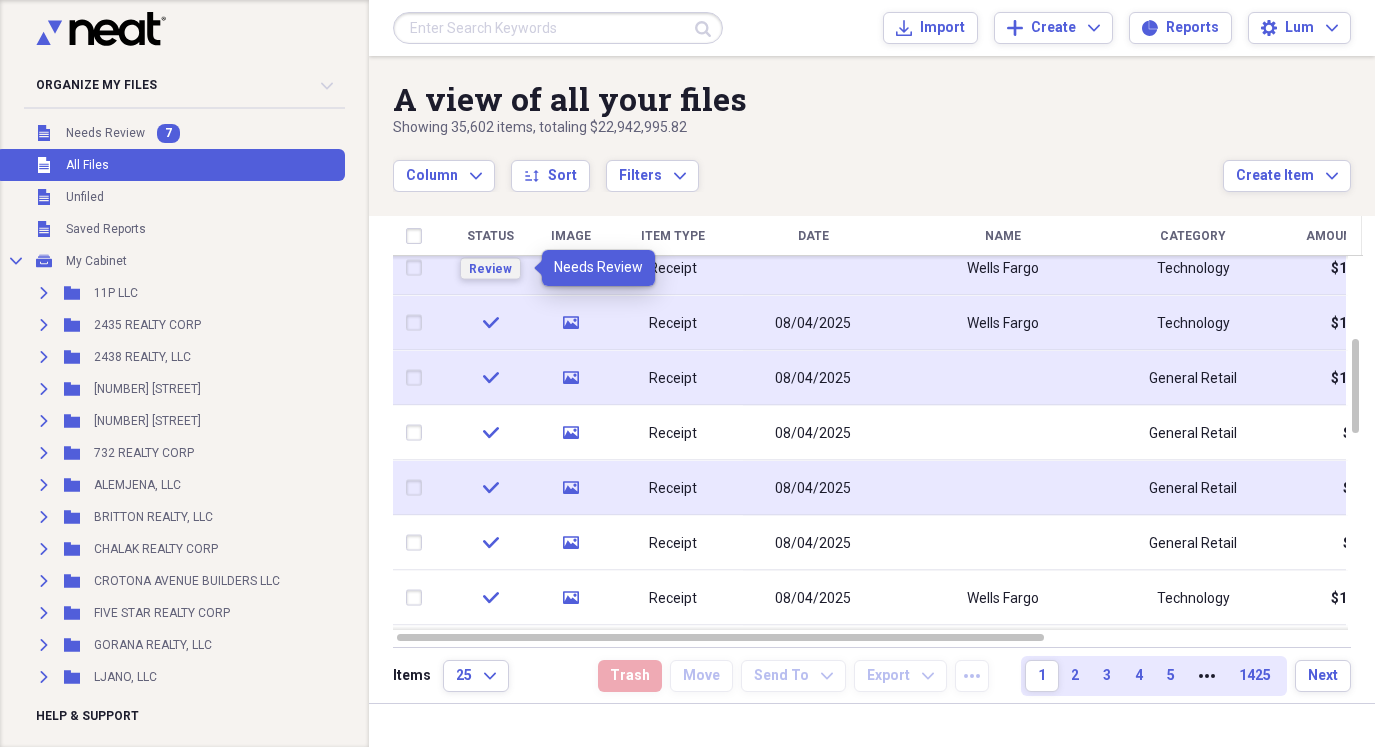 click on "Review" at bounding box center (490, 268) 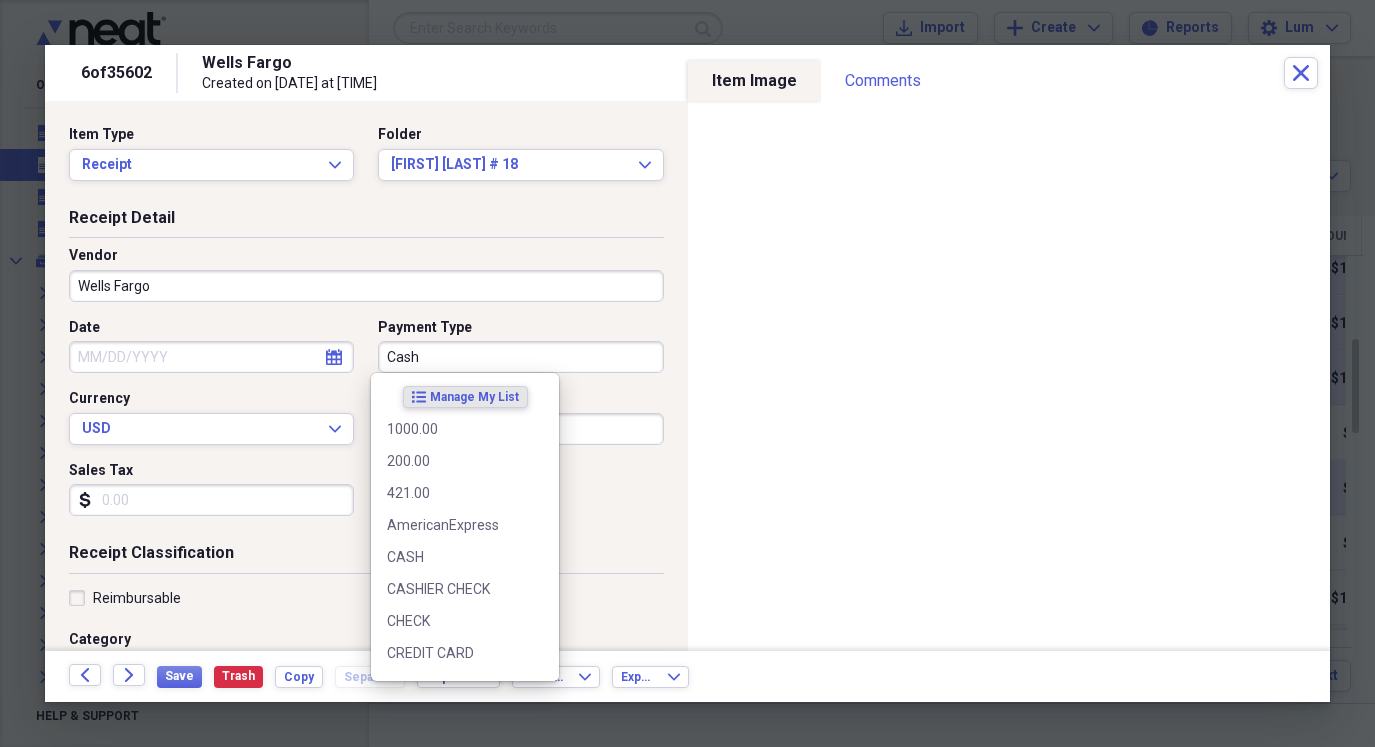 click on "Cash" at bounding box center [520, 357] 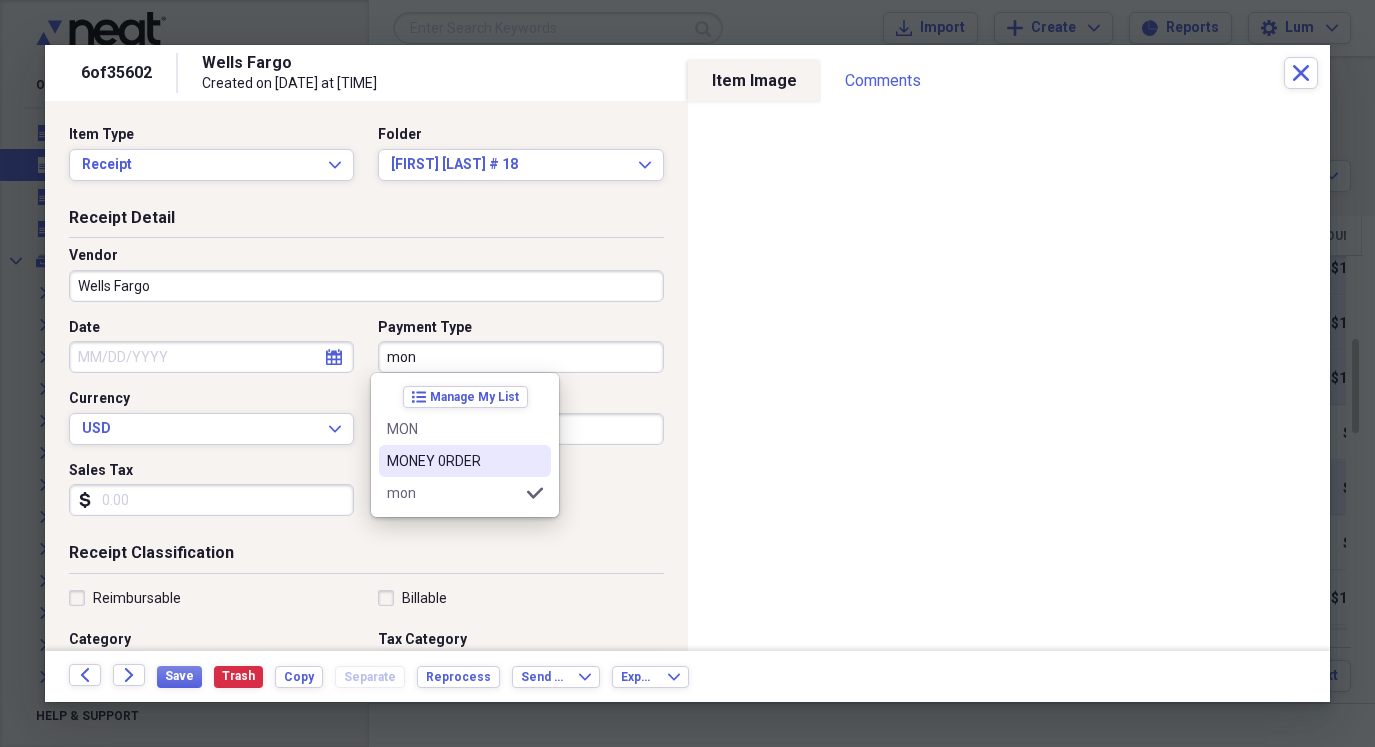 click on "MONEY 0RDER" at bounding box center (465, 461) 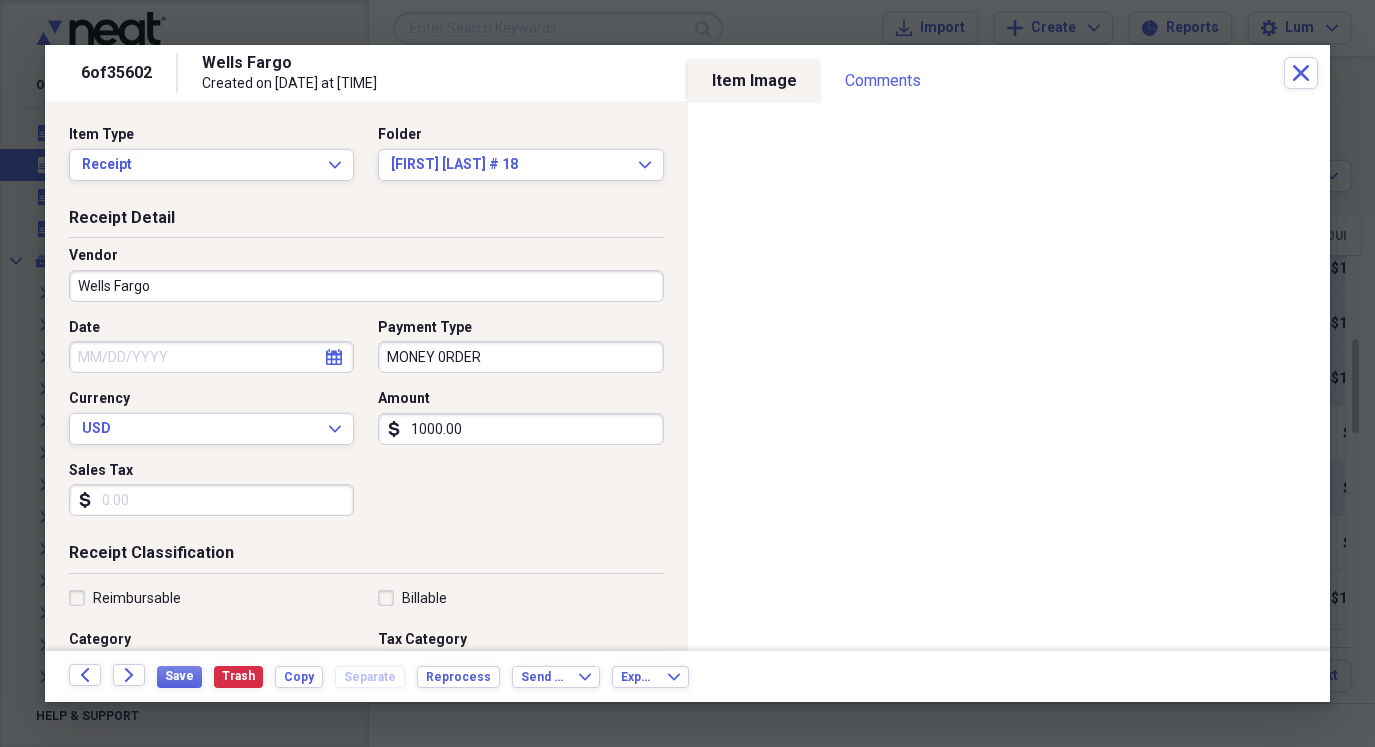 click on "Date" at bounding box center (211, 357) 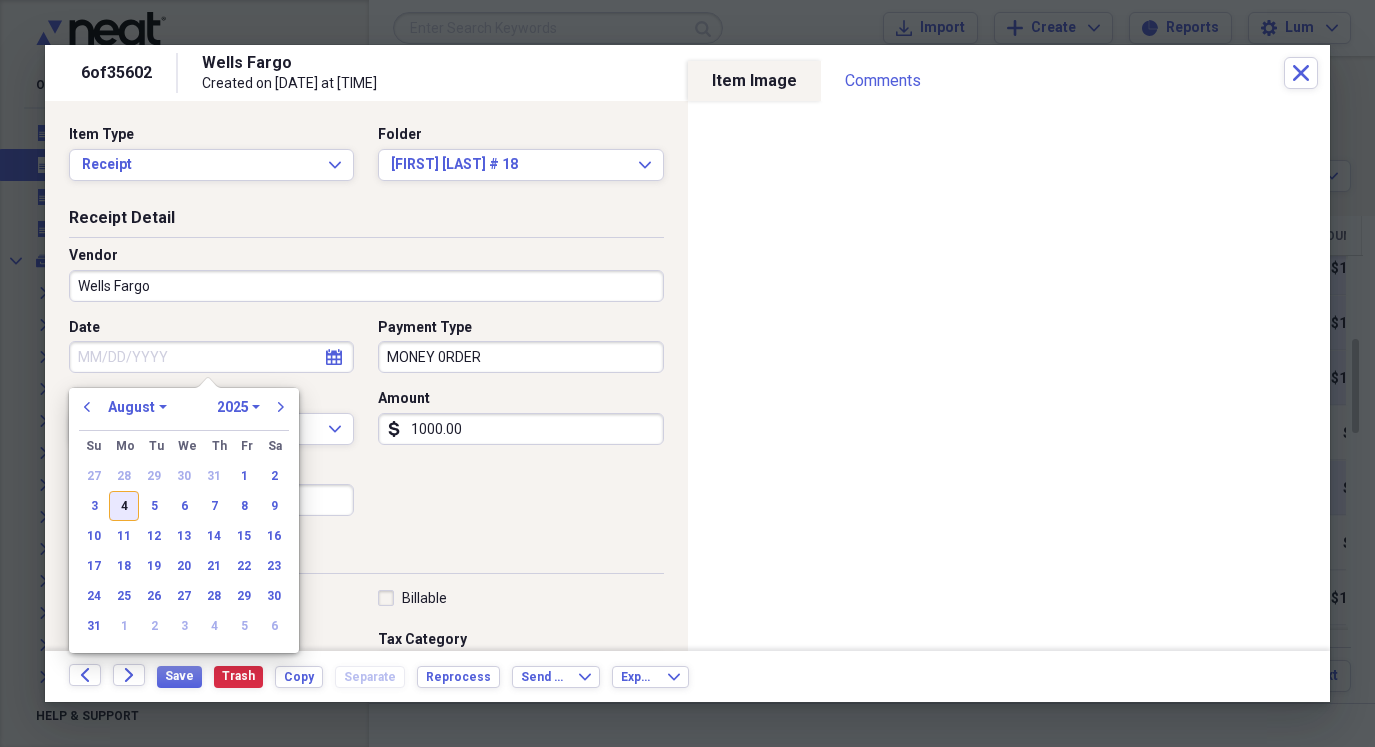 click on "4" at bounding box center (124, 506) 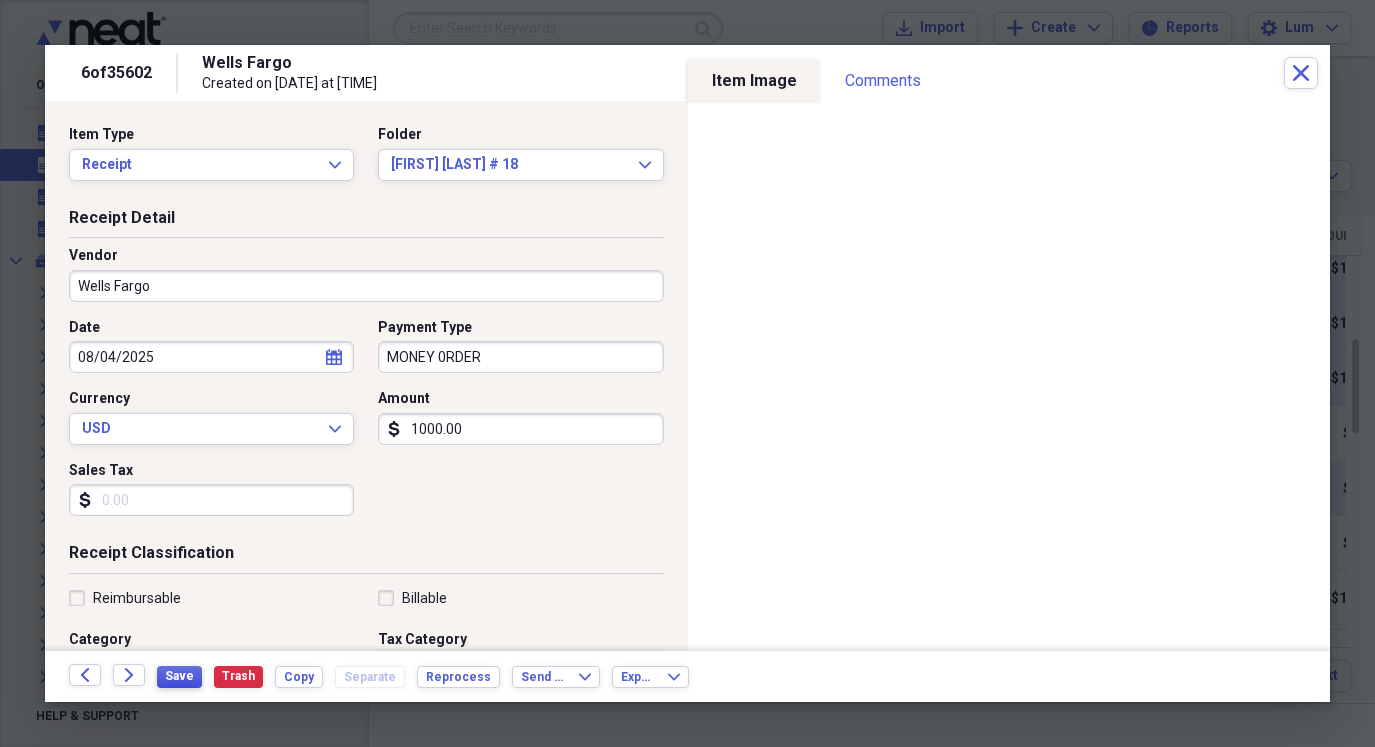 click on "Save" at bounding box center (179, 677) 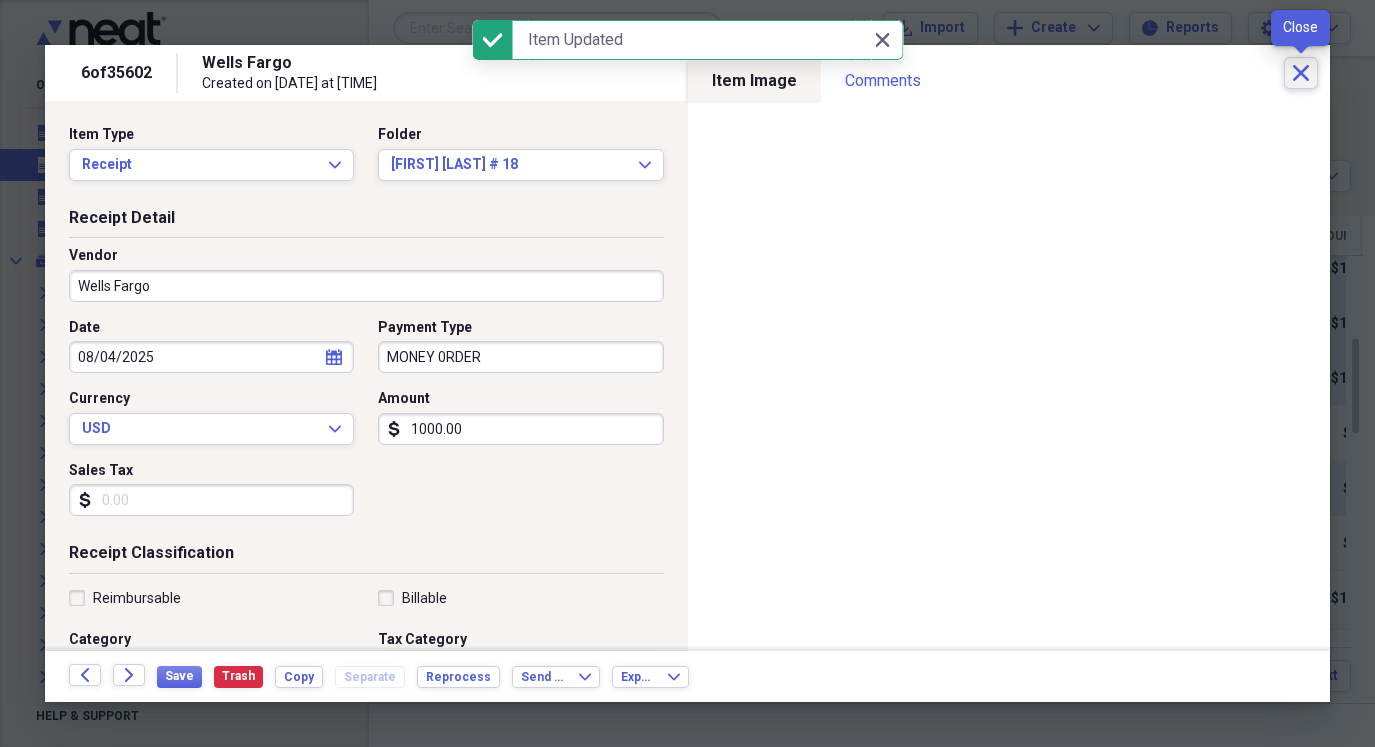 click 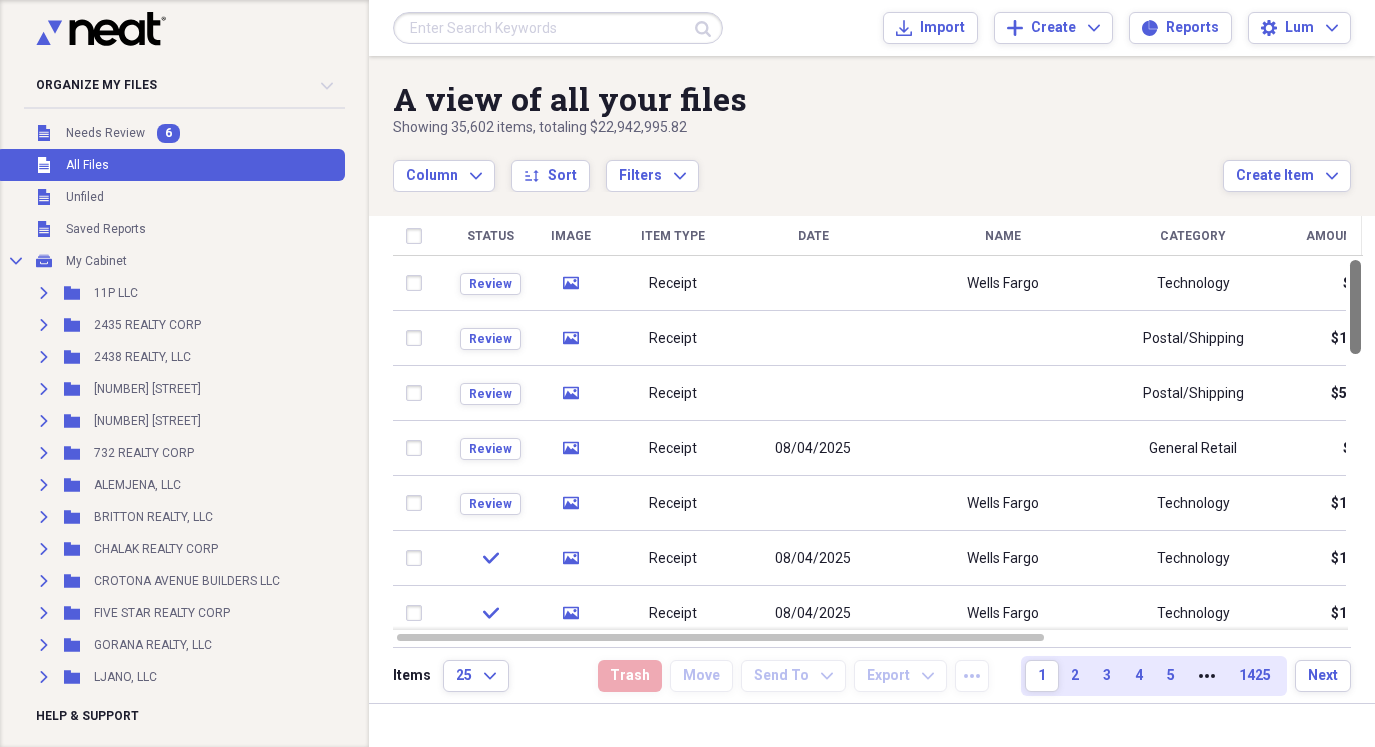 drag, startPoint x: 1366, startPoint y: 365, endPoint x: 1376, endPoint y: 270, distance: 95.524864 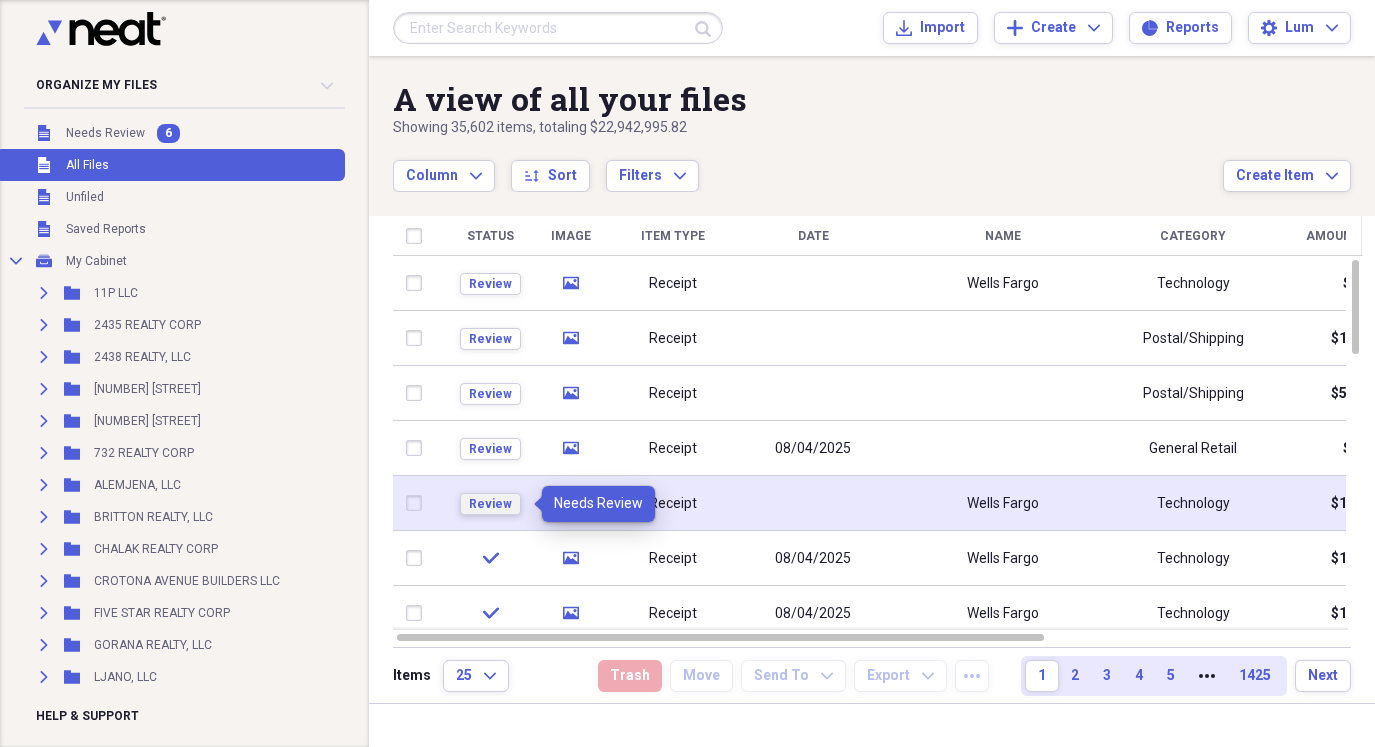 click on "Review" at bounding box center [490, 504] 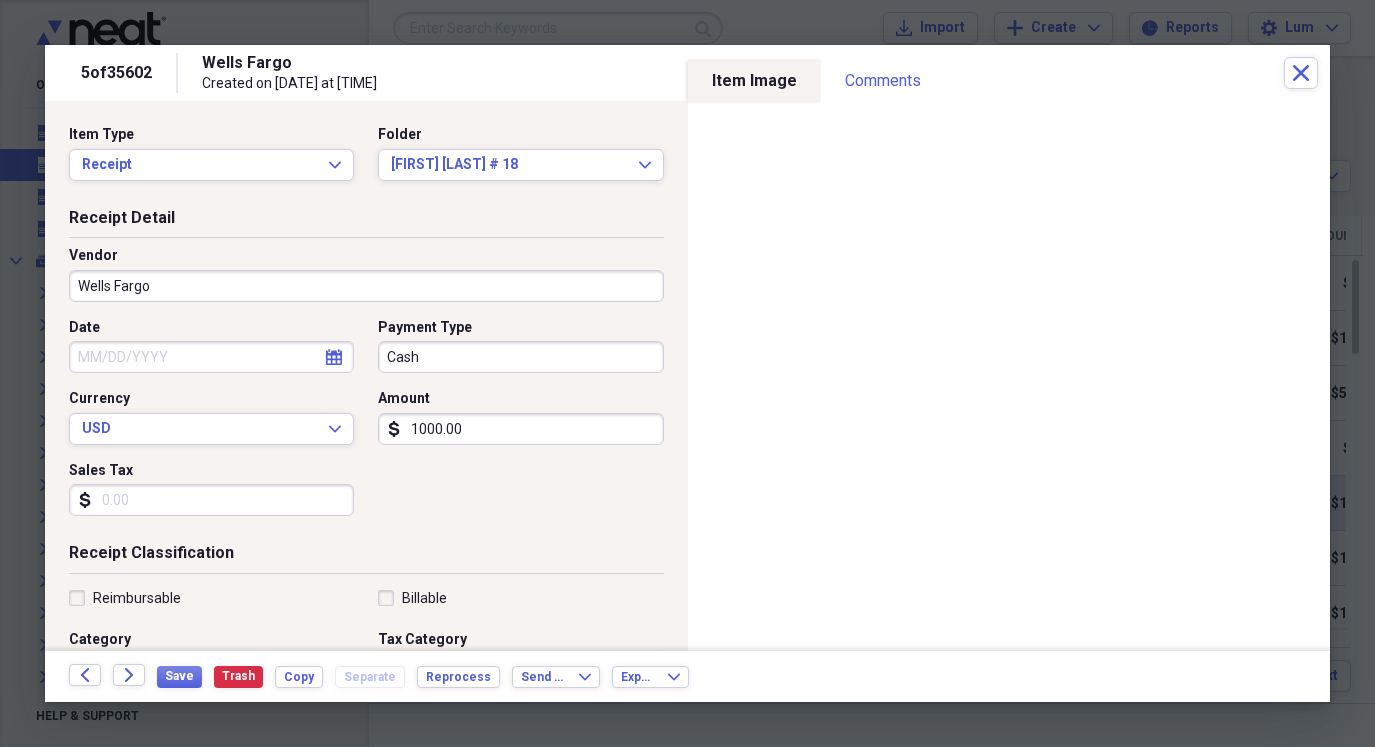 click on "Cash" at bounding box center [520, 357] 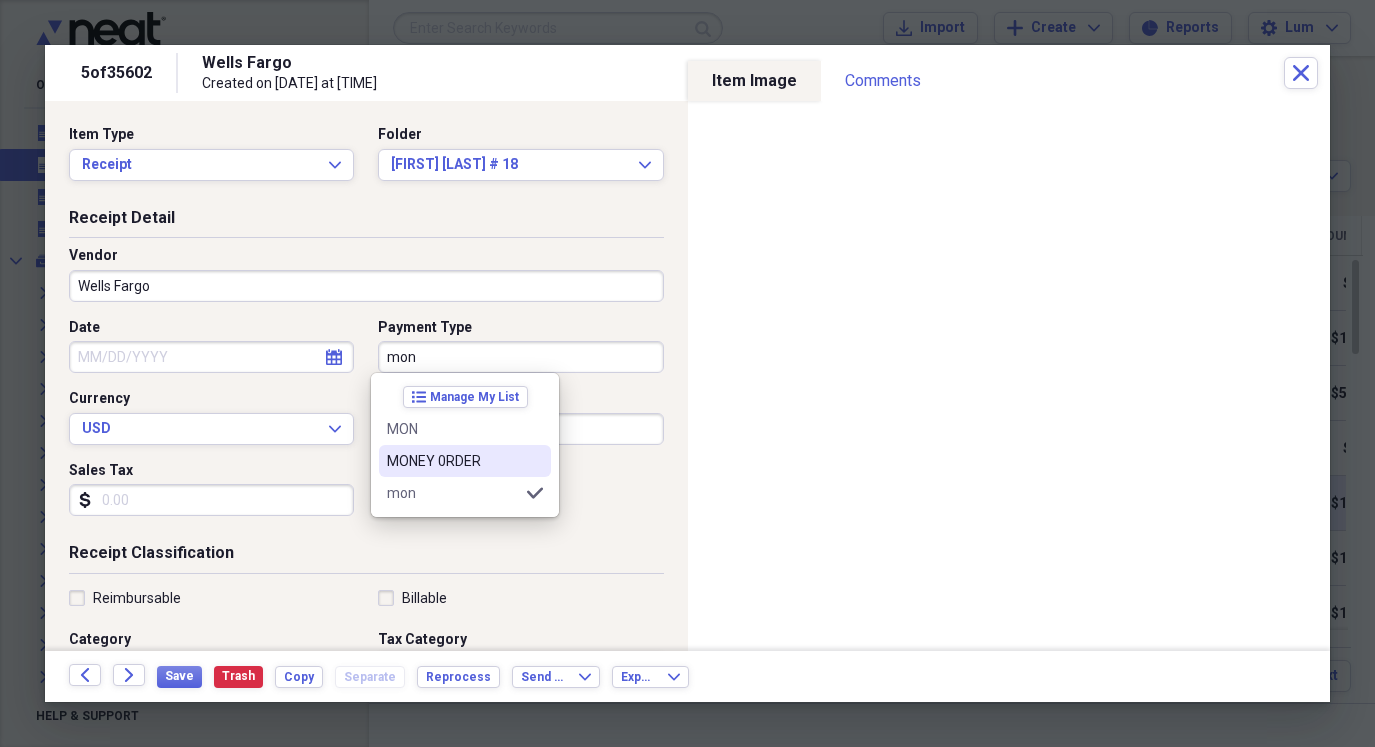click on "MONEY 0RDER" at bounding box center [465, 461] 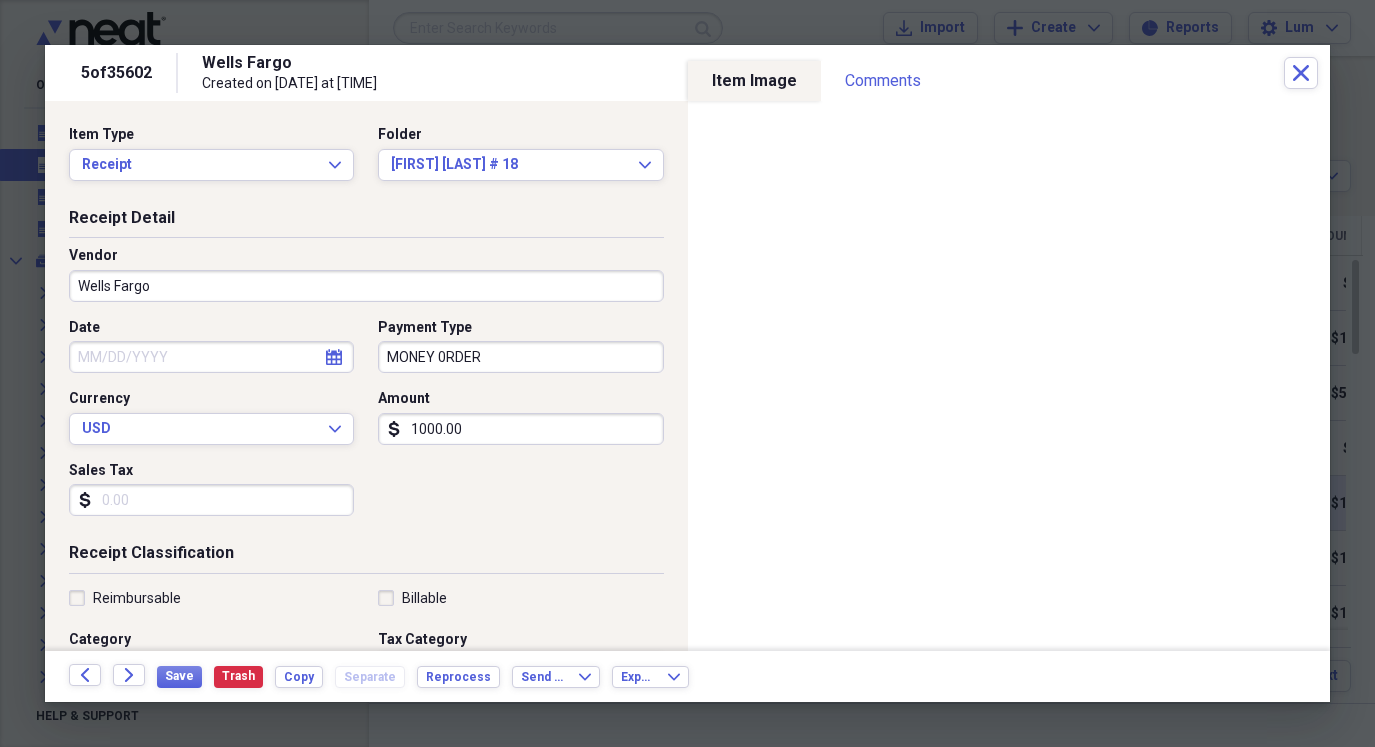 select on "7" 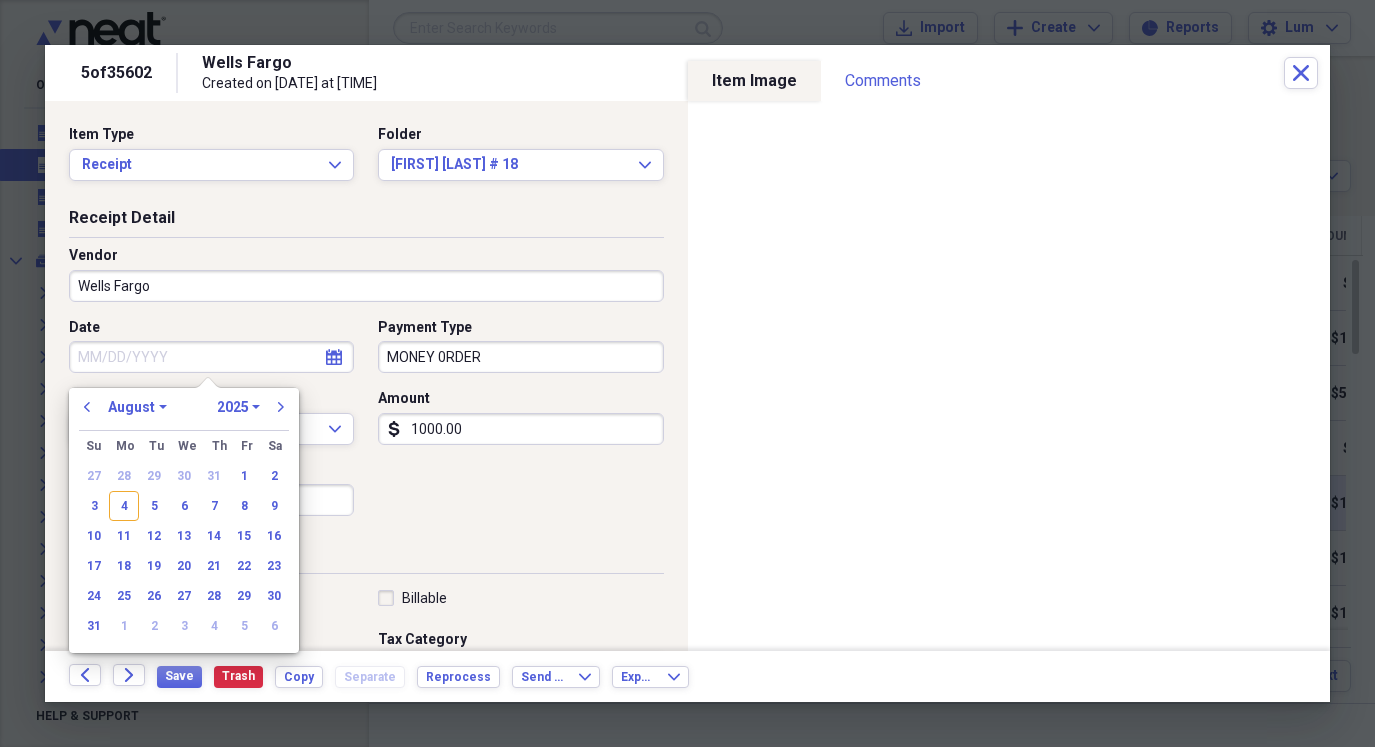 click on "Date" at bounding box center (211, 357) 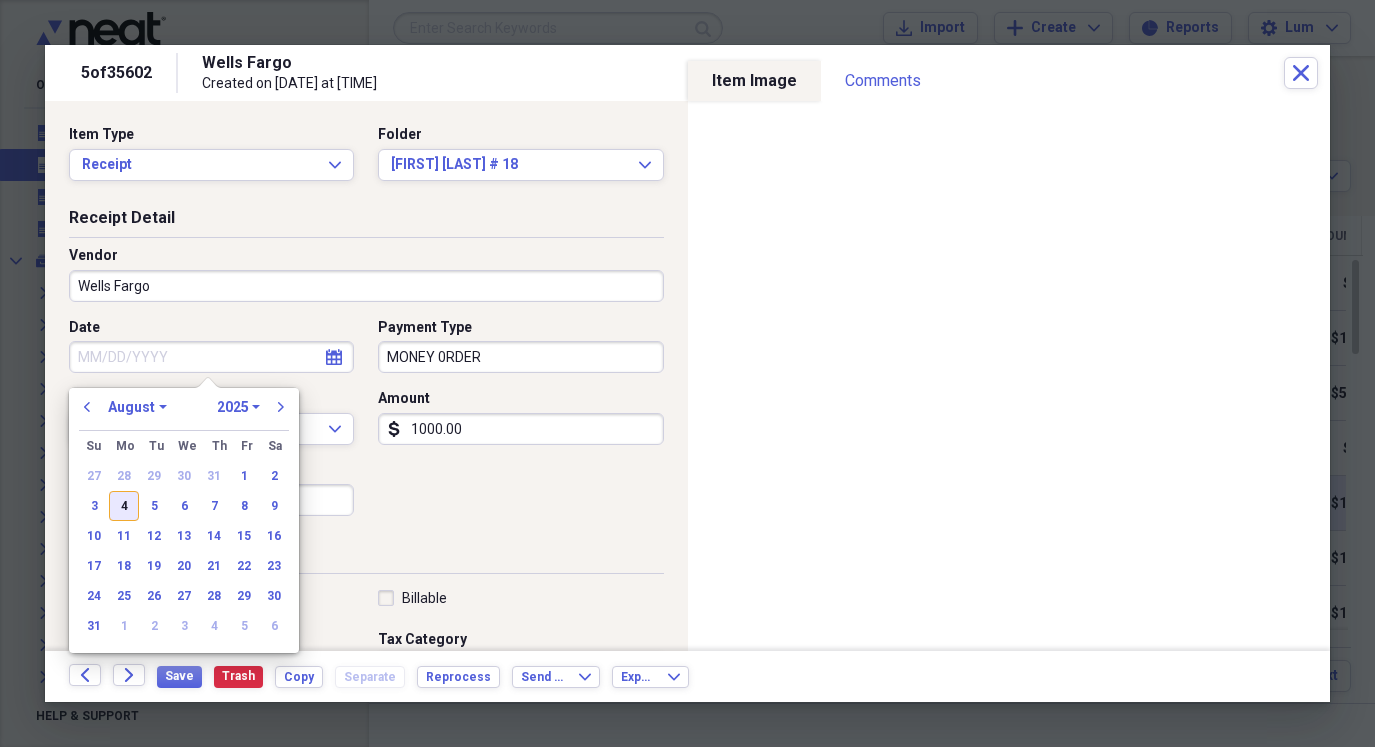click on "4" at bounding box center (124, 506) 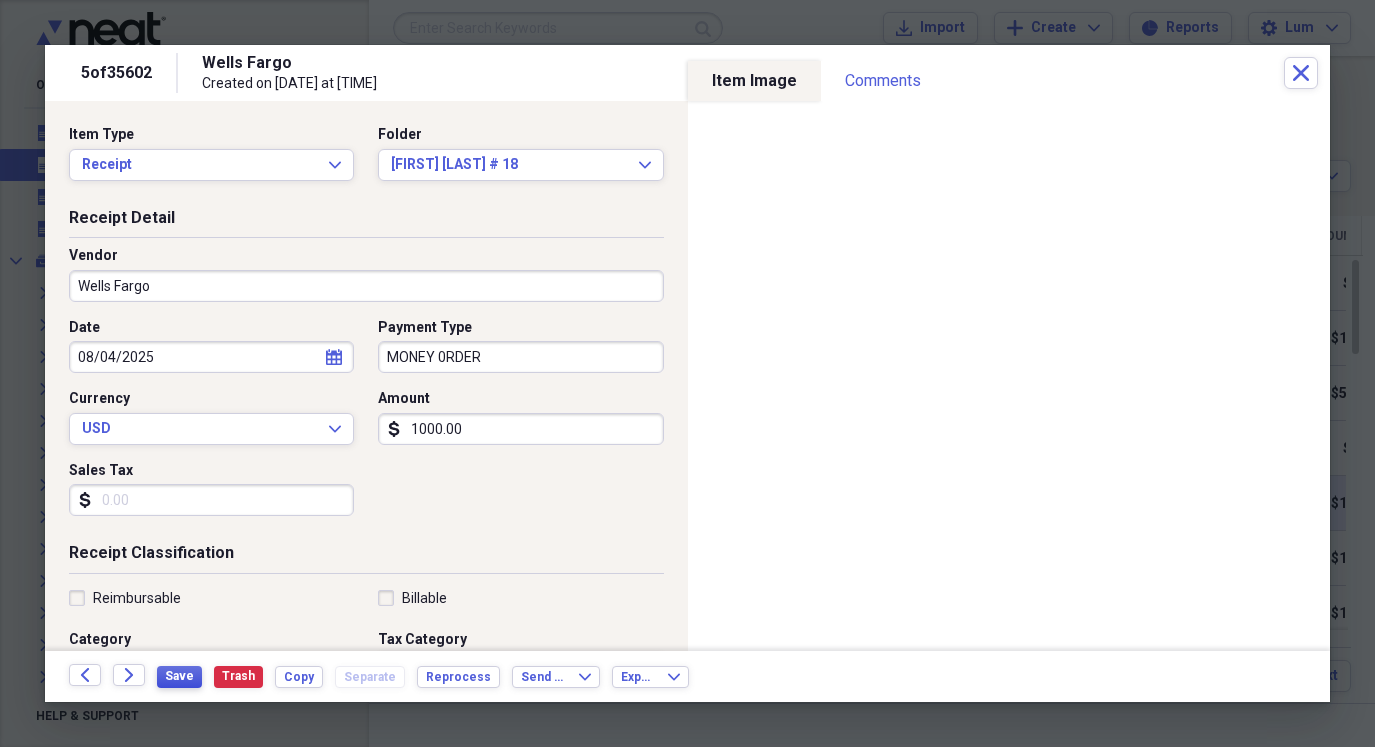 drag, startPoint x: 176, startPoint y: 688, endPoint x: 189, endPoint y: 679, distance: 15.811388 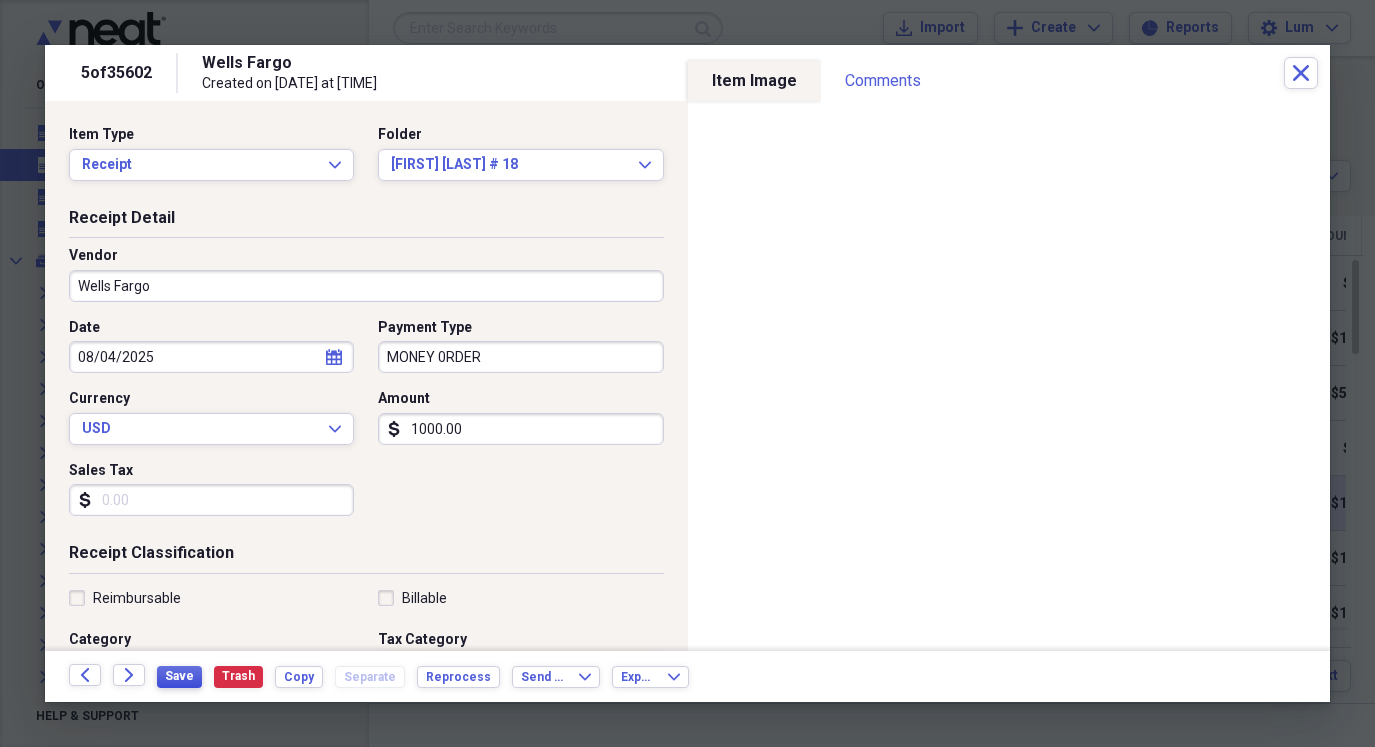 click on "Save" at bounding box center [179, 677] 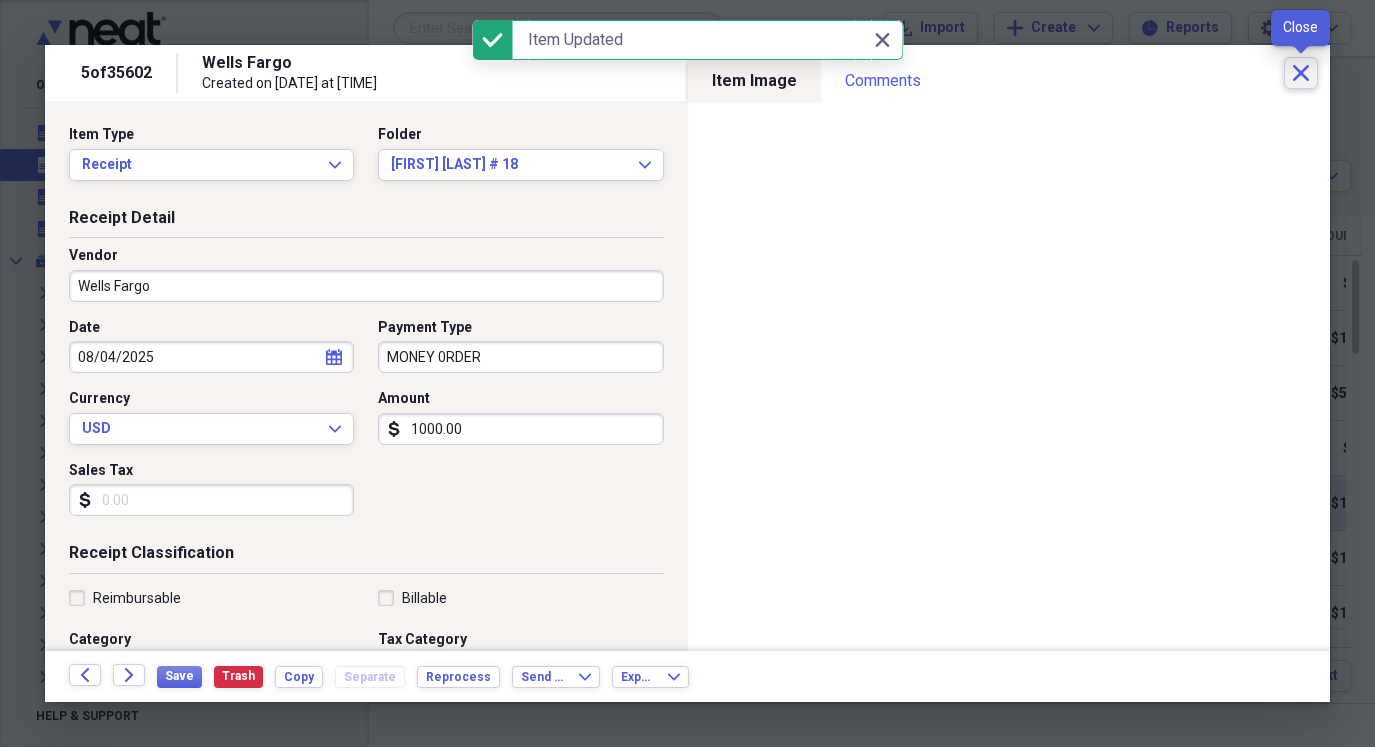 click on "Close" at bounding box center [1301, 73] 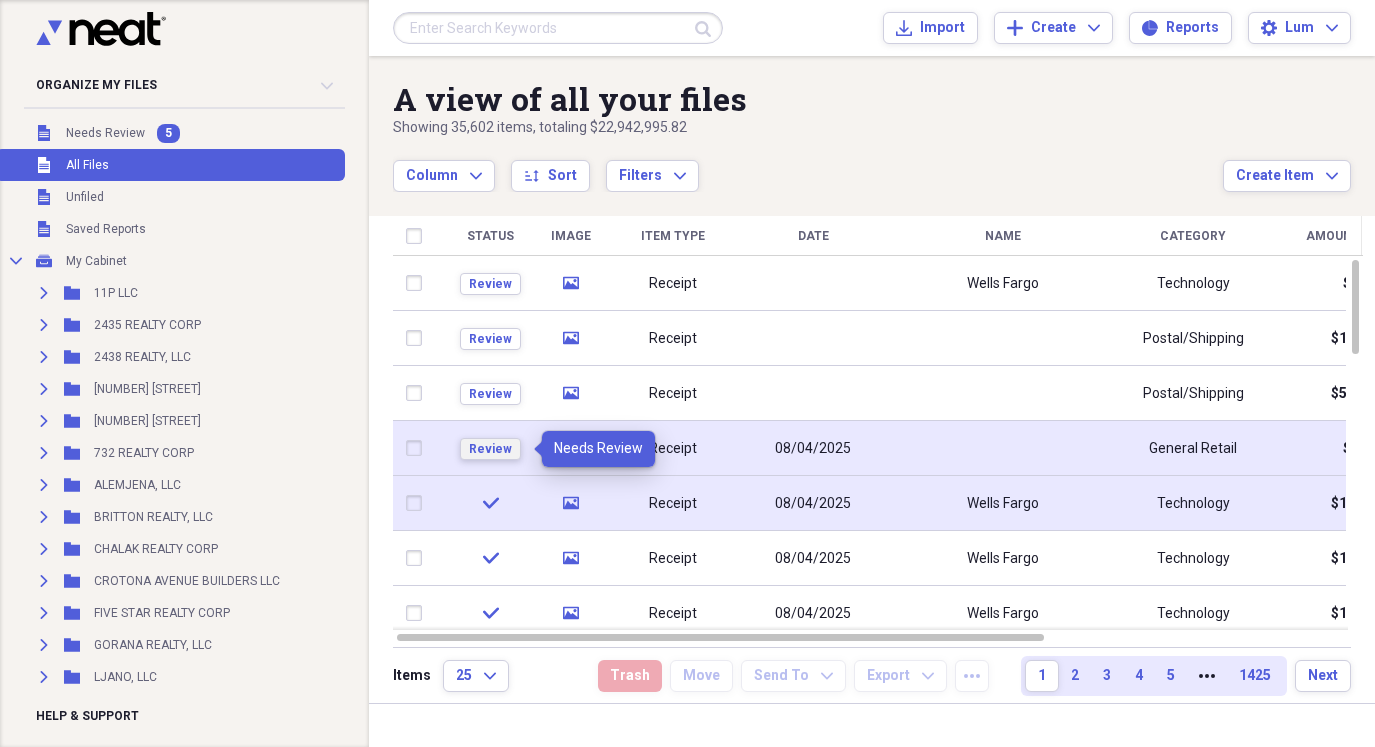 click on "Review" at bounding box center [490, 449] 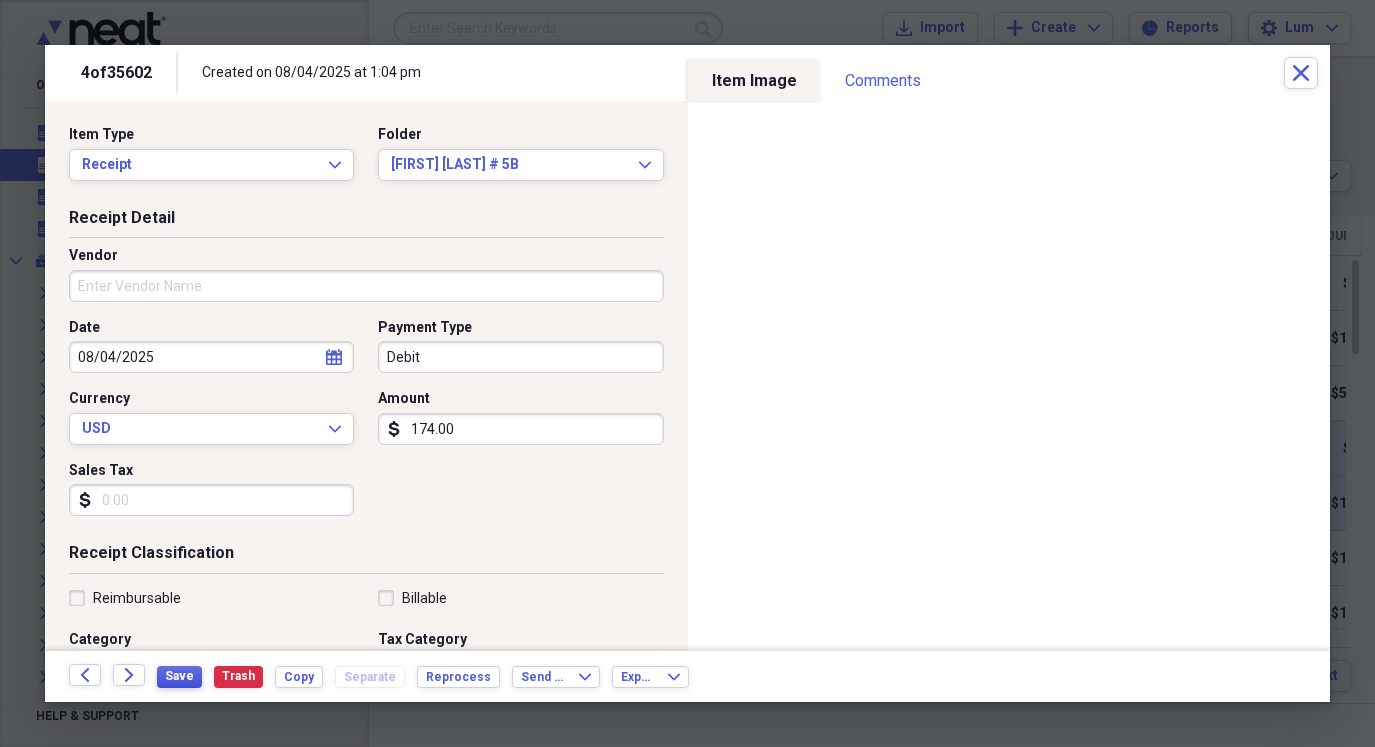 click on "Save" at bounding box center [179, 677] 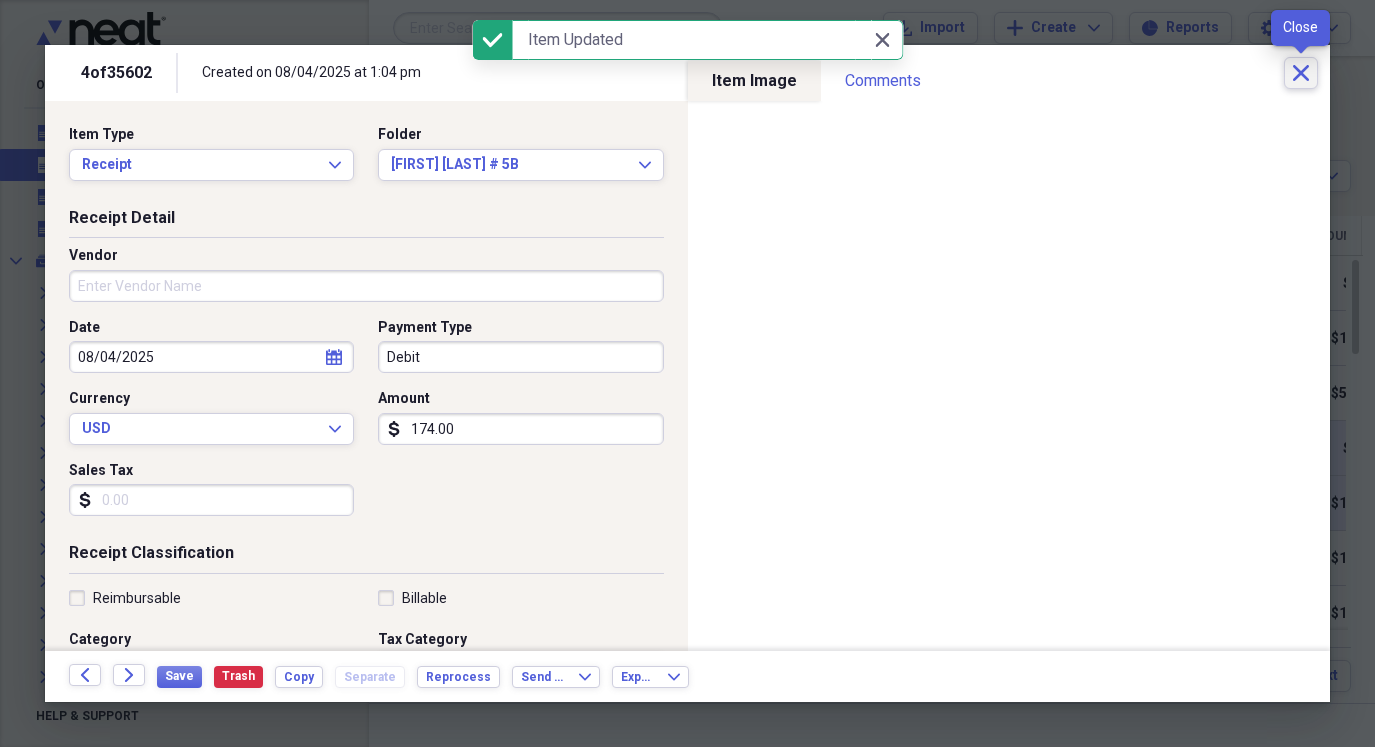click on "Close" 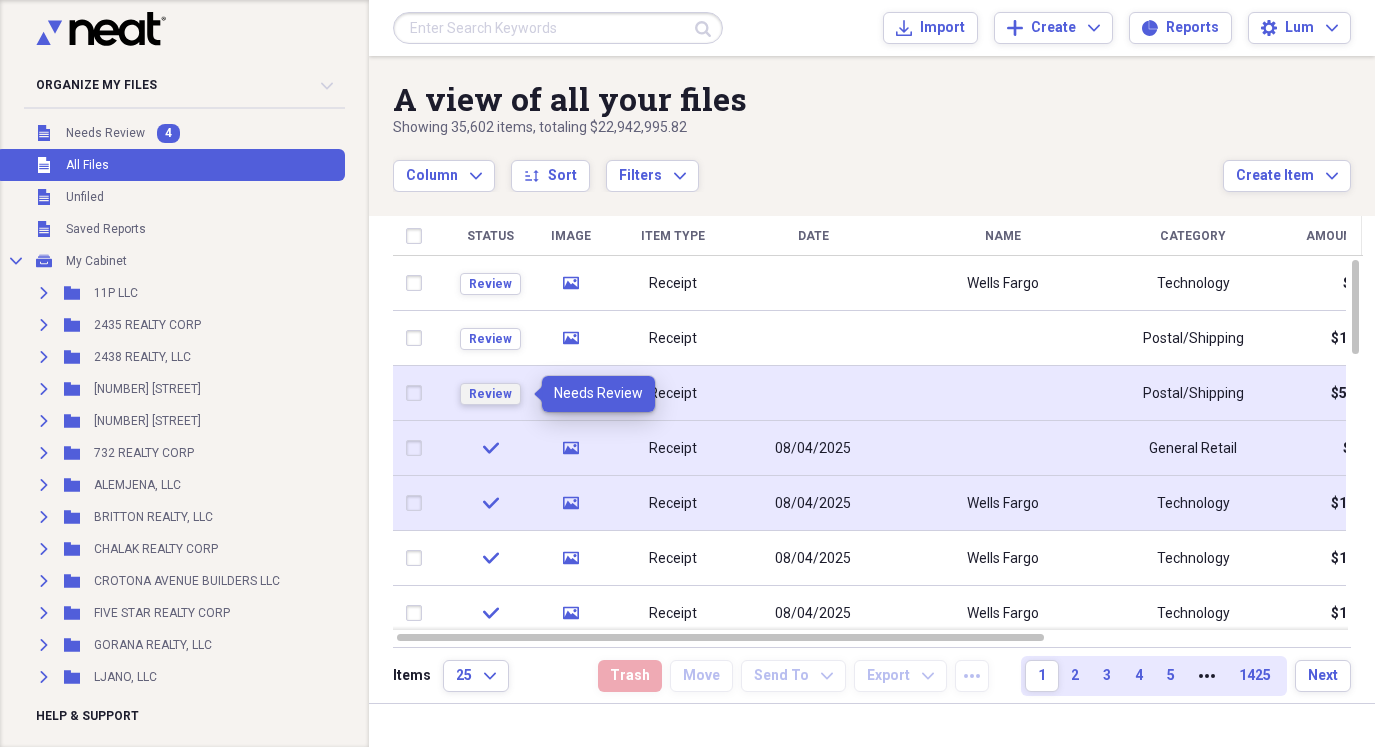 click on "Review" at bounding box center (490, 394) 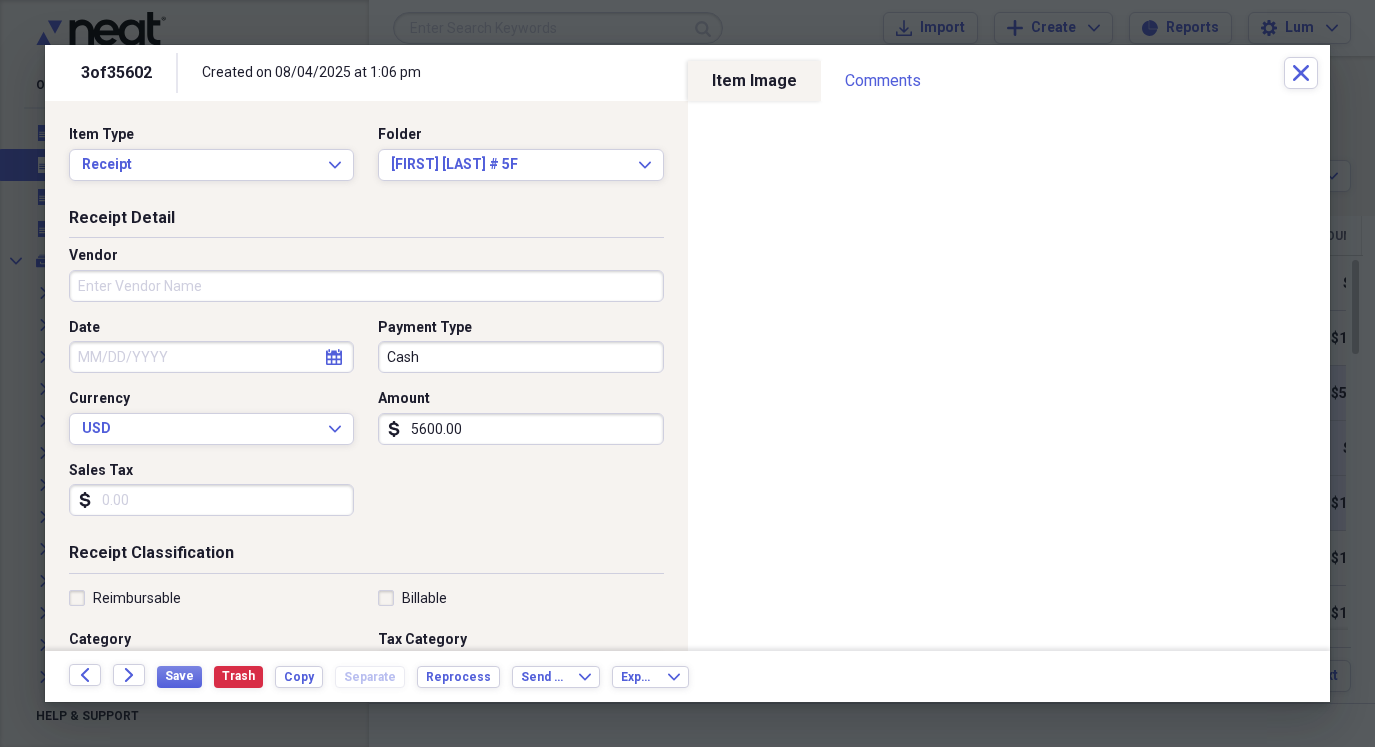 click on "Amount" at bounding box center (520, 399) 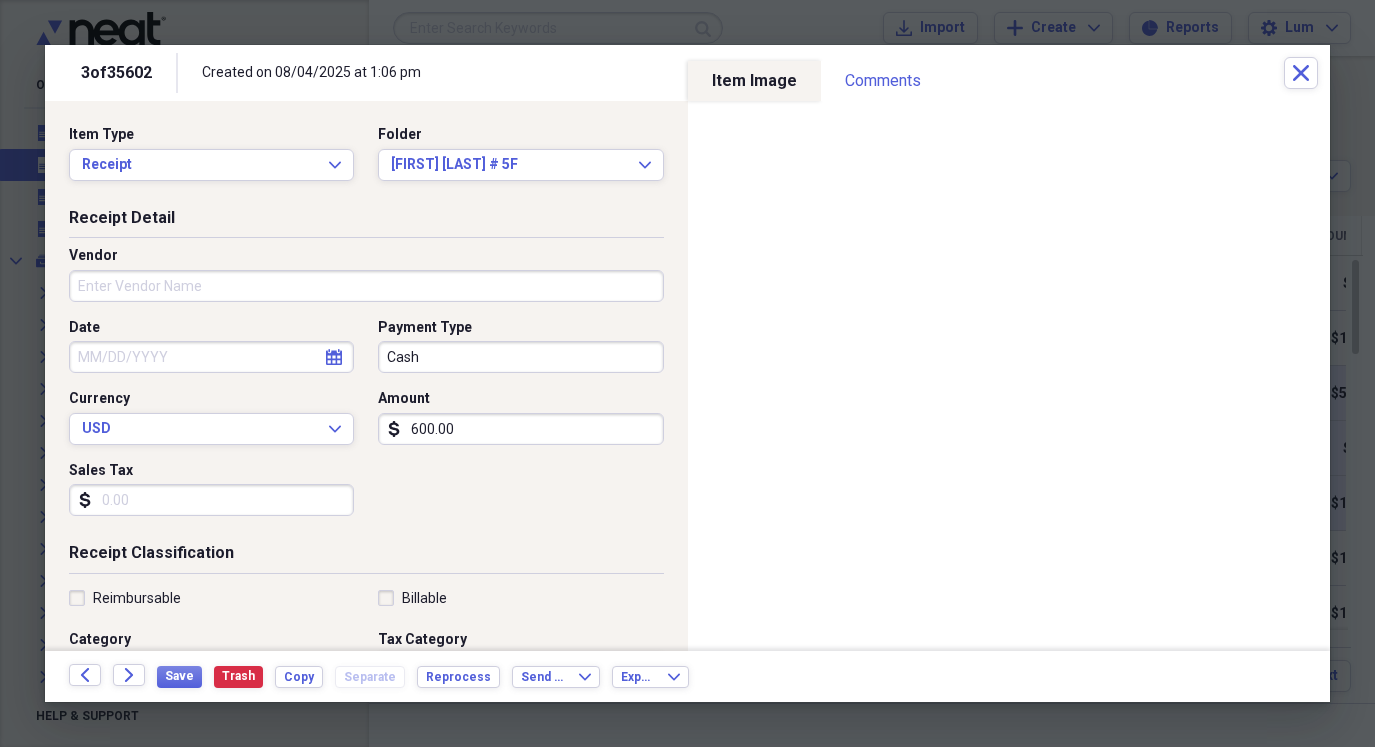 type on "600.00" 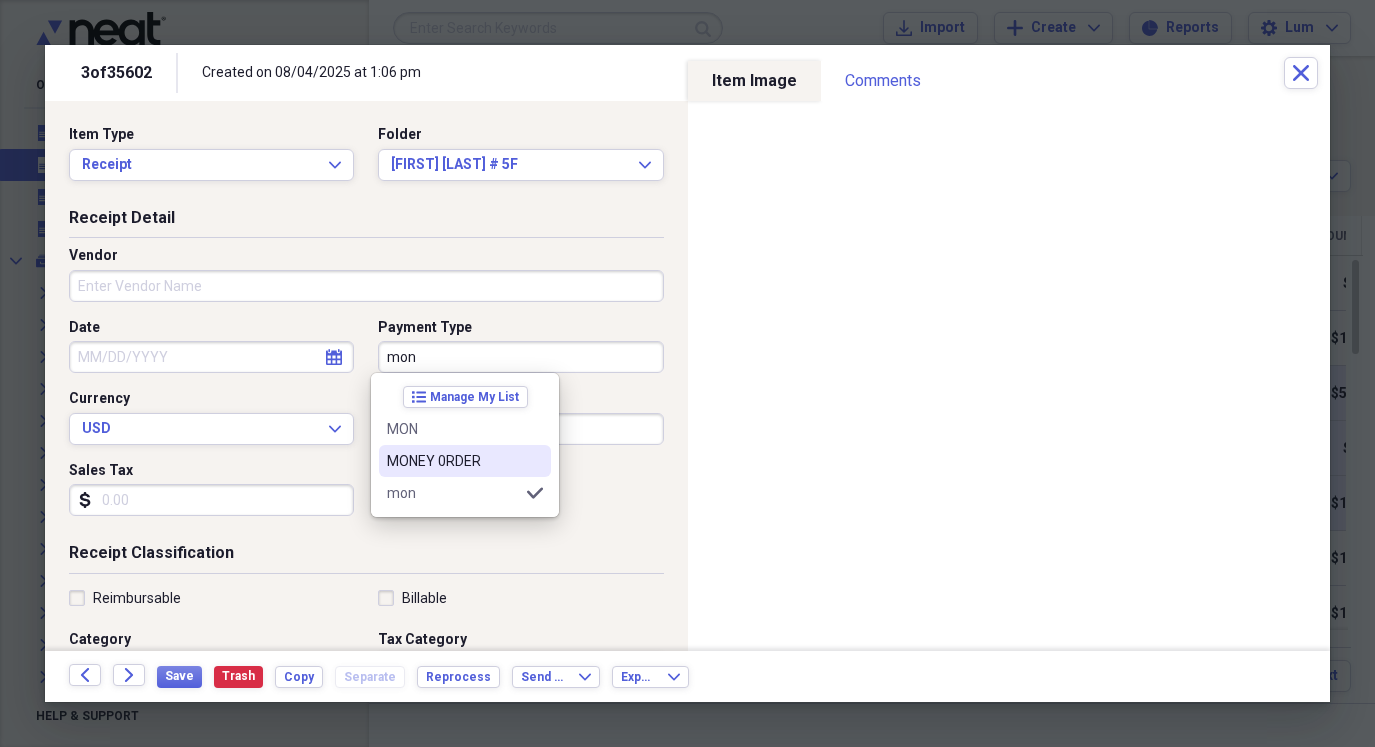 click on "MONEY 0RDER" at bounding box center (465, 461) 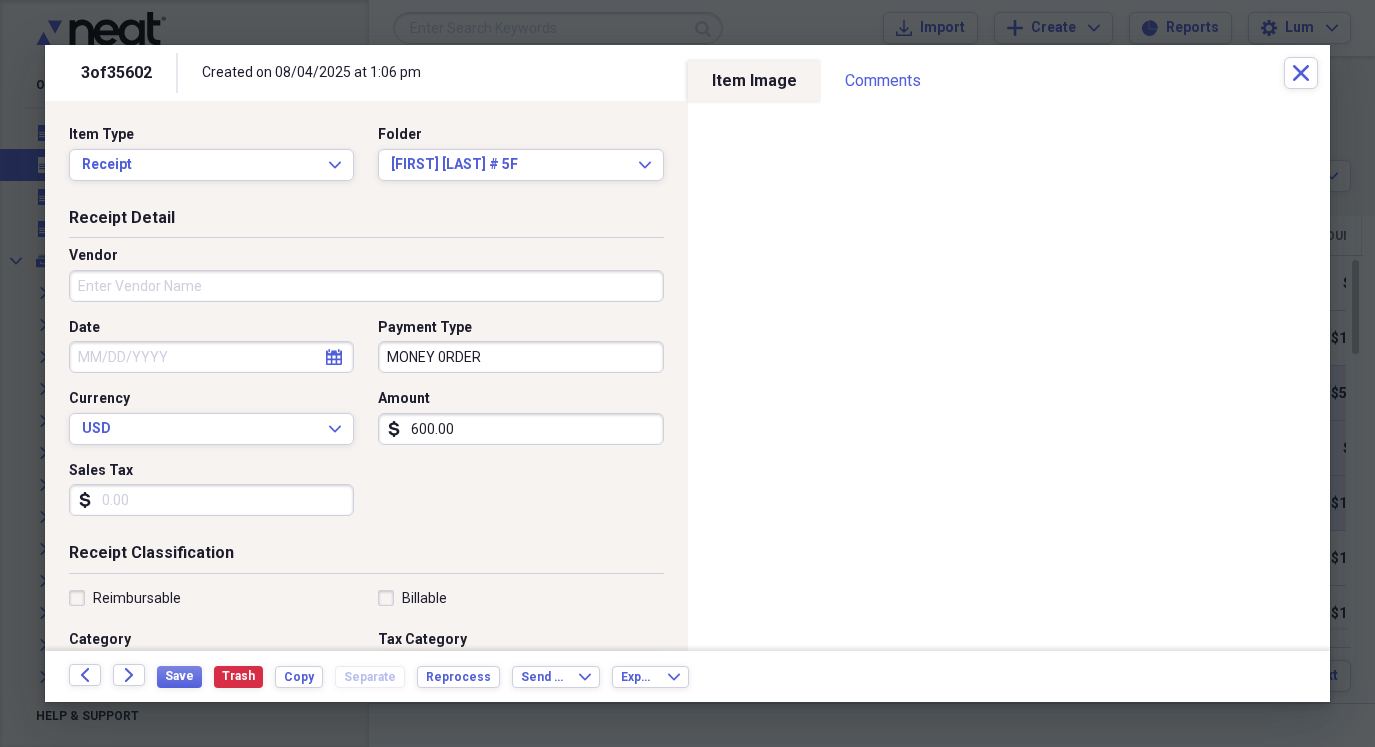click on "Date" at bounding box center [211, 357] 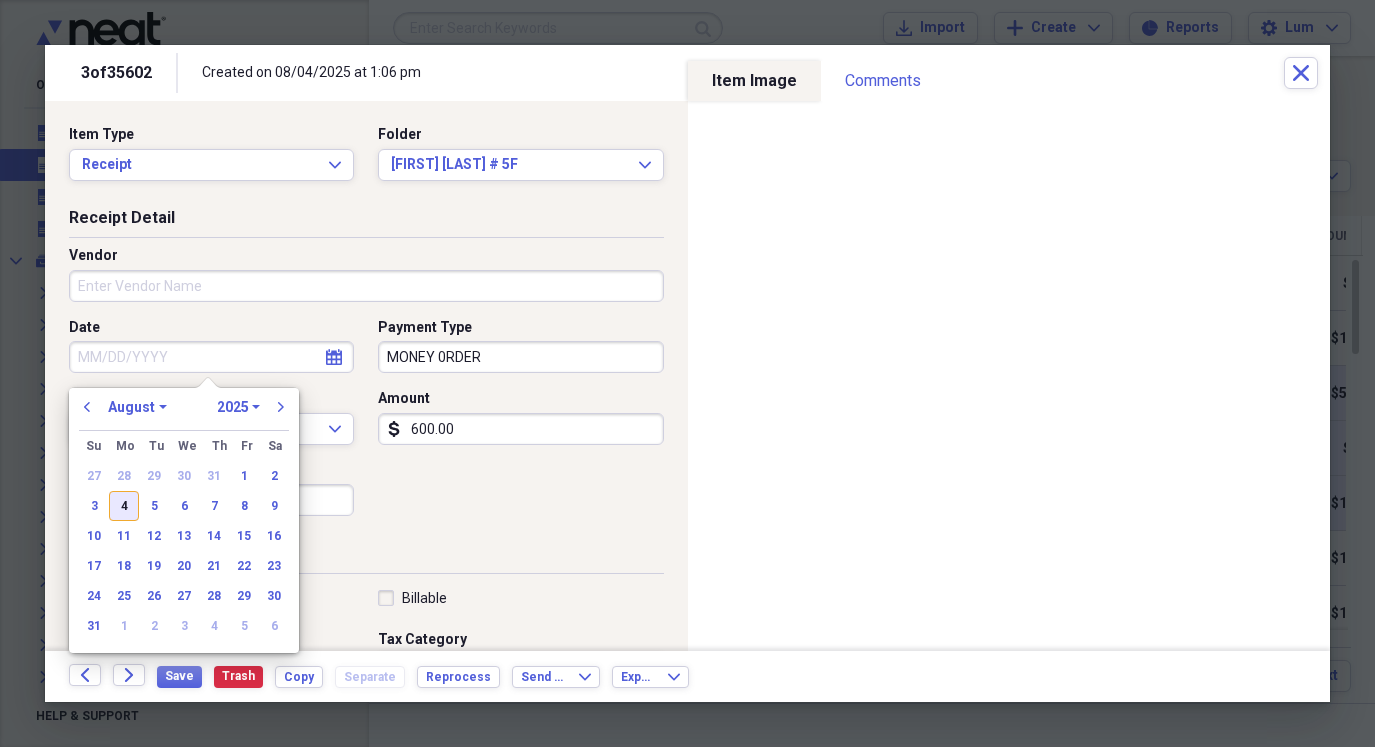 click on "4" at bounding box center (124, 506) 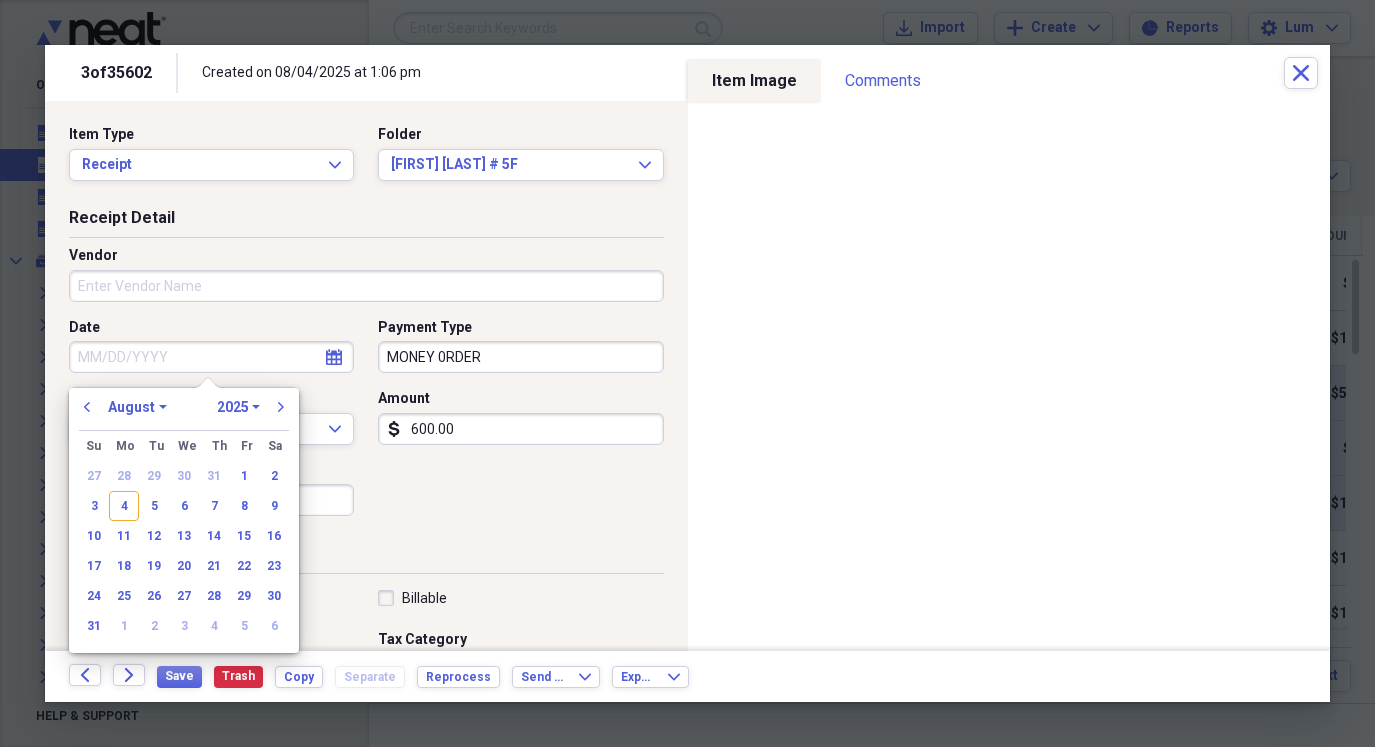 type on "08/04/2025" 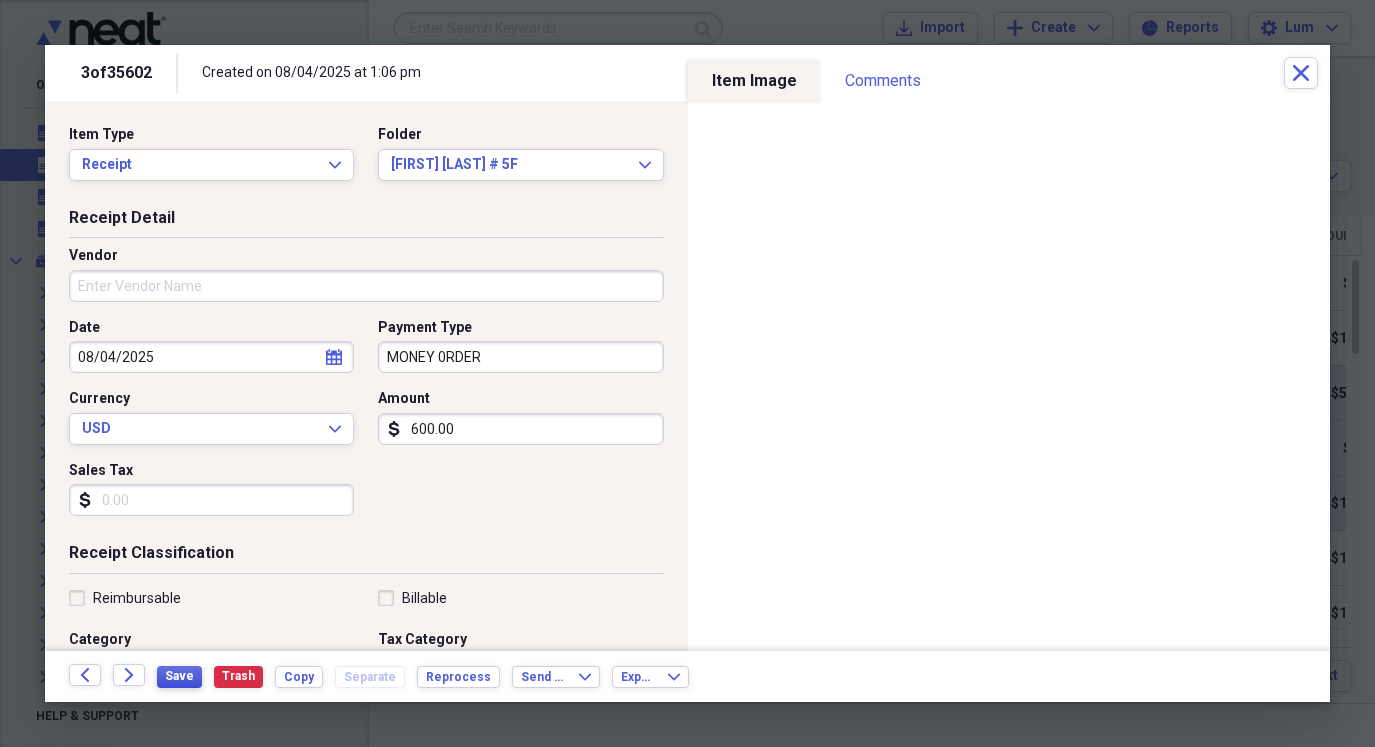 click on "Save" at bounding box center [179, 676] 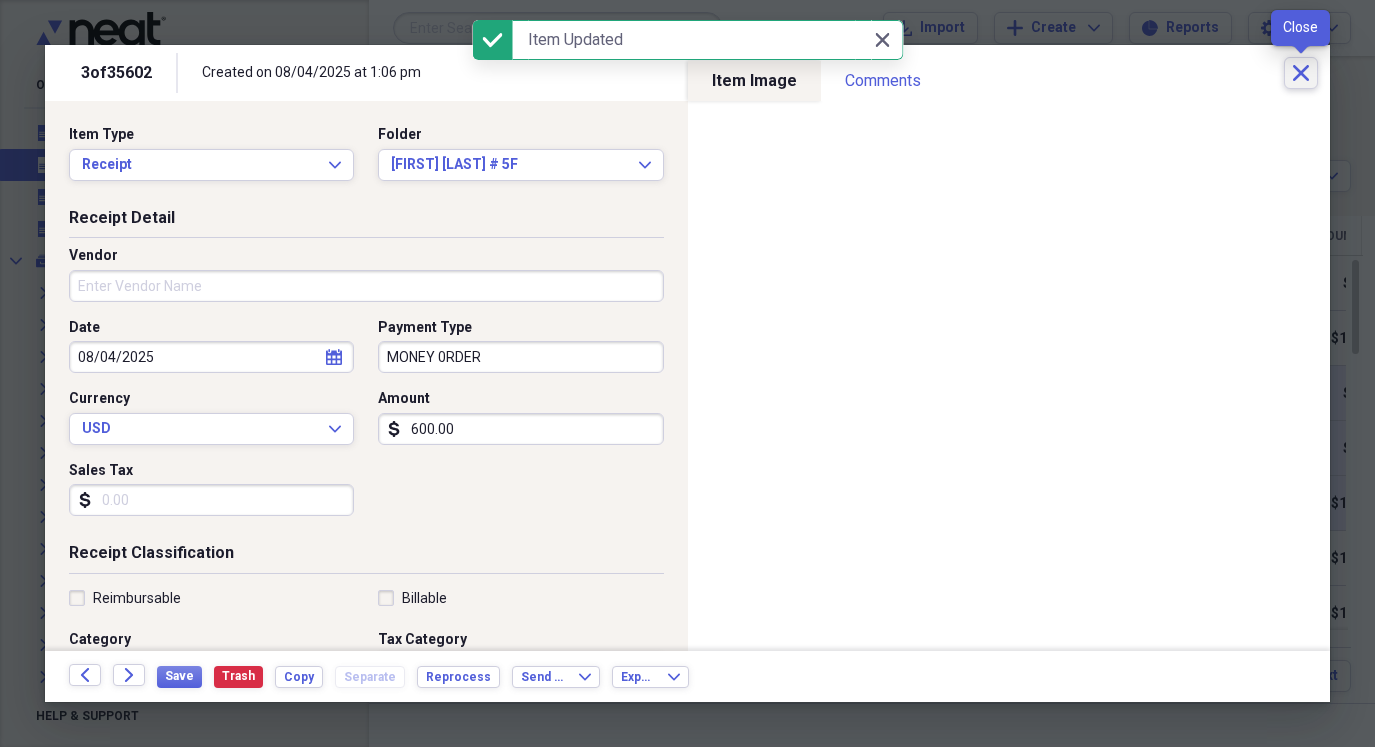click on "Close" at bounding box center (1301, 73) 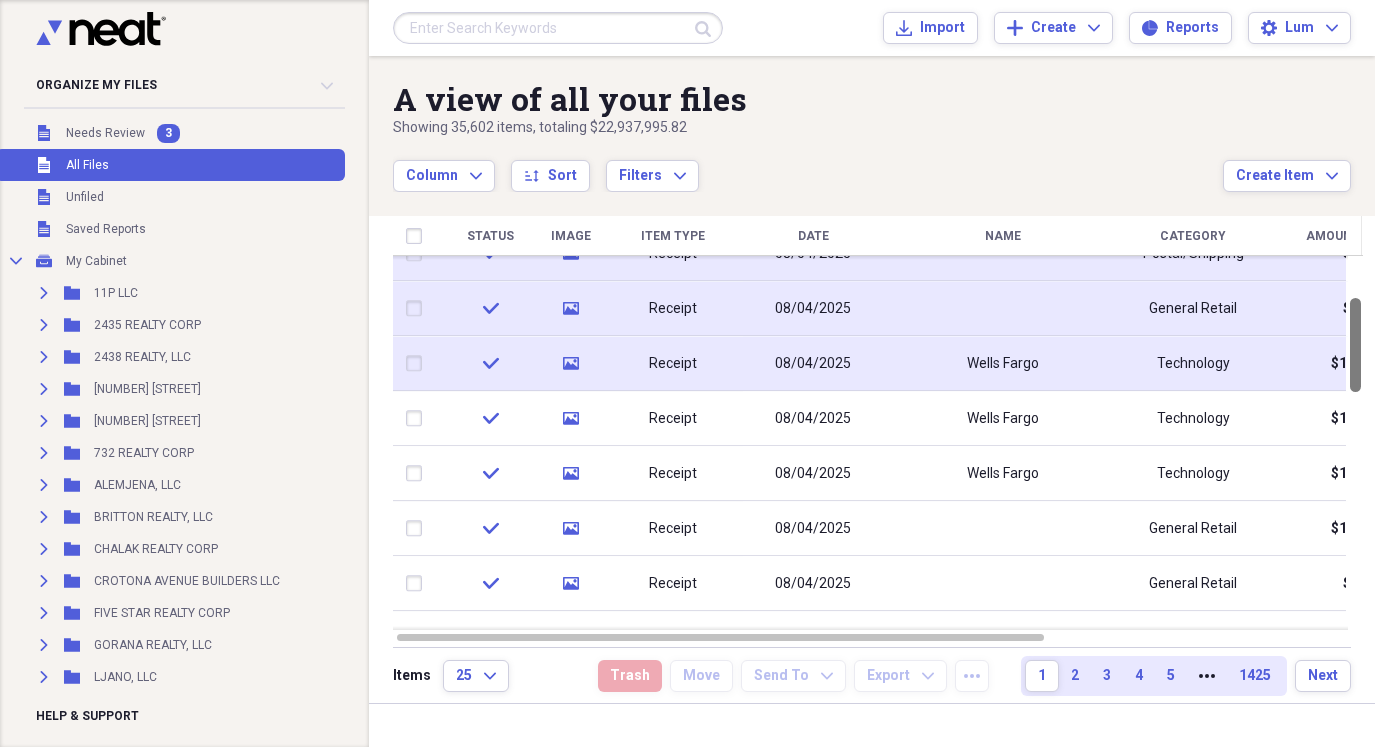 drag, startPoint x: 1366, startPoint y: 308, endPoint x: 1364, endPoint y: 346, distance: 38.052597 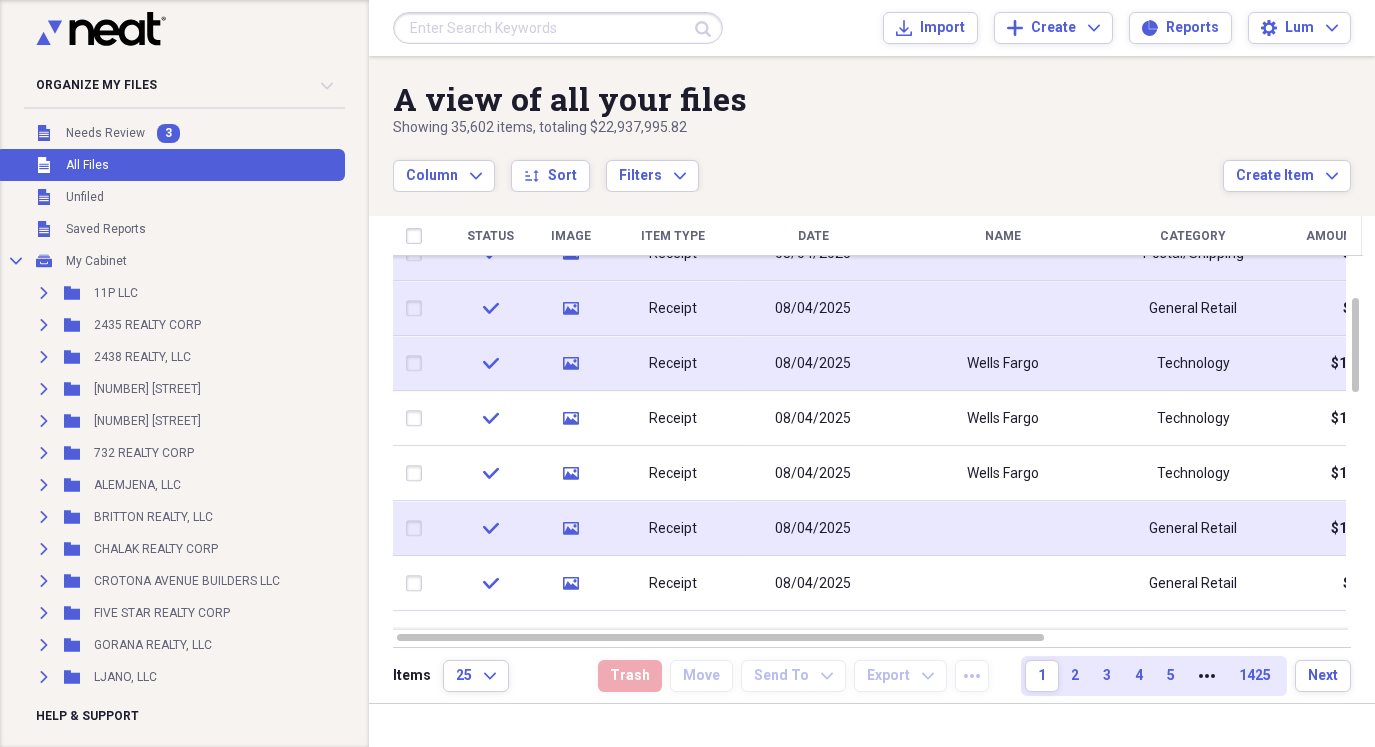click on "08/04/2025" at bounding box center [813, 528] 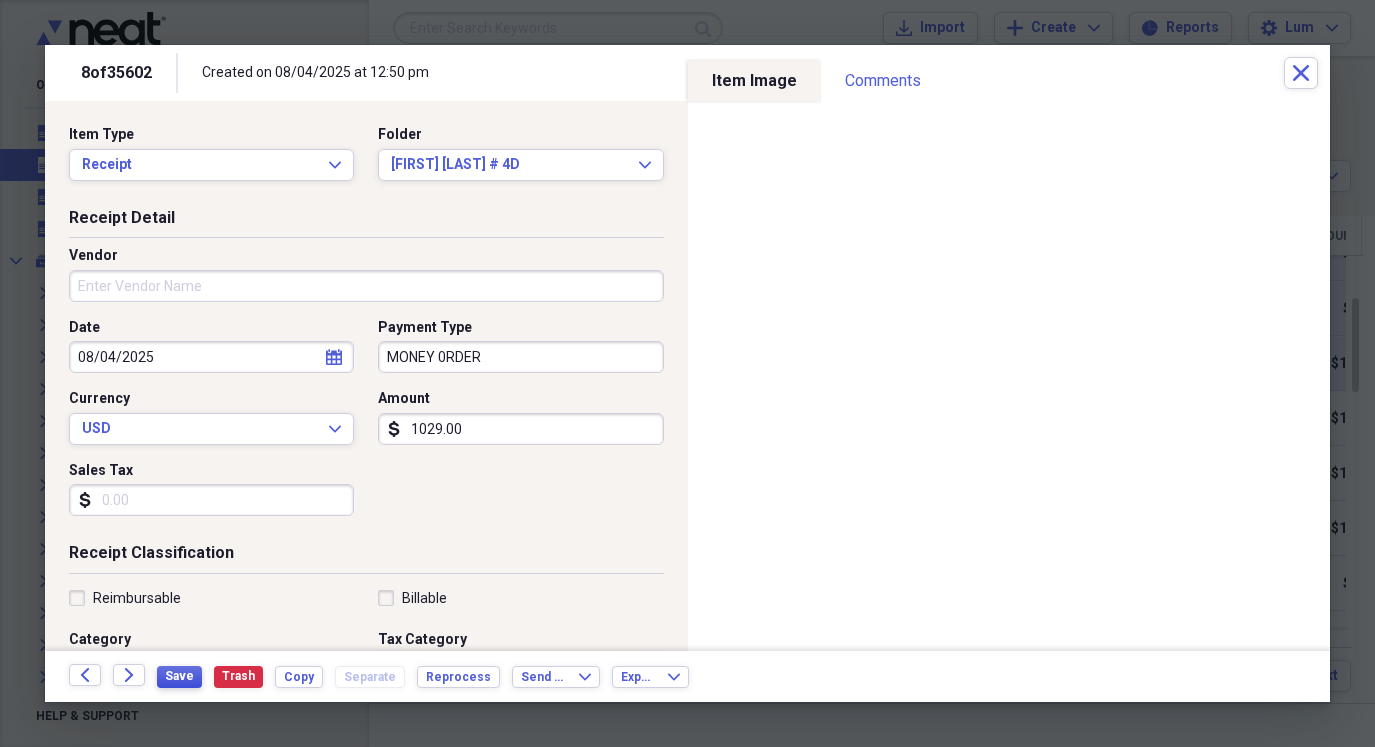 click on "Save" at bounding box center [179, 676] 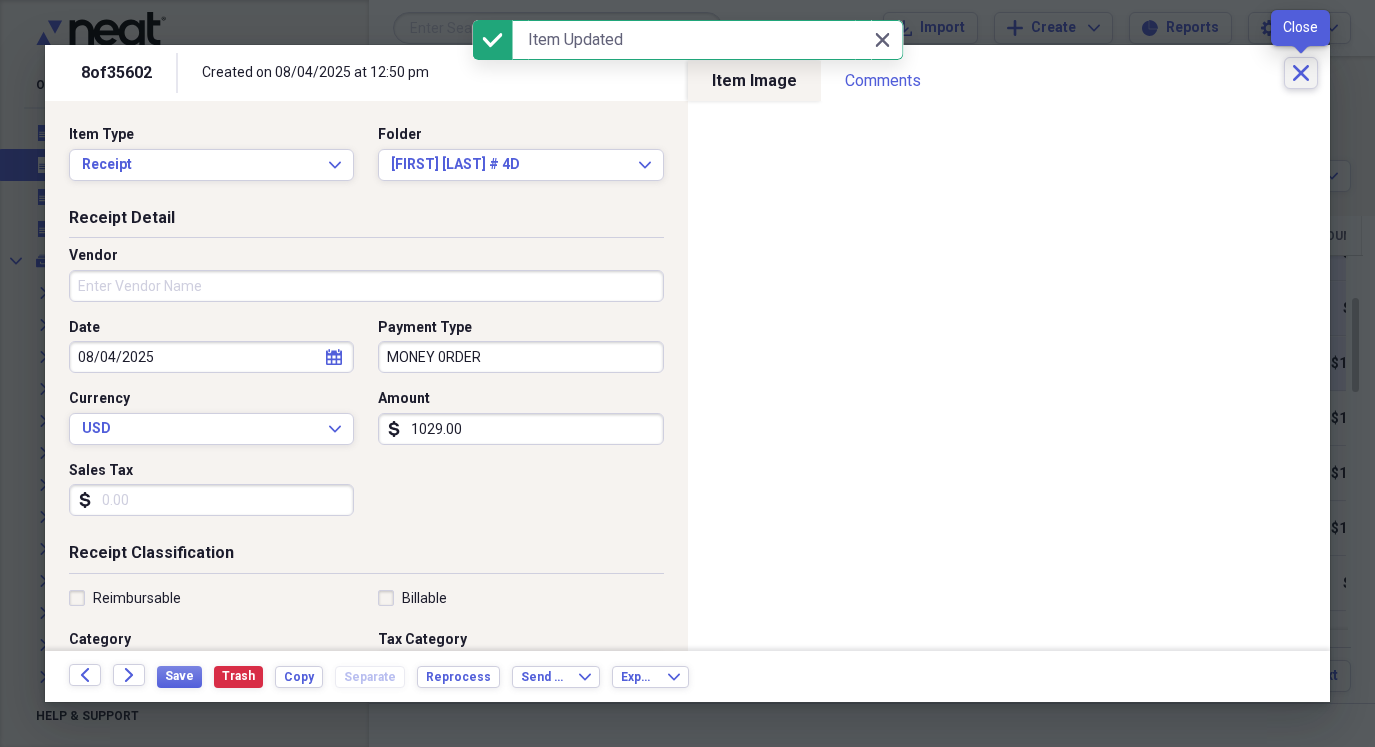 click 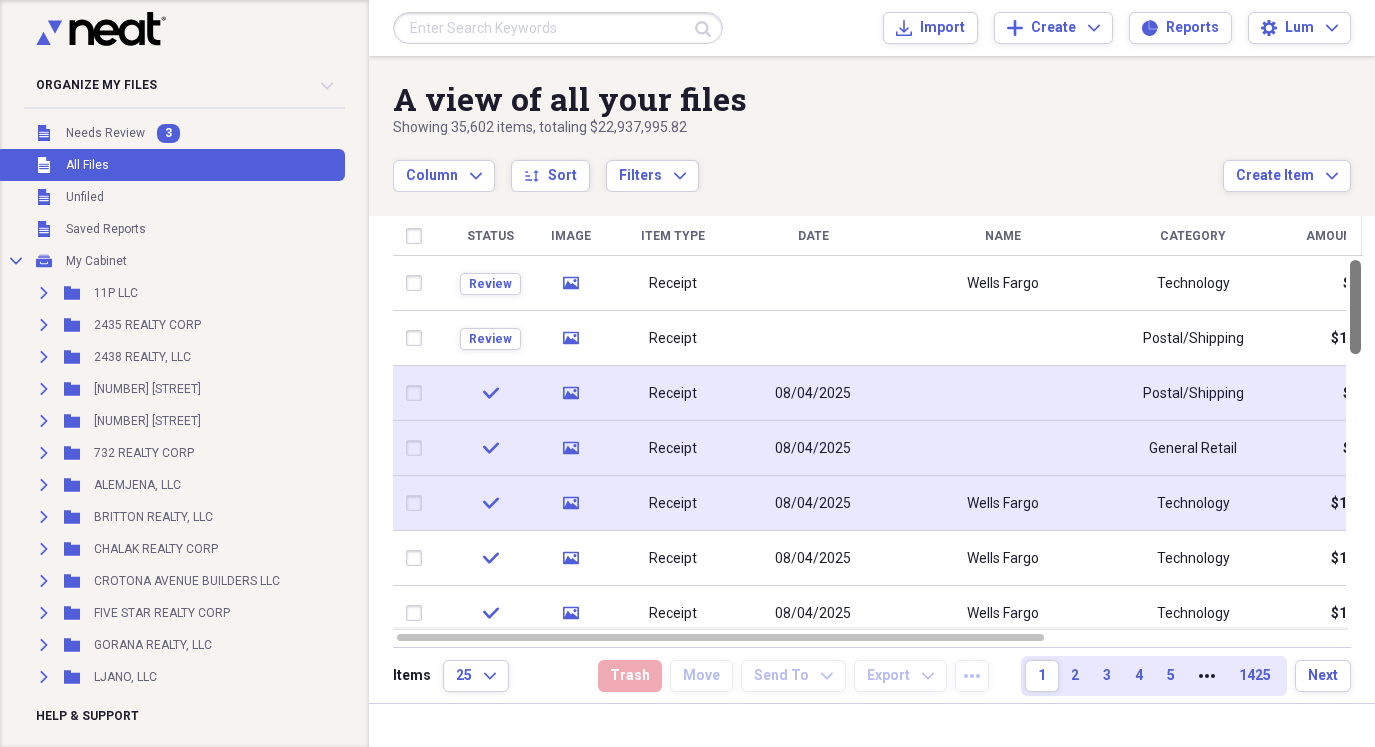 drag, startPoint x: 1371, startPoint y: 309, endPoint x: 1368, endPoint y: 234, distance: 75.059975 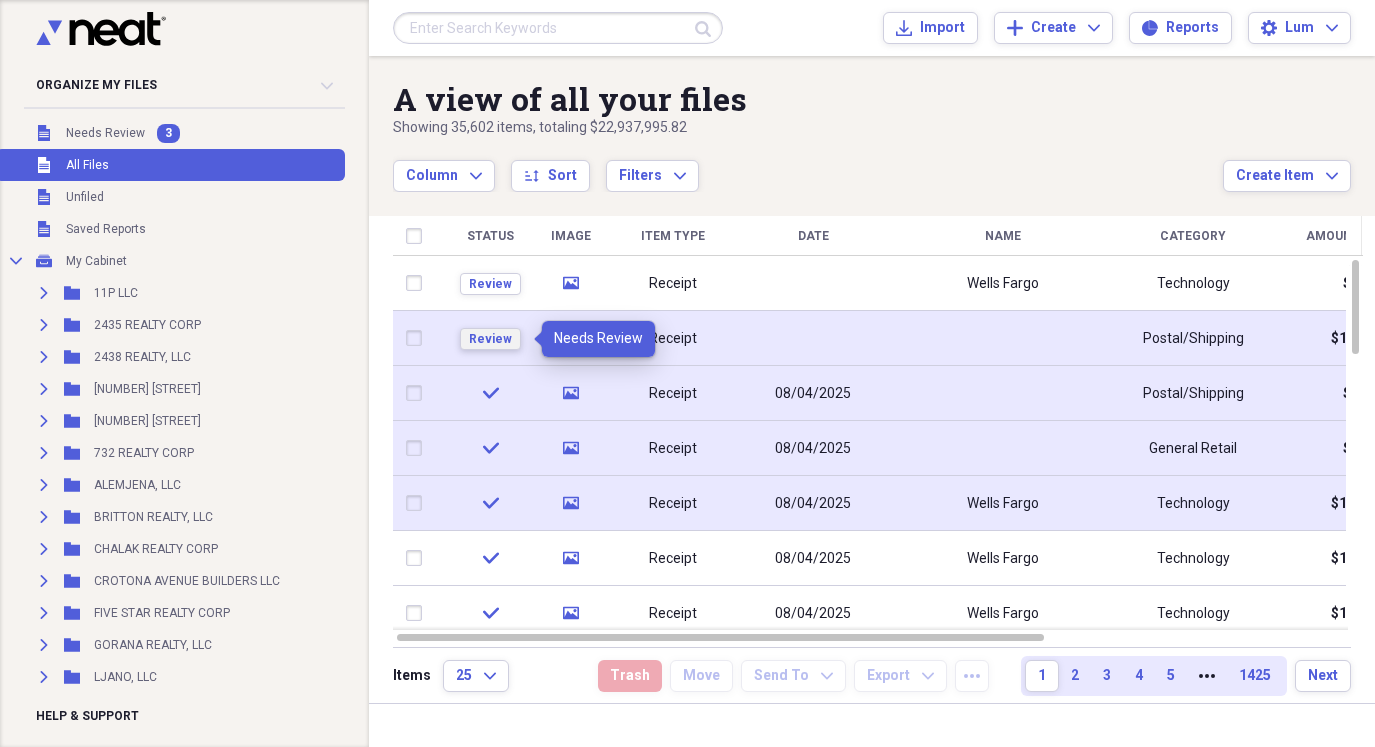 click on "Review" at bounding box center [490, 339] 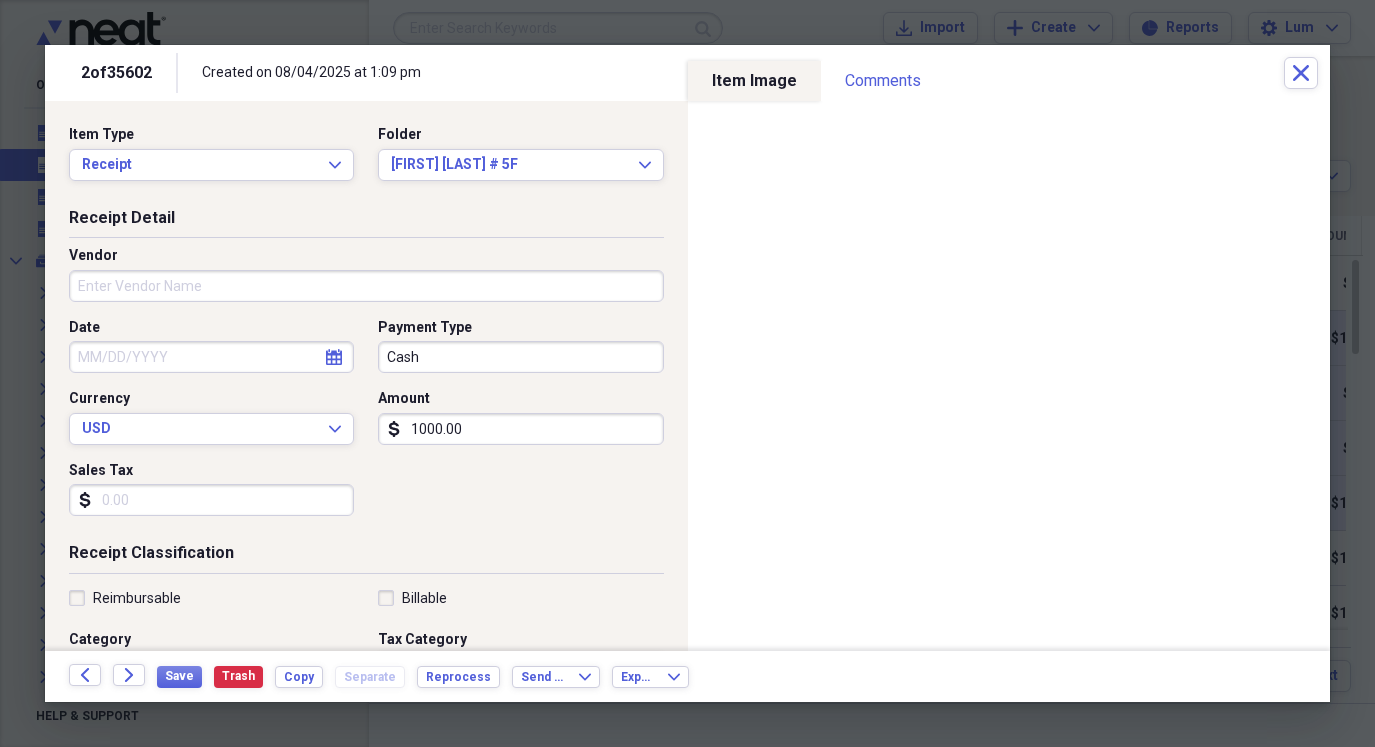 click on "Cash" at bounding box center (520, 357) 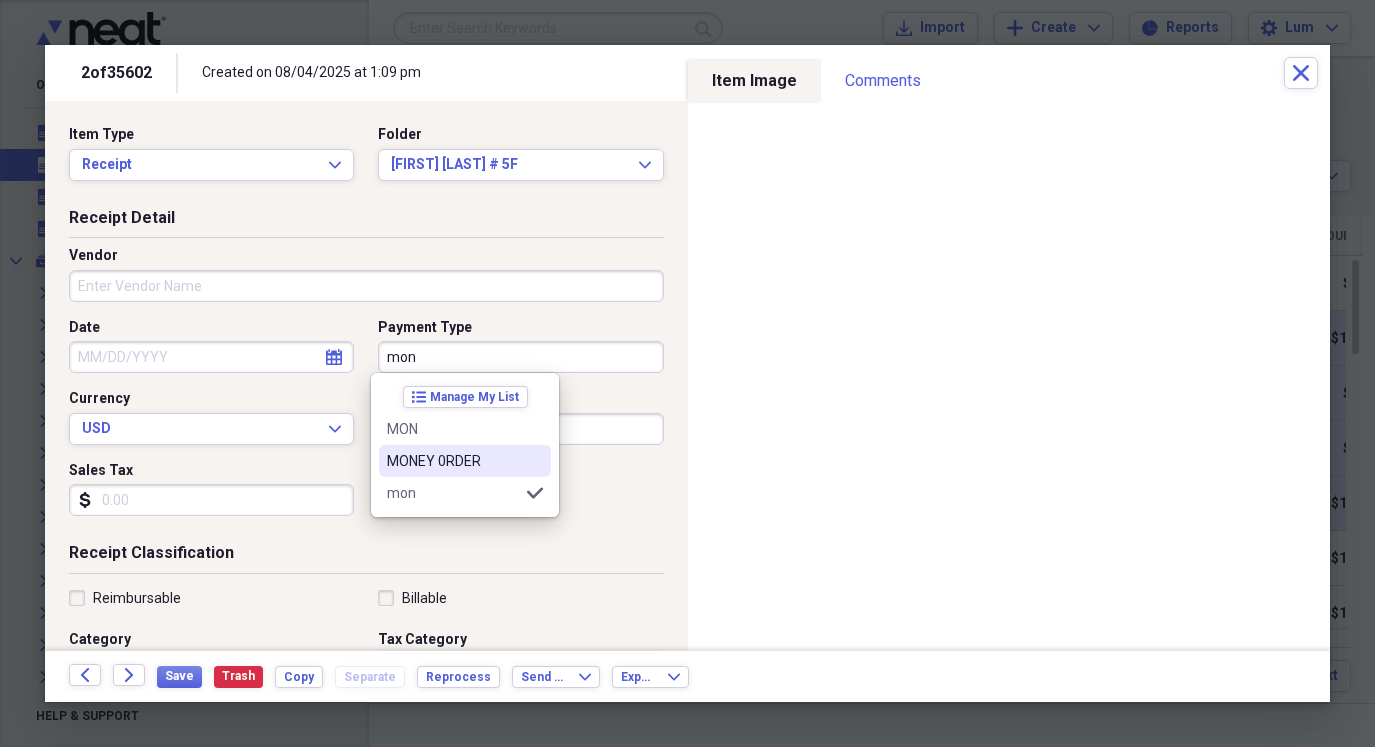 click on "MONEY 0RDER" at bounding box center (453, 461) 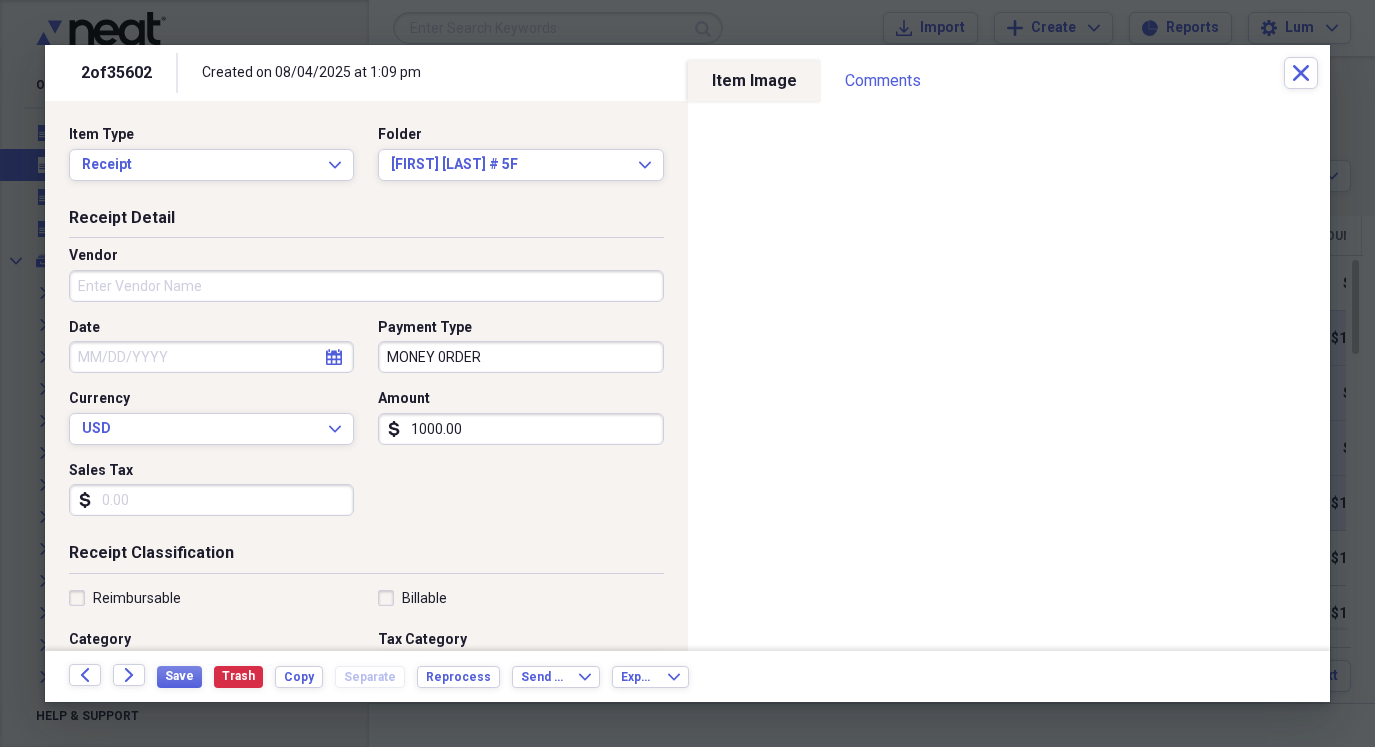 select on "7" 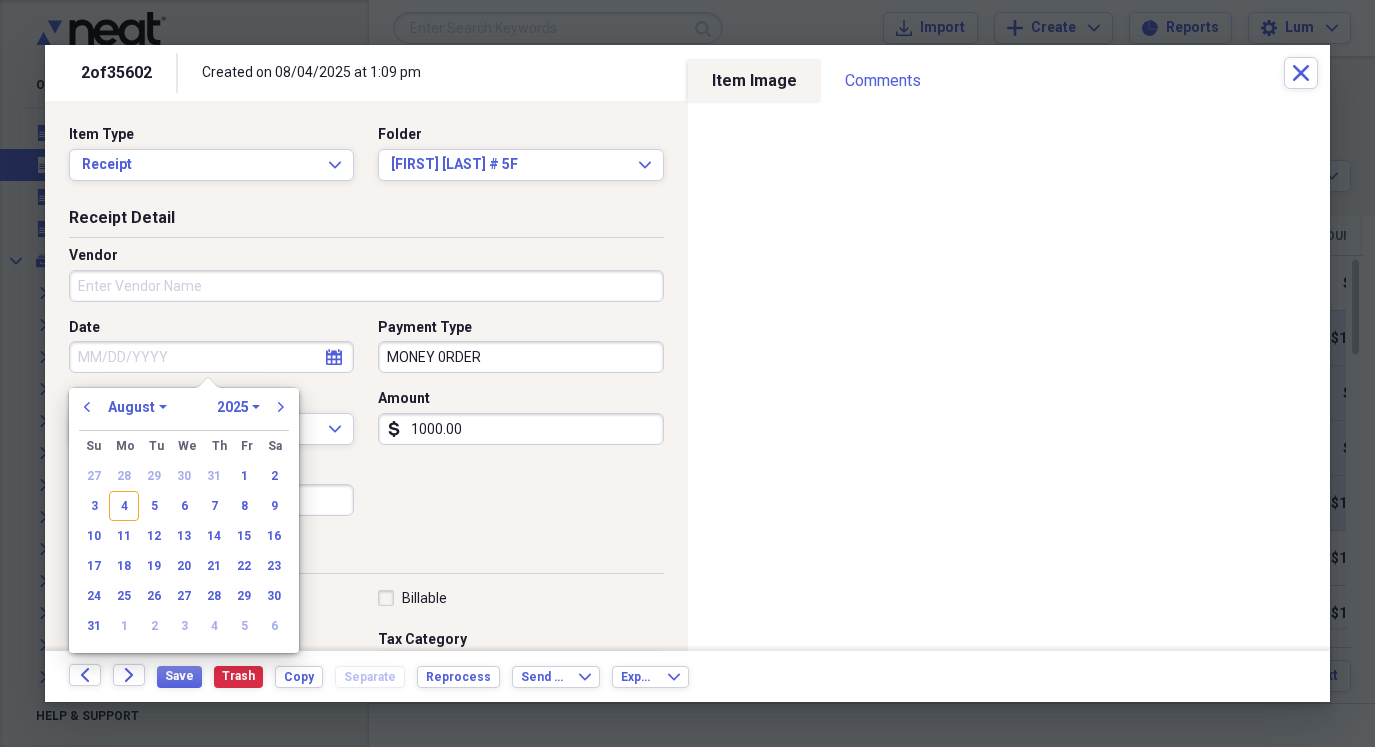 click on "Date" at bounding box center (211, 357) 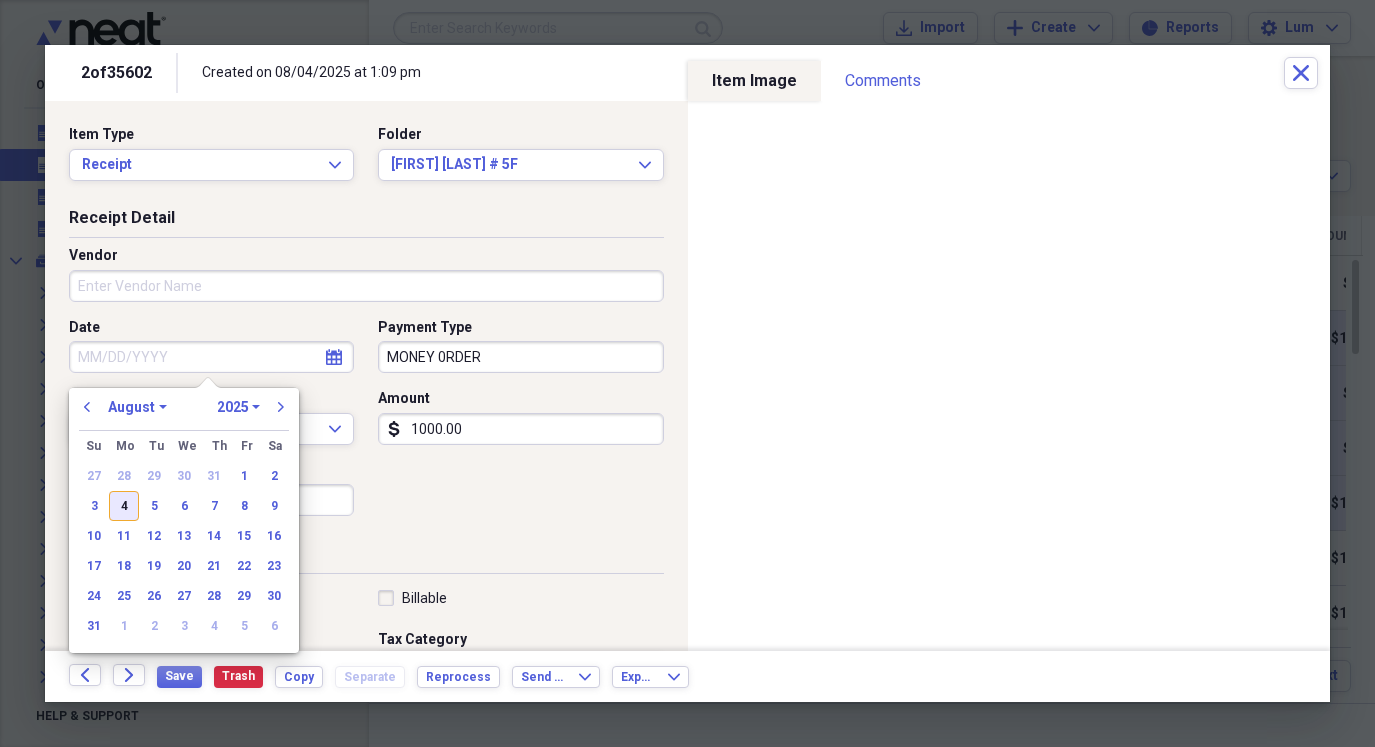click on "4" at bounding box center [124, 506] 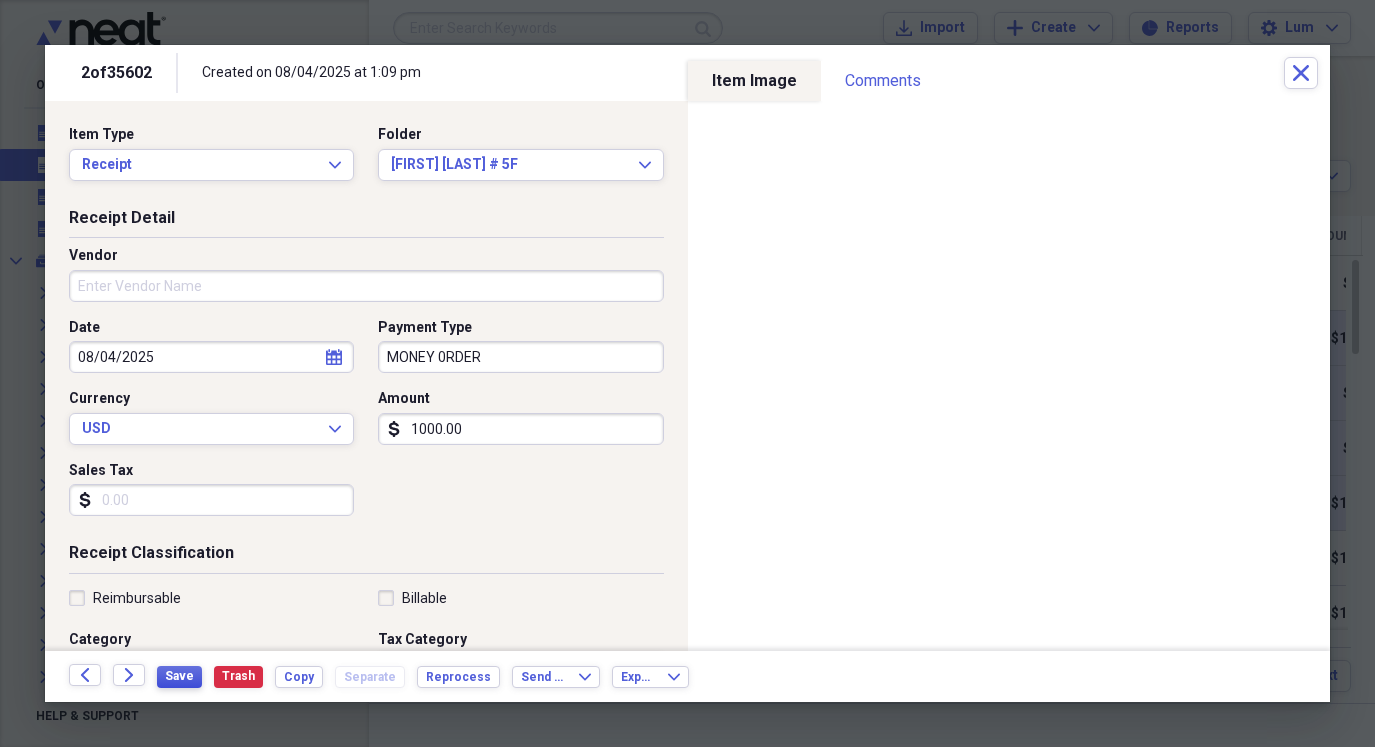 click on "Save" at bounding box center [179, 676] 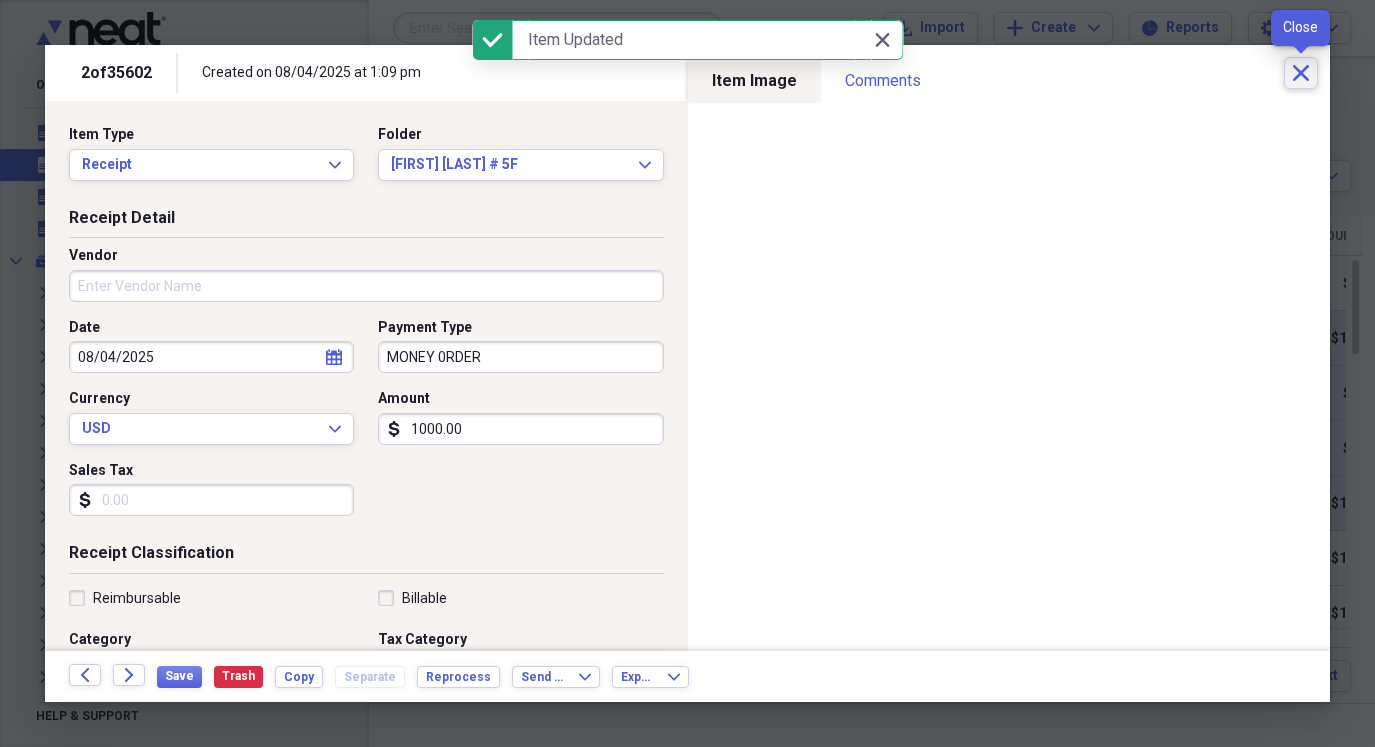 click on "Close" 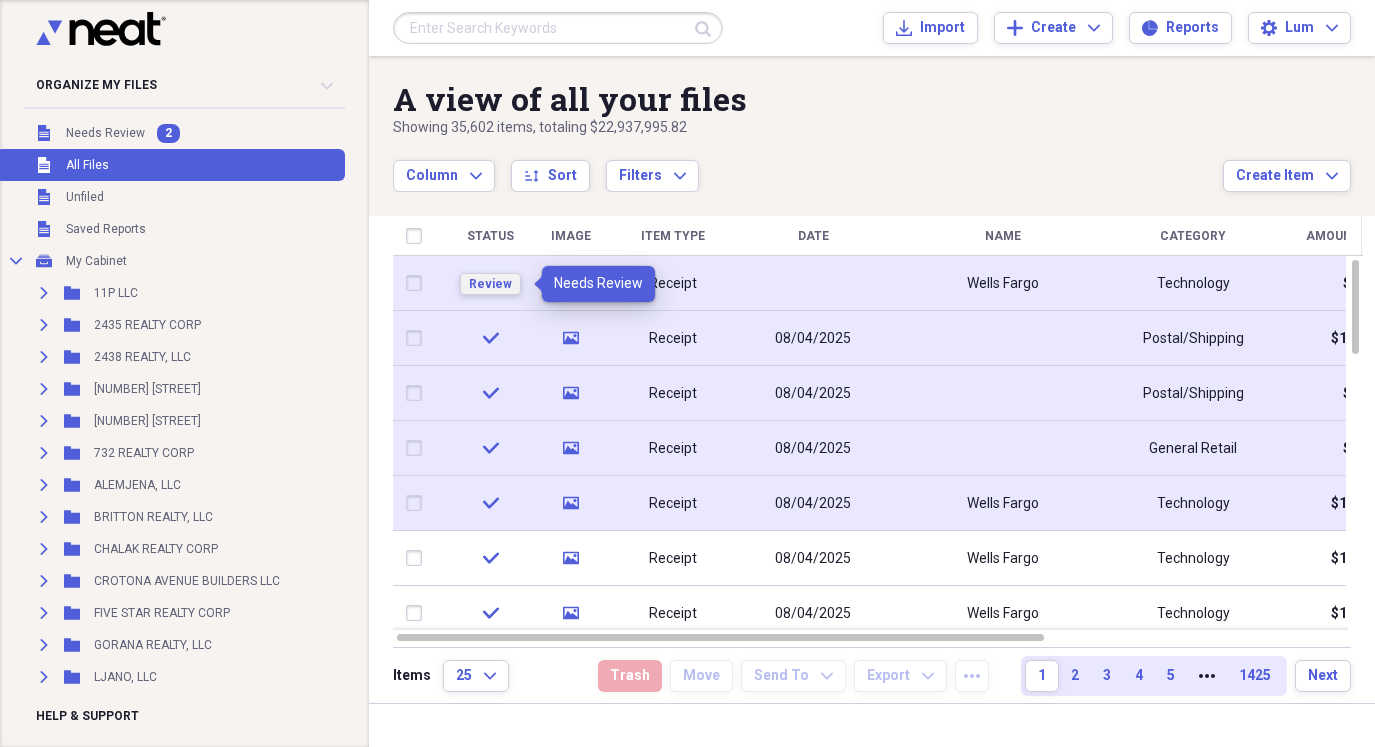 click on "Review" at bounding box center [490, 284] 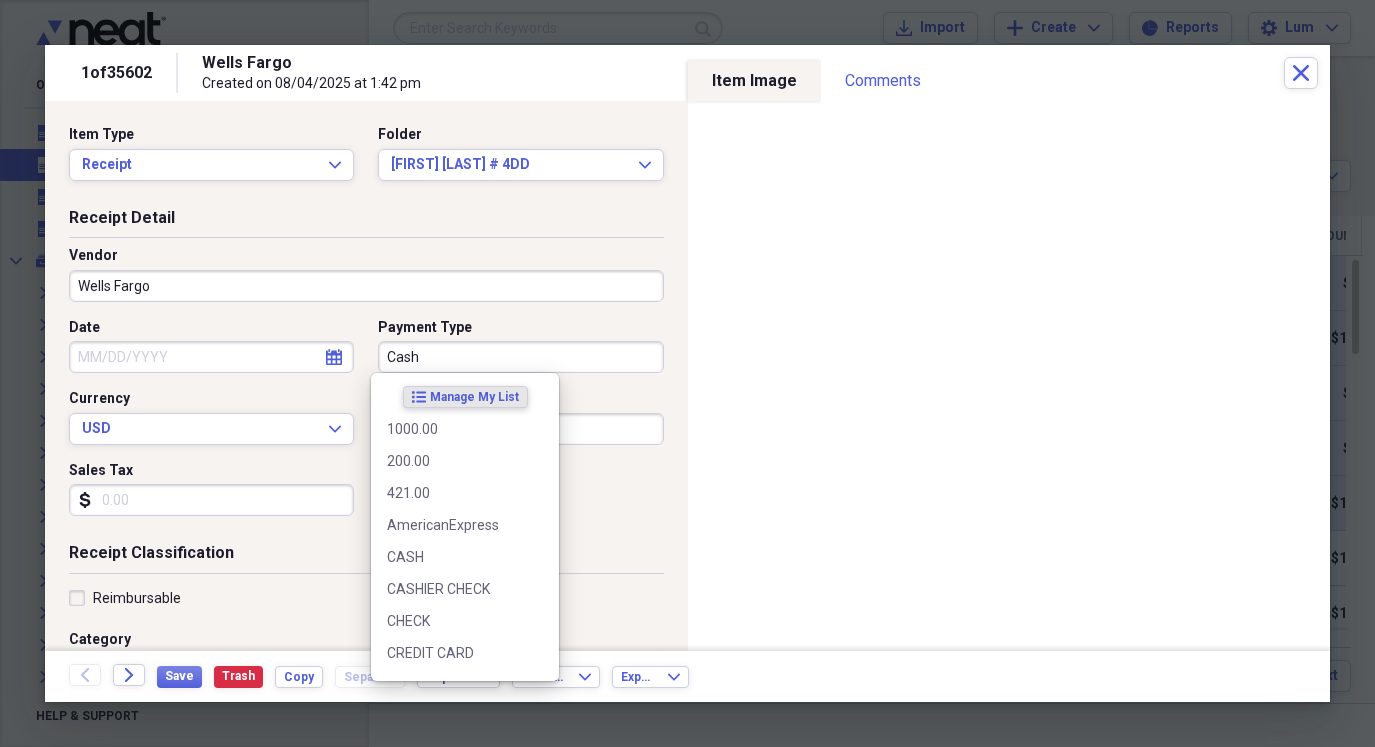 click on "Cash" at bounding box center [520, 357] 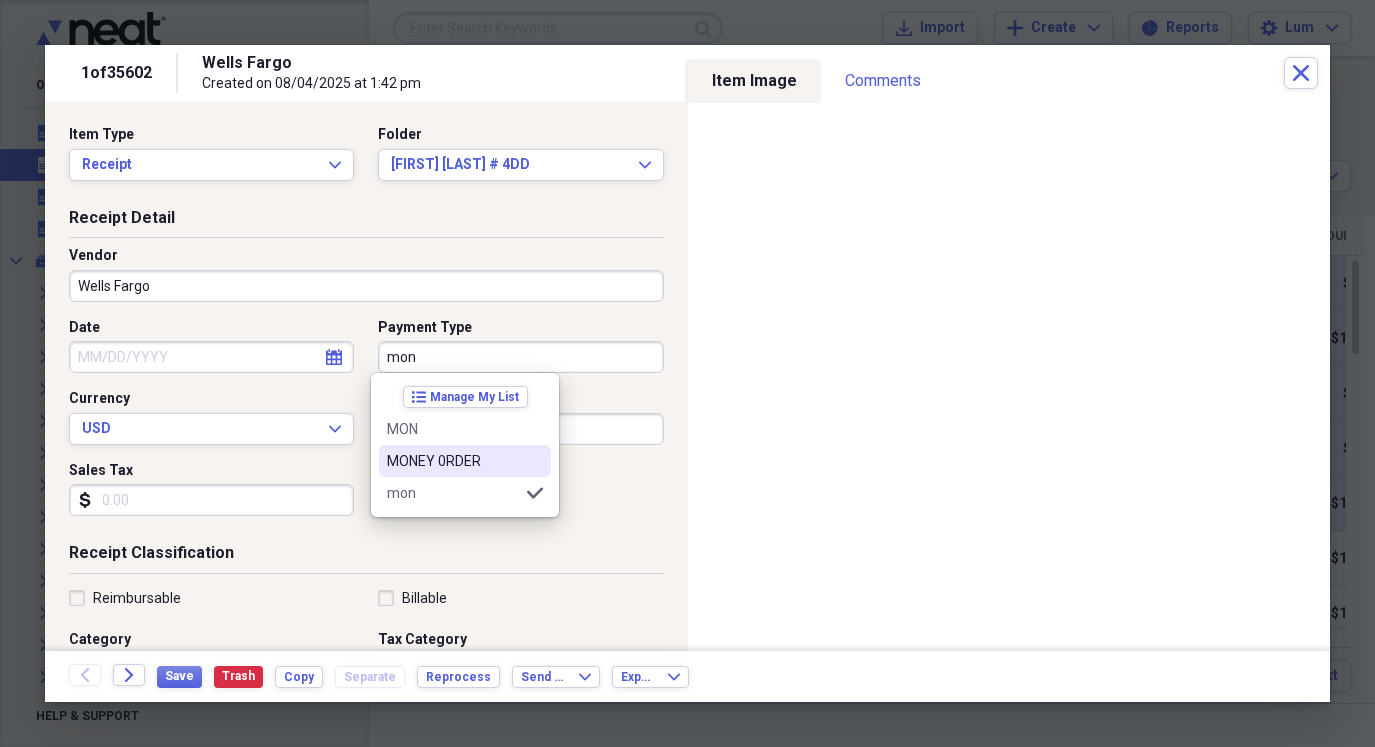 click on "MONEY 0RDER" at bounding box center (453, 461) 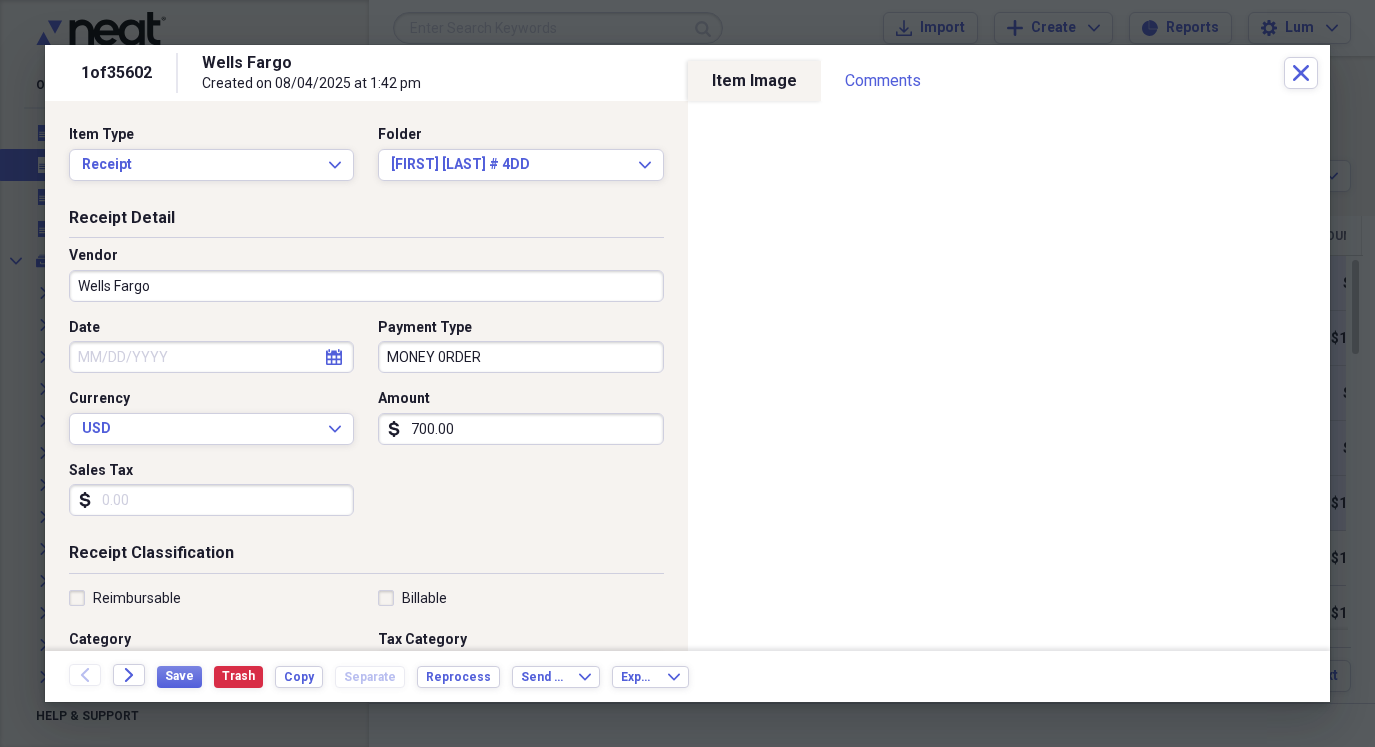 select on "7" 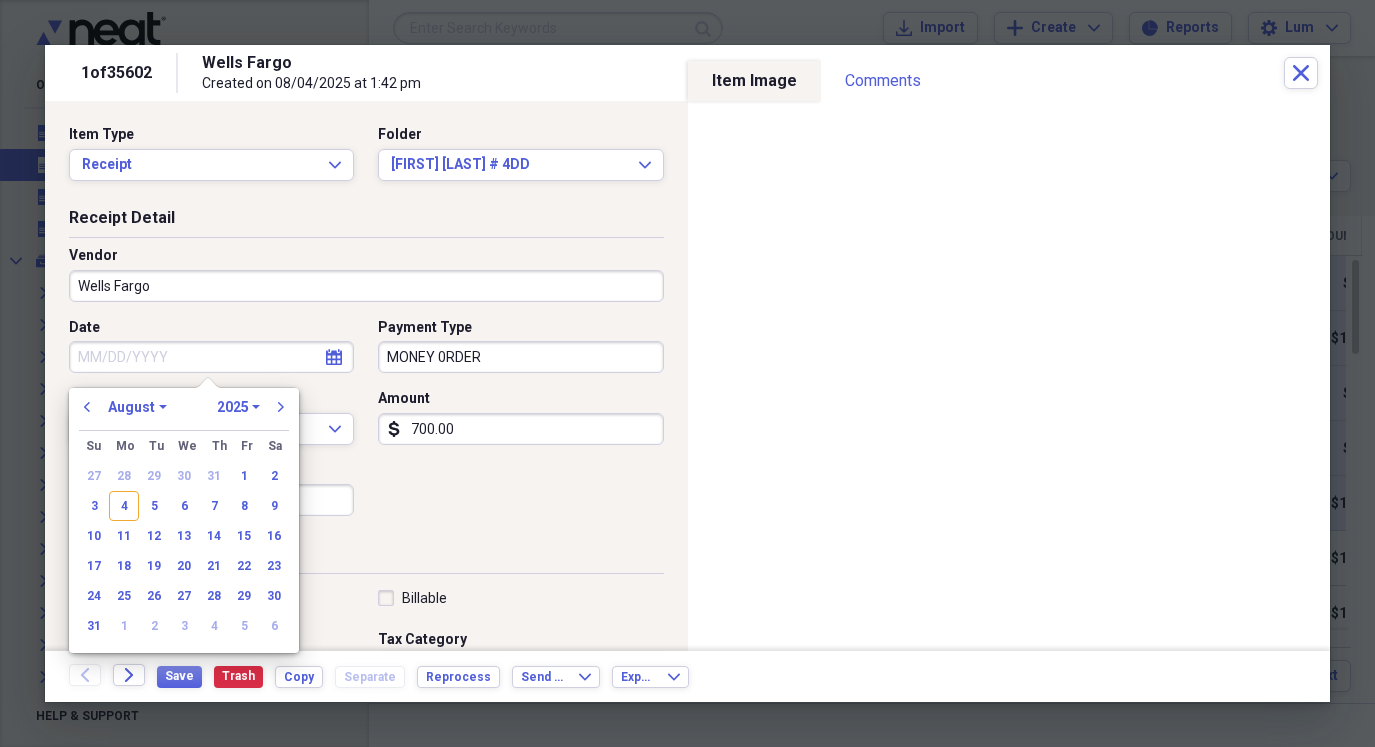 click on "Date" at bounding box center (211, 357) 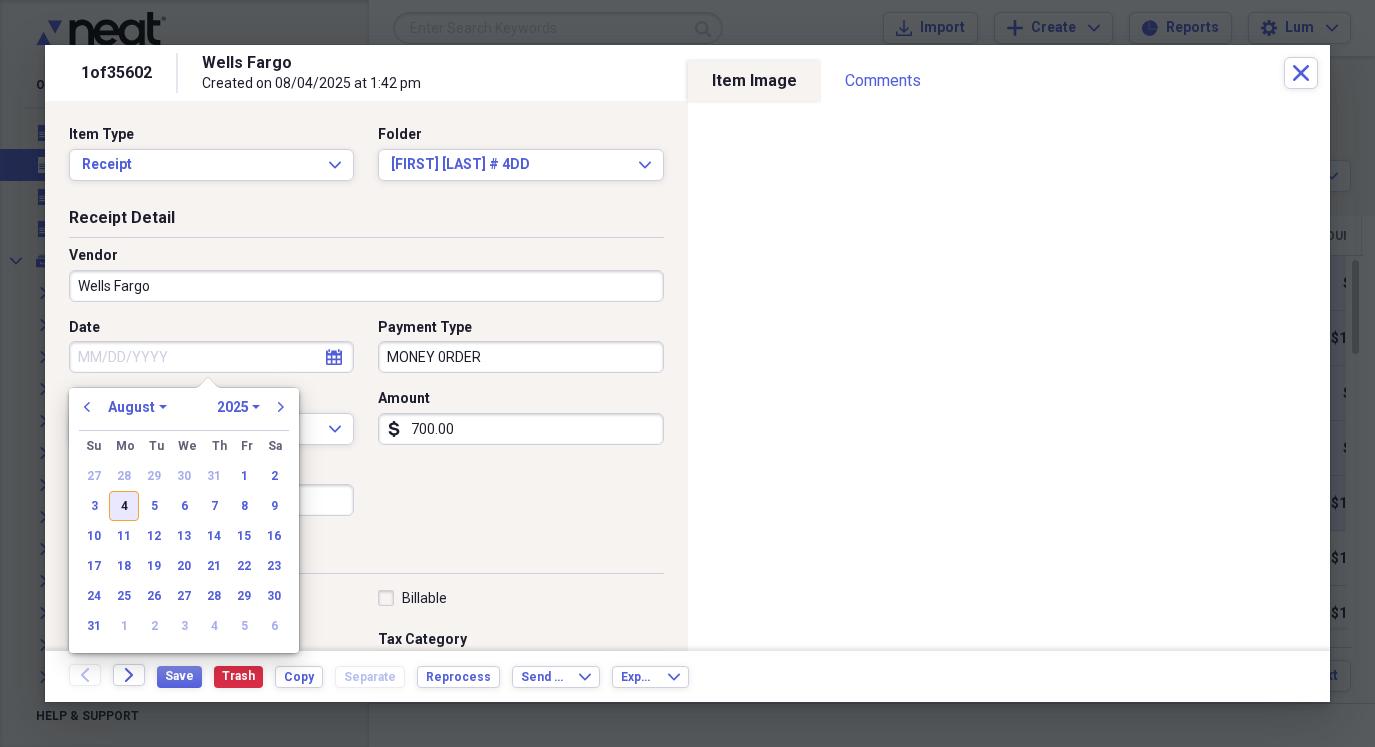 click on "4" at bounding box center (124, 506) 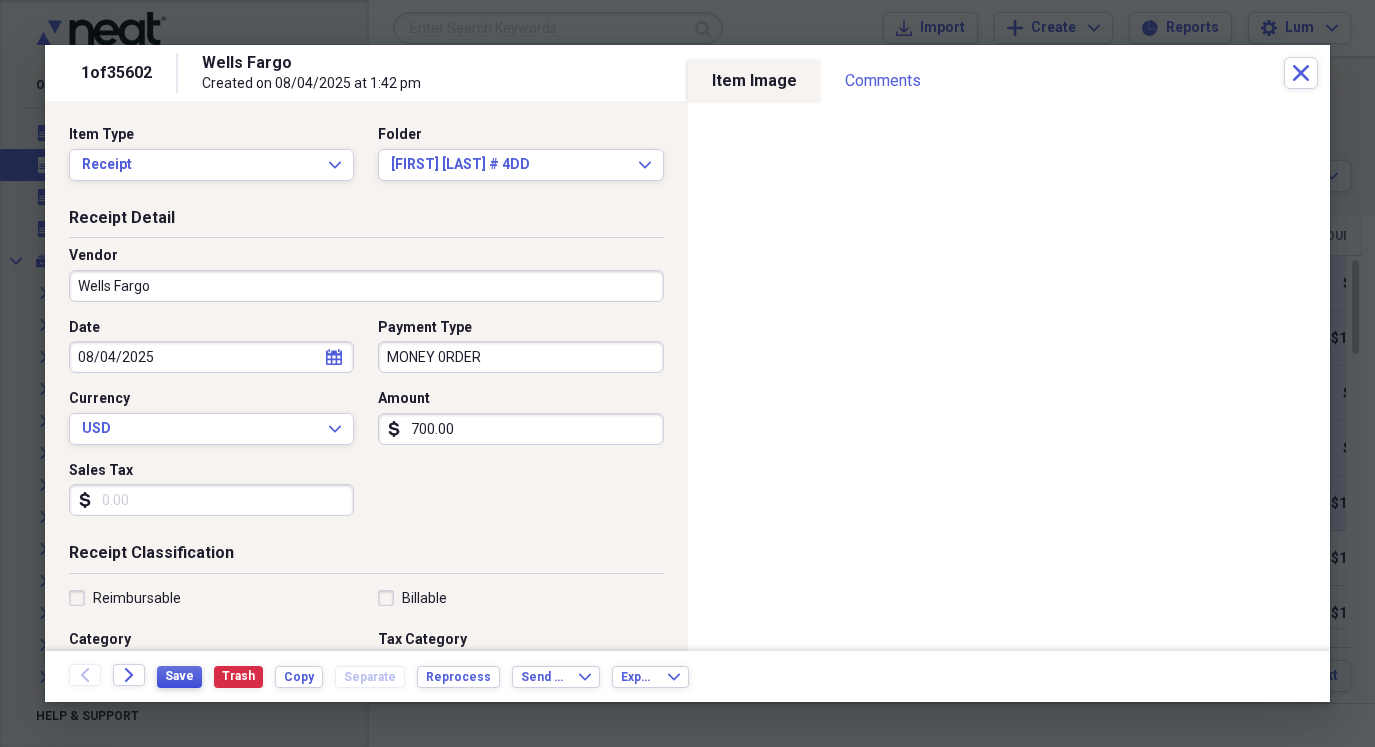 click on "Save" at bounding box center [179, 676] 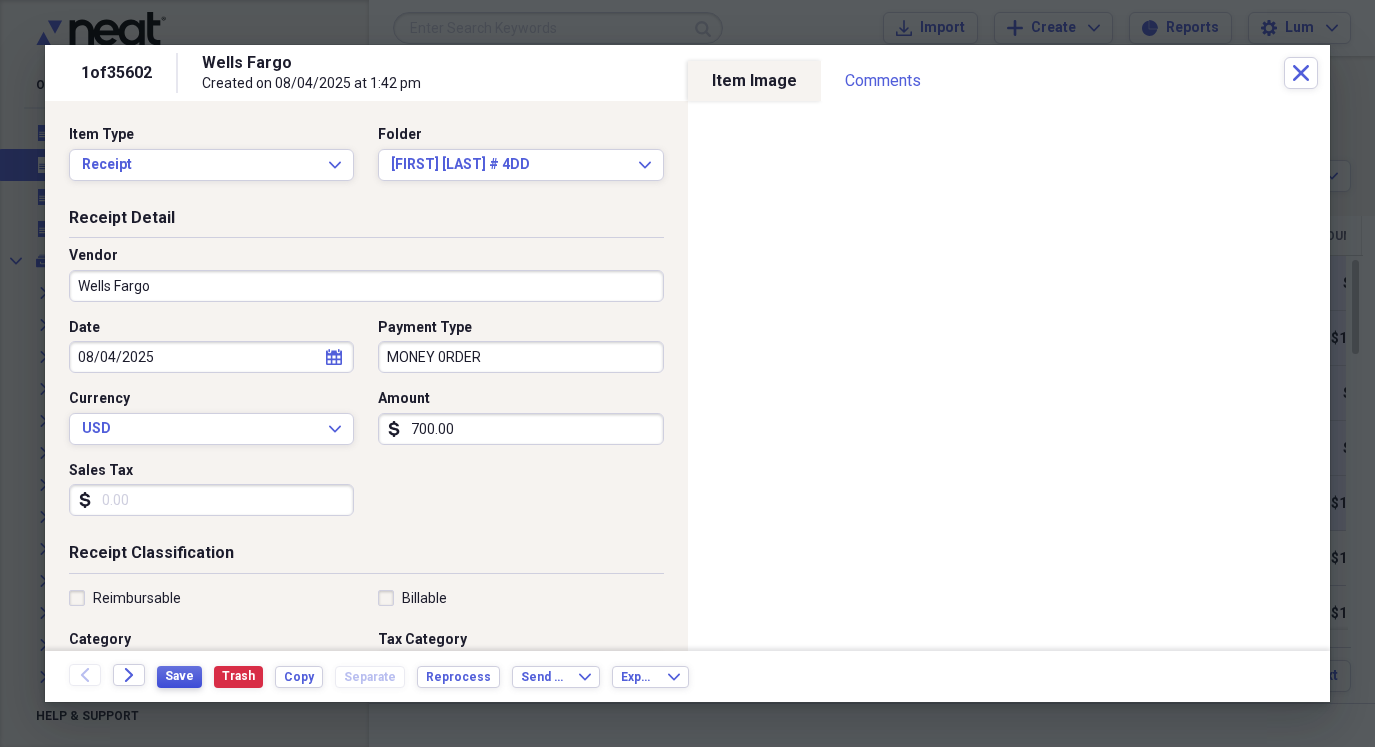 click on "Save" at bounding box center [179, 676] 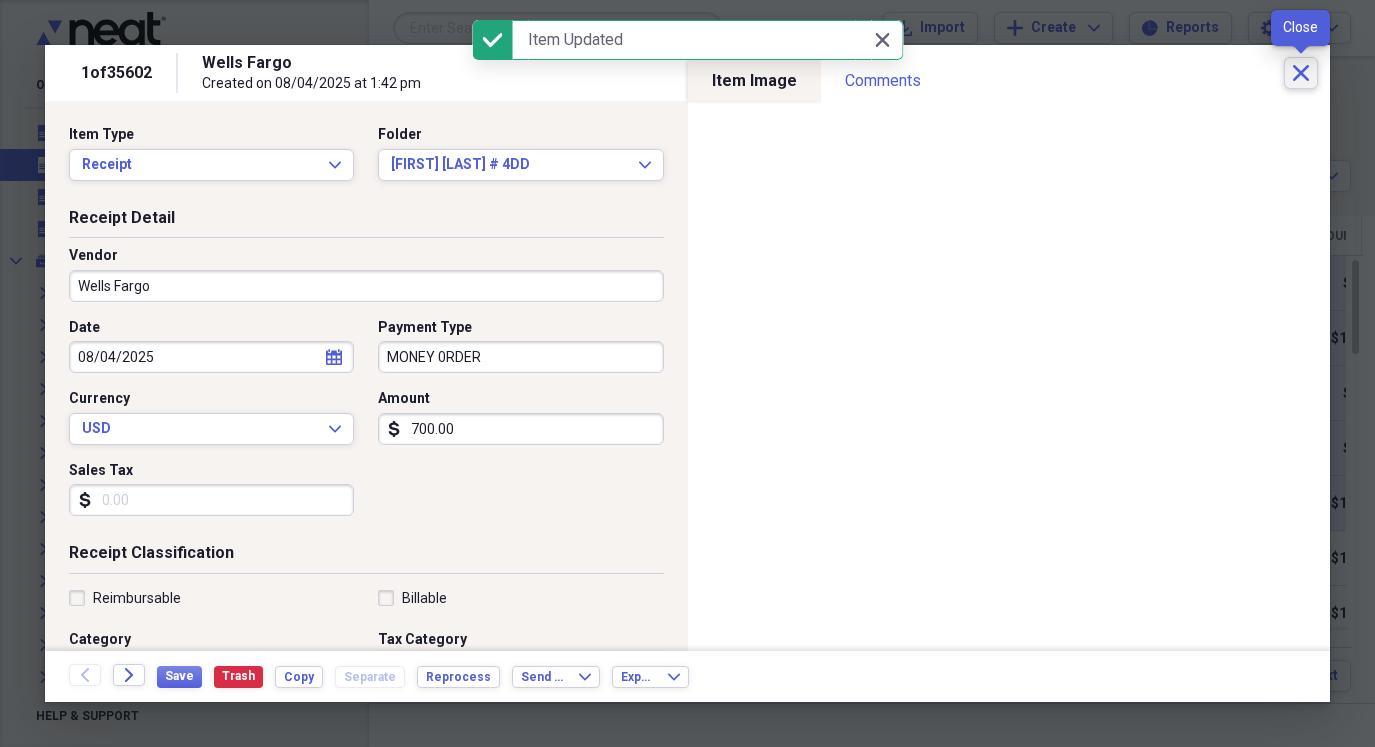 click 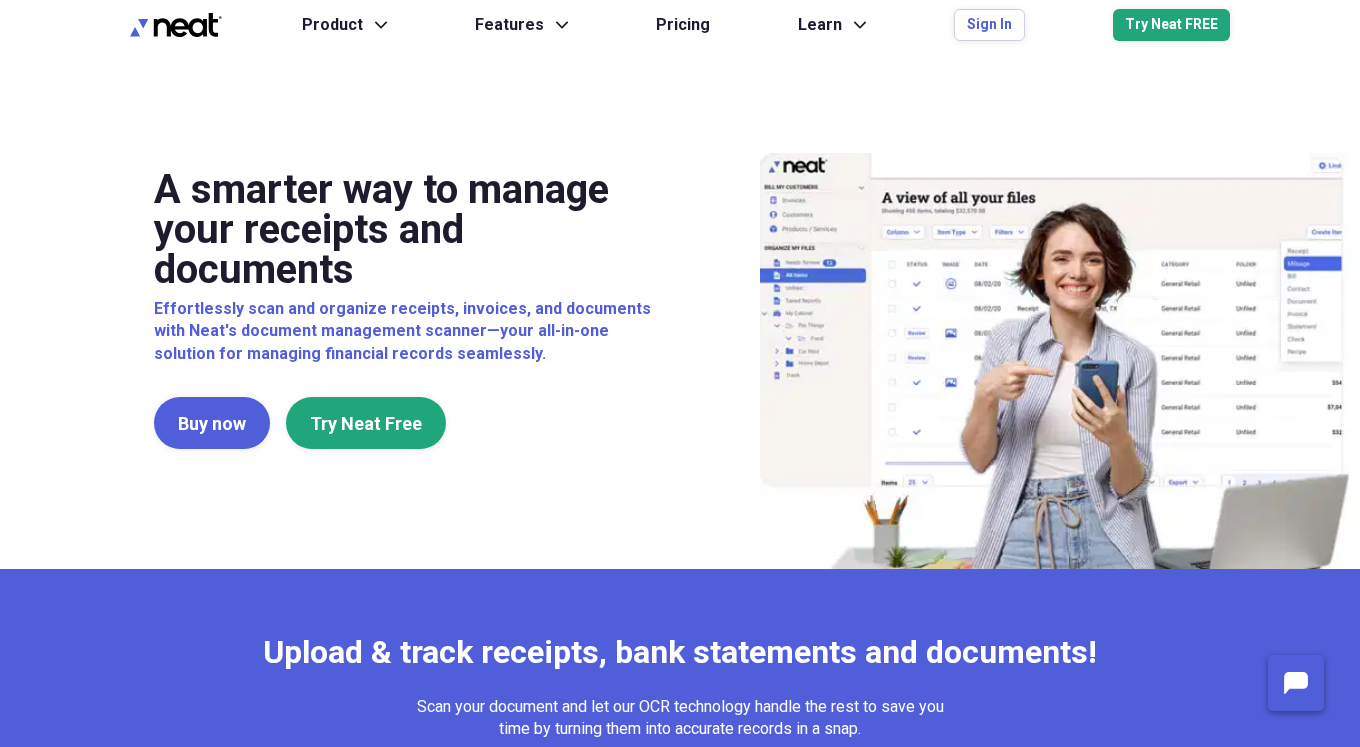 scroll, scrollTop: 0, scrollLeft: 0, axis: both 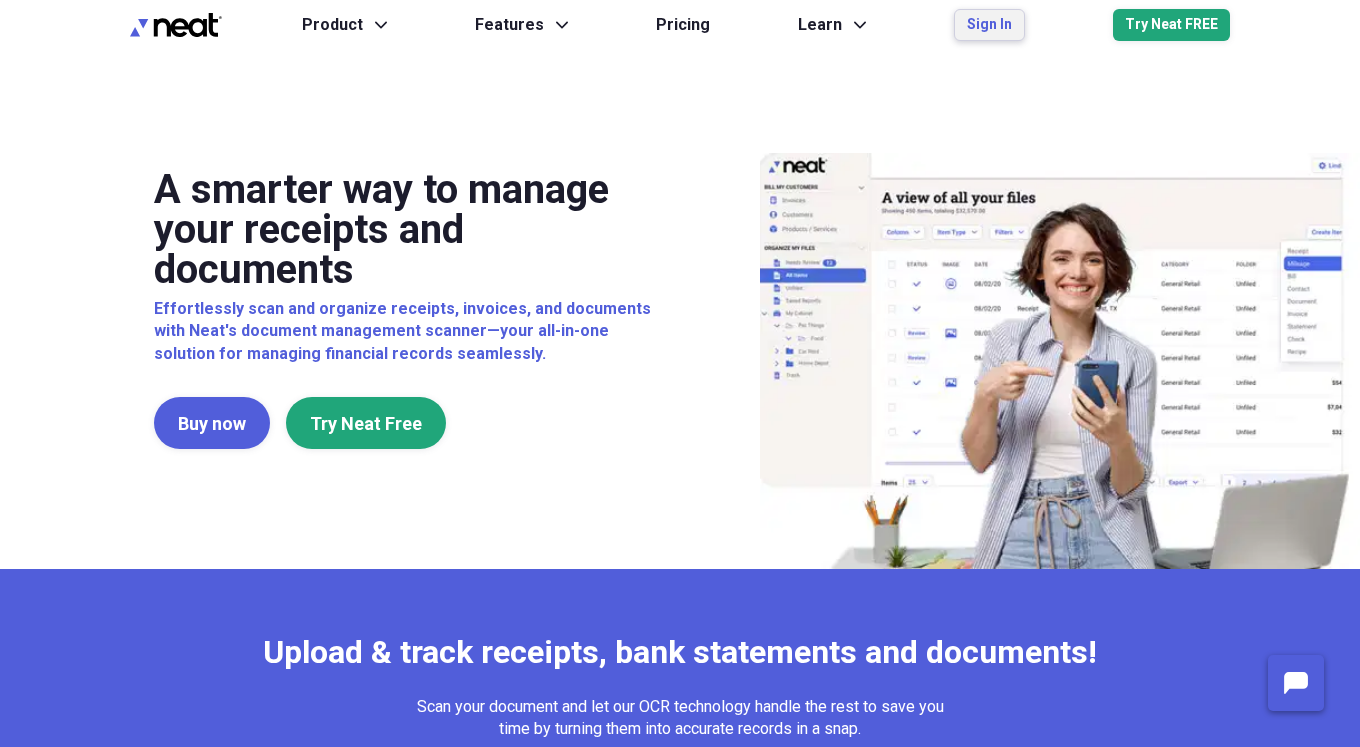 click on "Sign In" at bounding box center (989, 25) 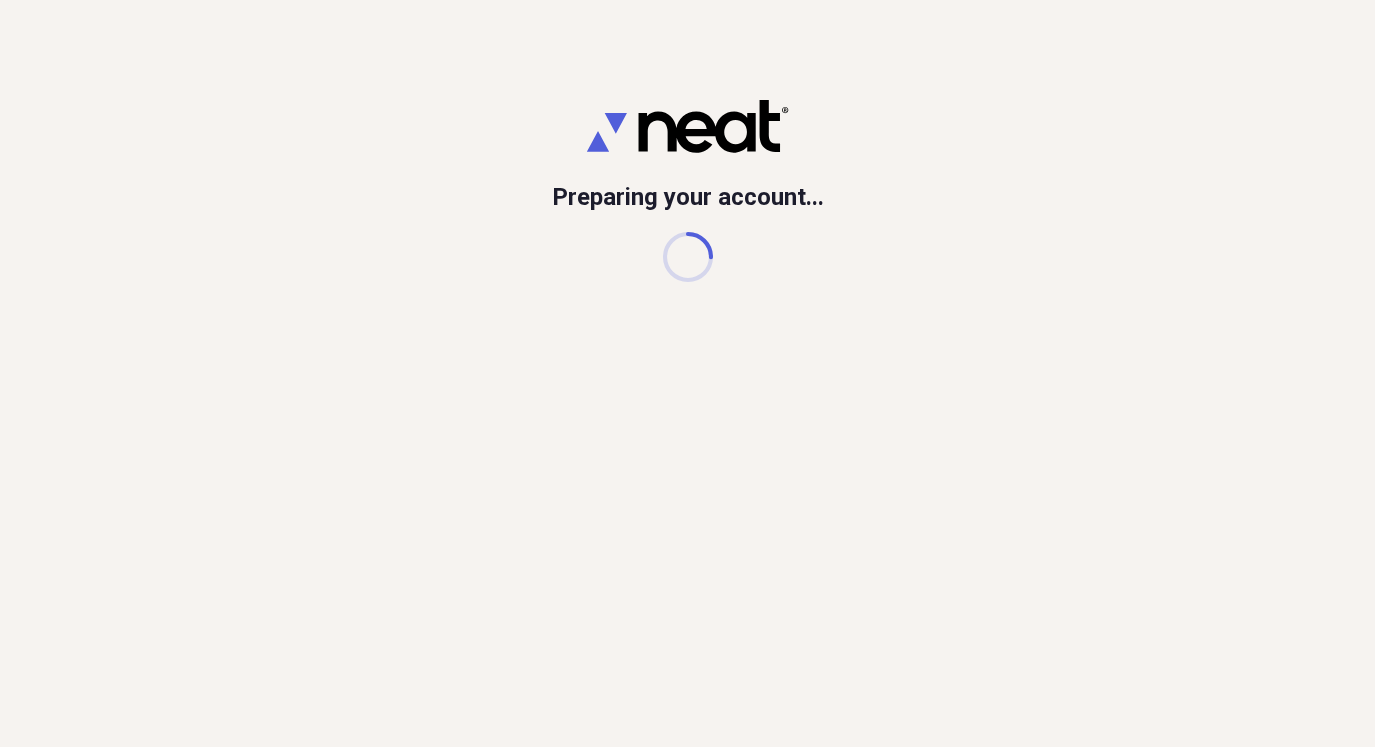 scroll, scrollTop: 0, scrollLeft: 0, axis: both 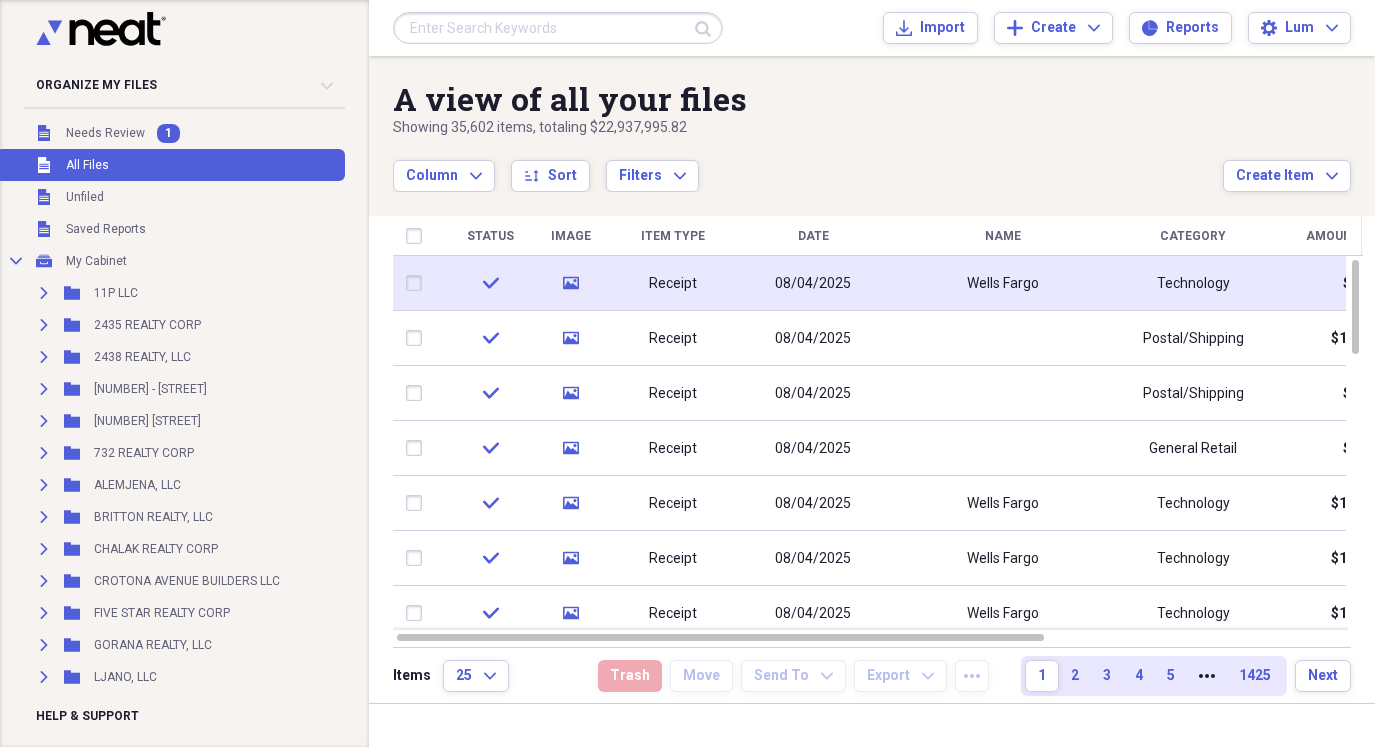click on "08/04/2025" at bounding box center (813, 284) 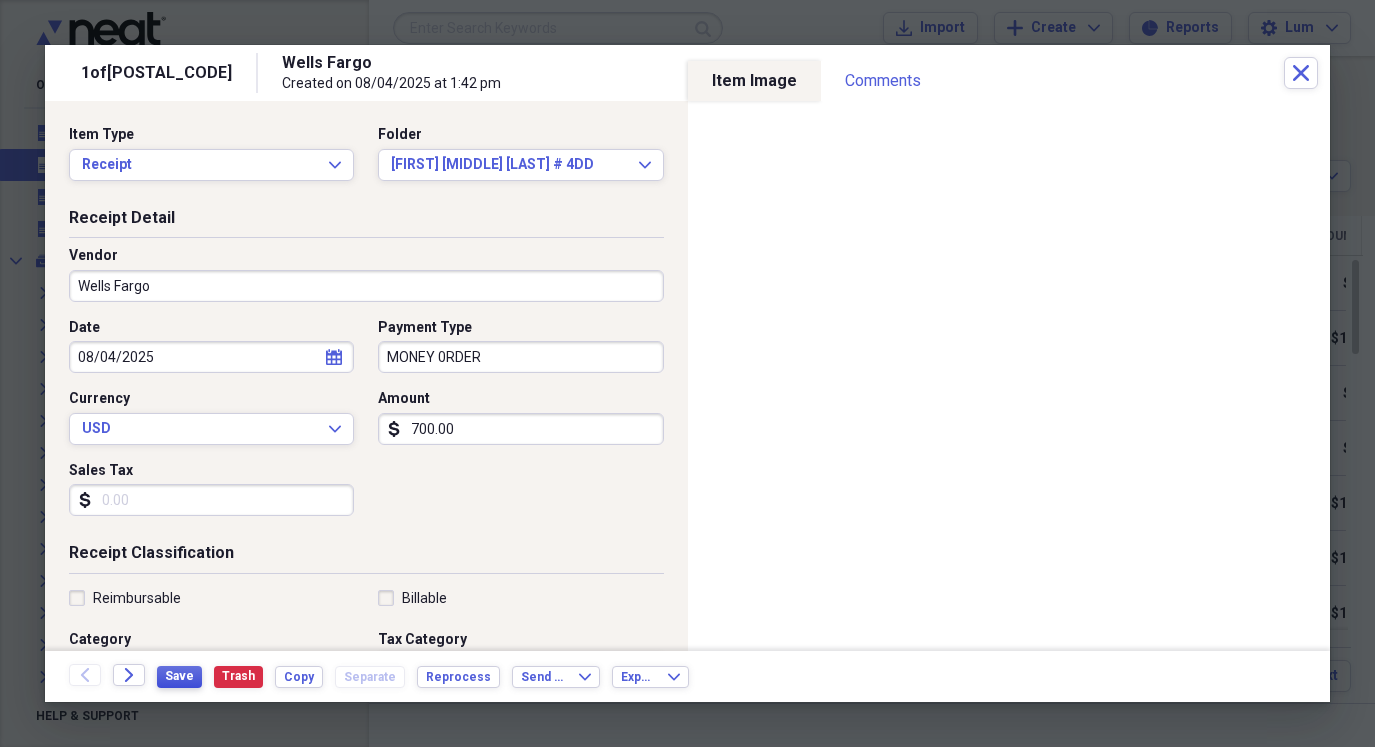 click on "Save" at bounding box center [179, 676] 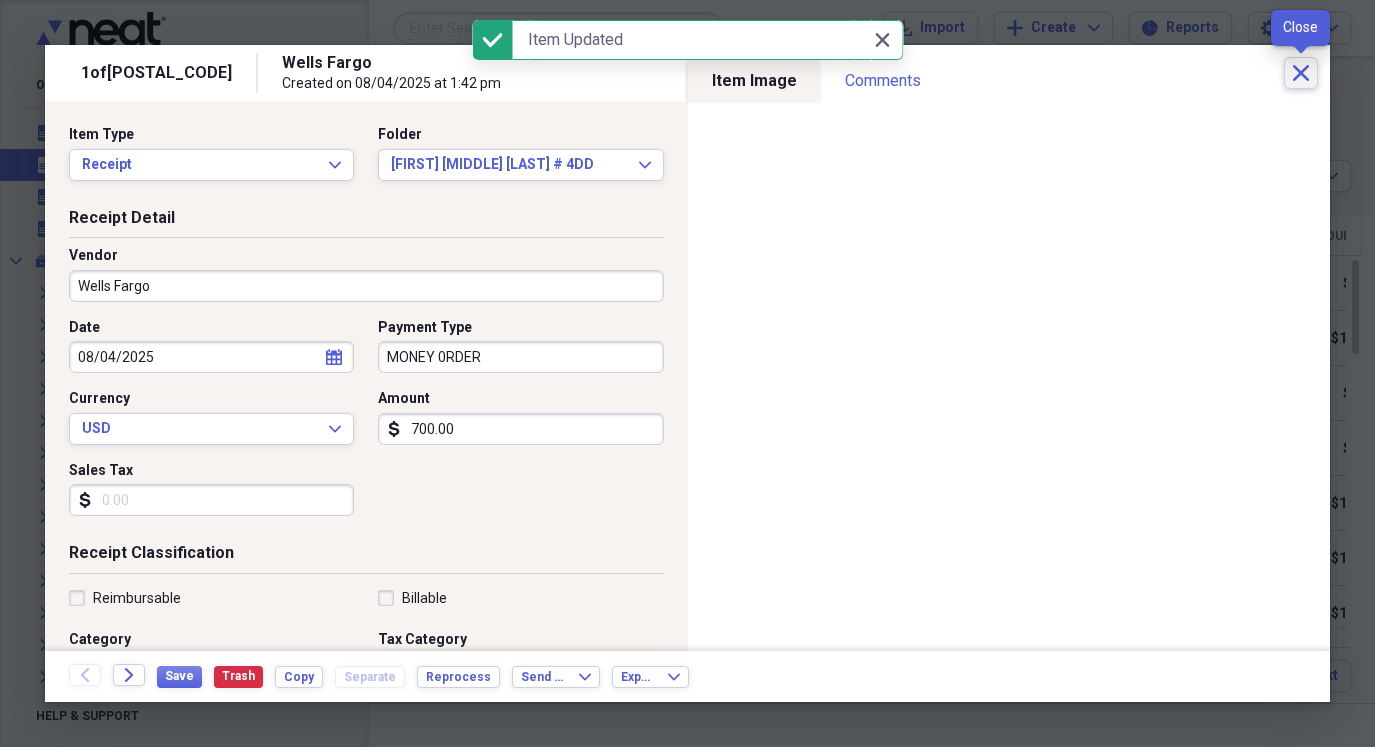 click on "Close" at bounding box center (1301, 73) 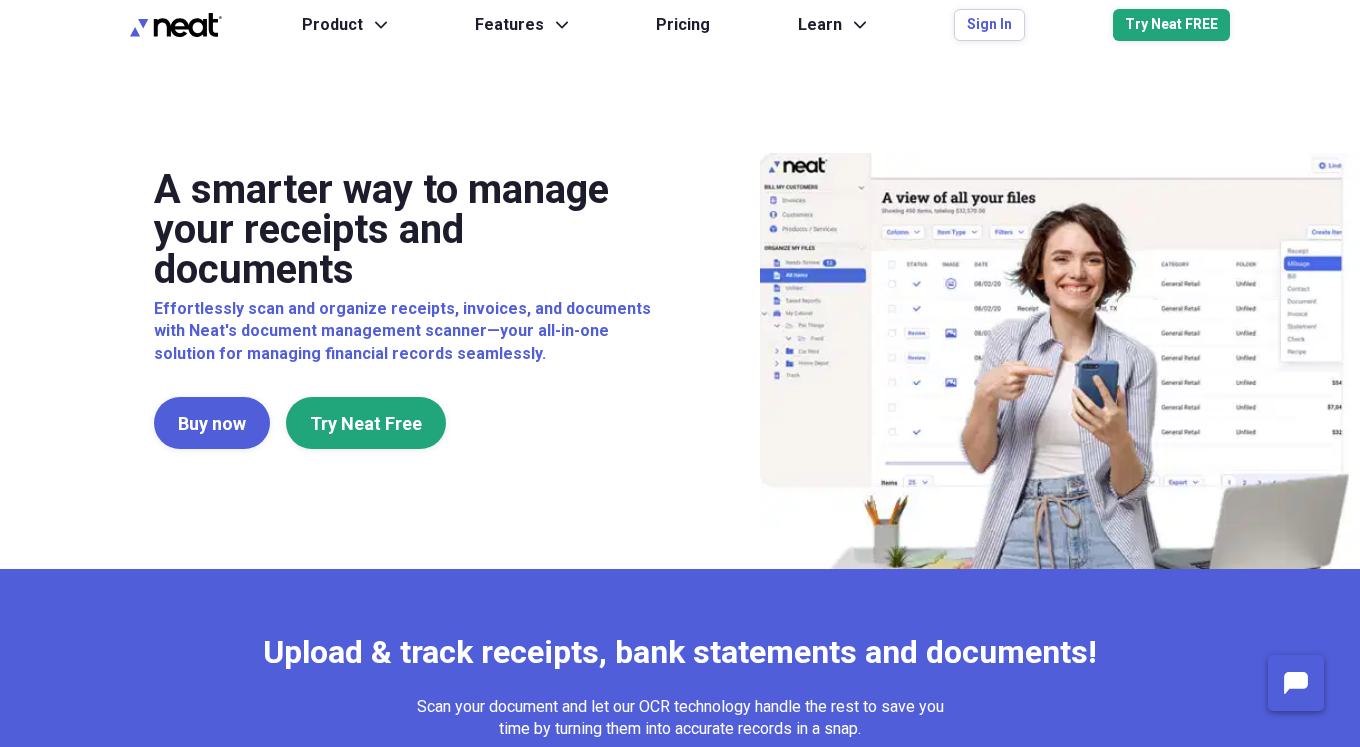 scroll, scrollTop: 0, scrollLeft: 0, axis: both 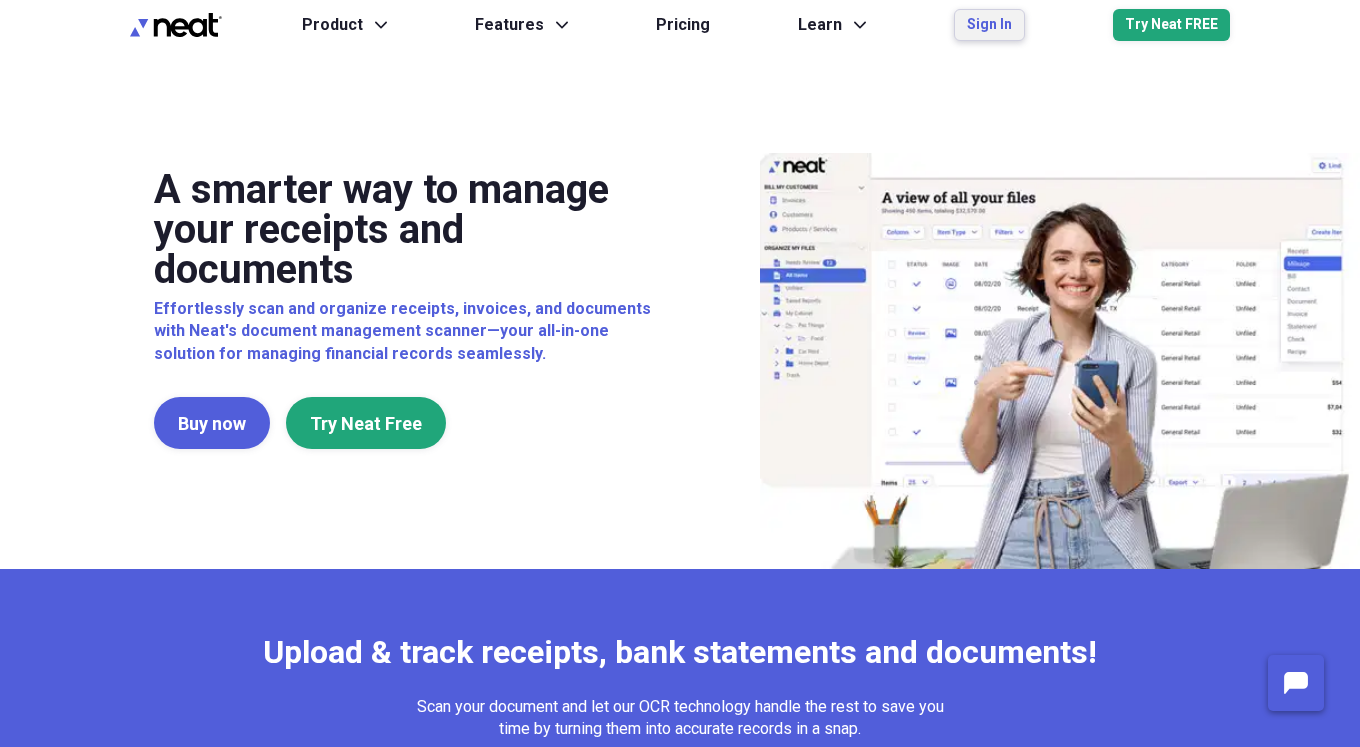 click on "Sign In" at bounding box center (989, 25) 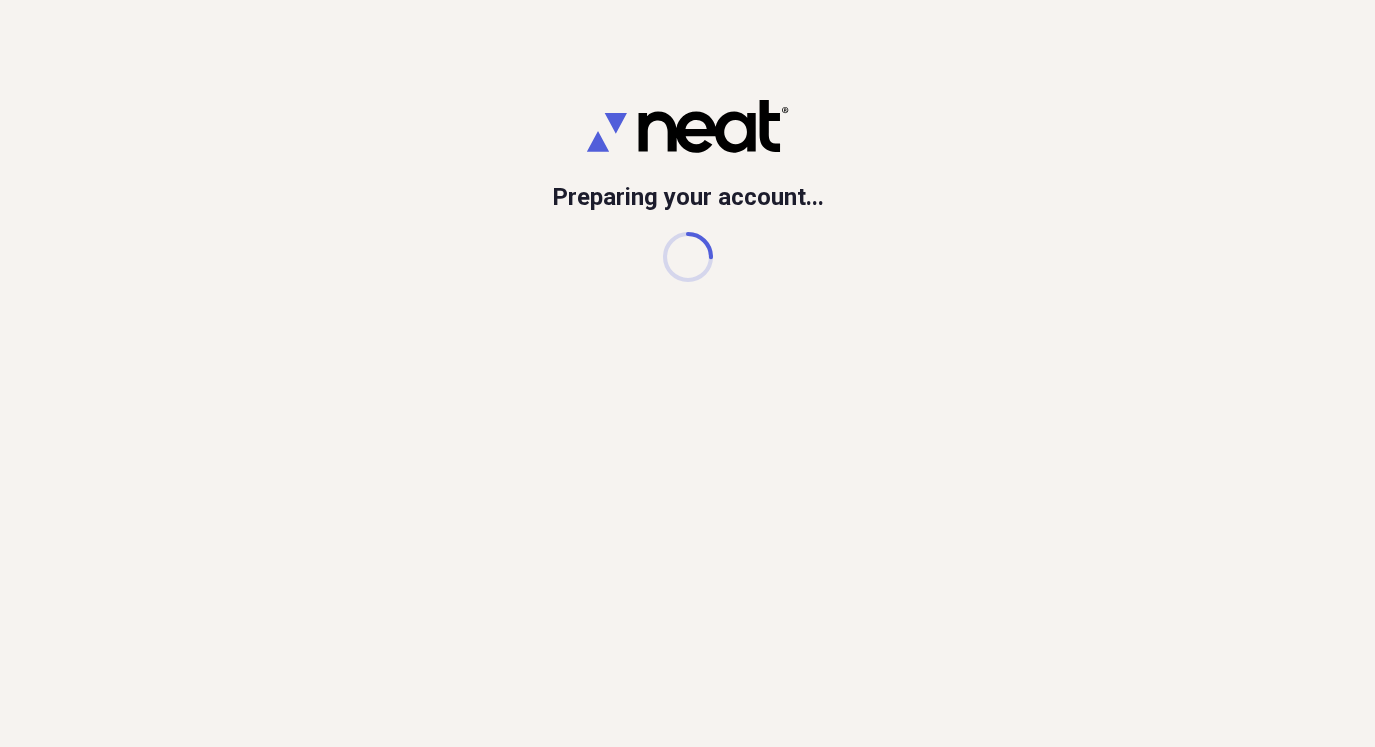 scroll, scrollTop: 0, scrollLeft: 0, axis: both 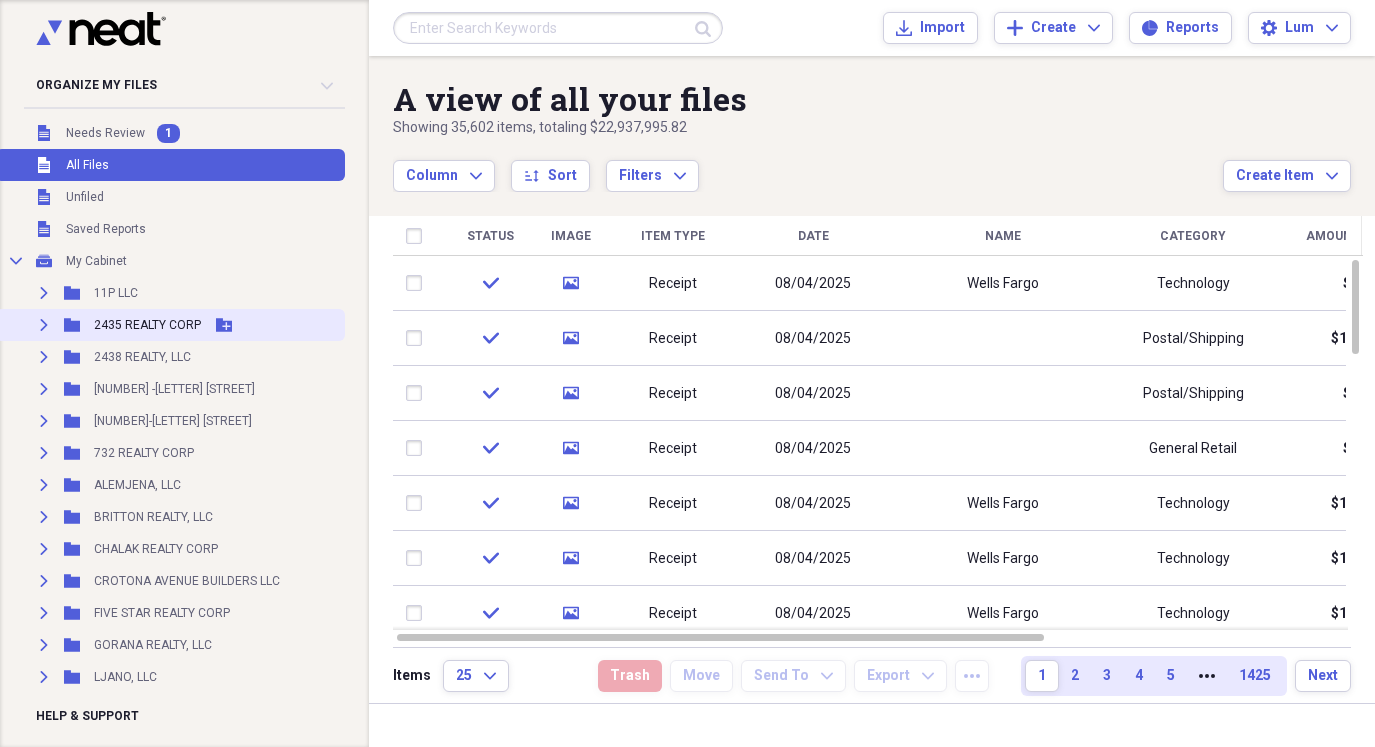 click on "Expand" at bounding box center (44, 325) 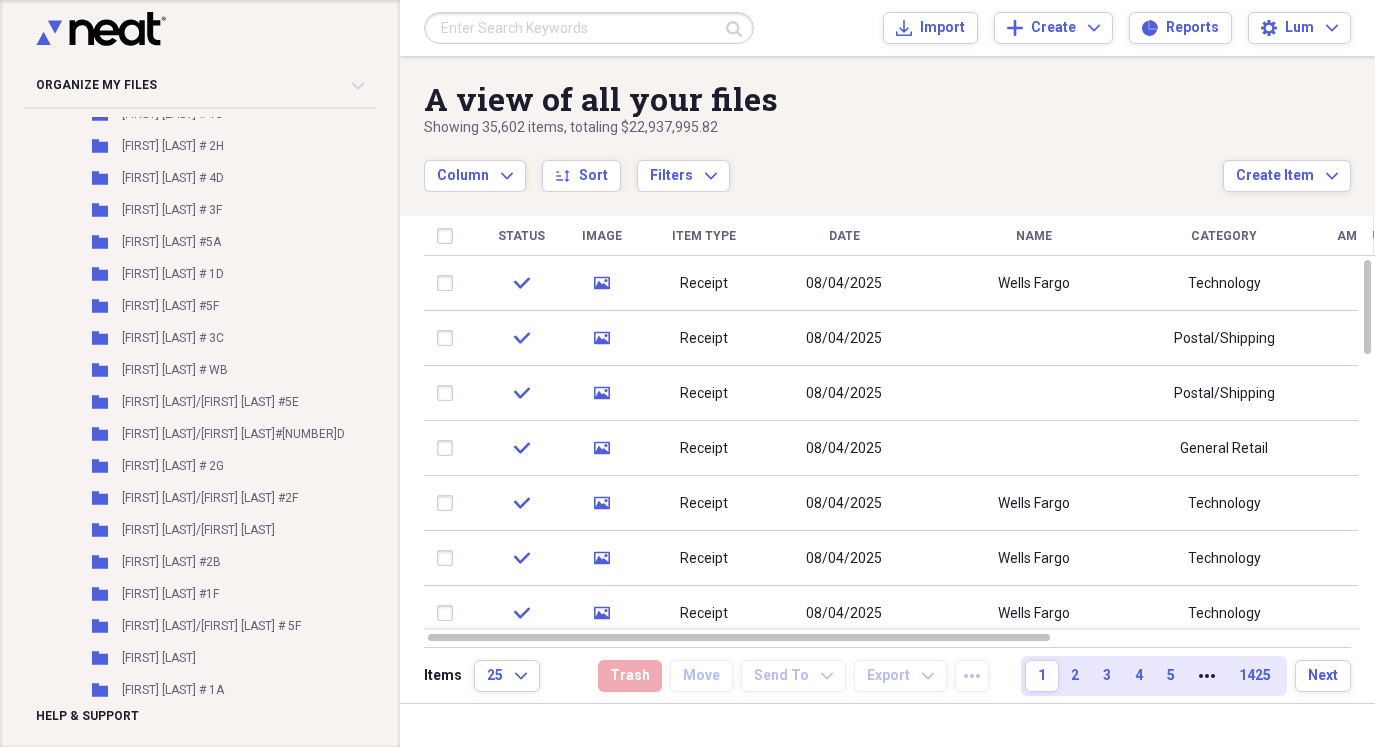 scroll, scrollTop: 599, scrollLeft: 0, axis: vertical 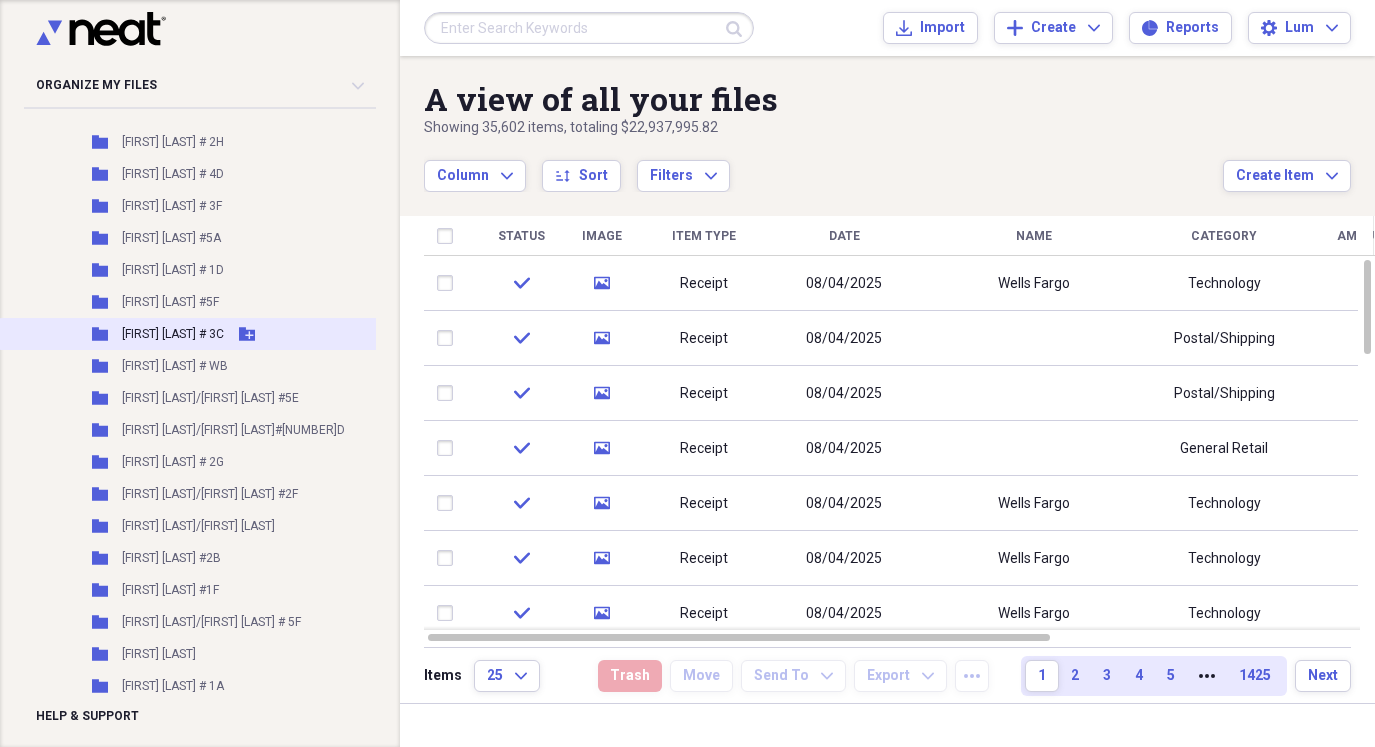 click on "Folder JAIME CONSUELO # 3C Add Folder" at bounding box center [203, 334] 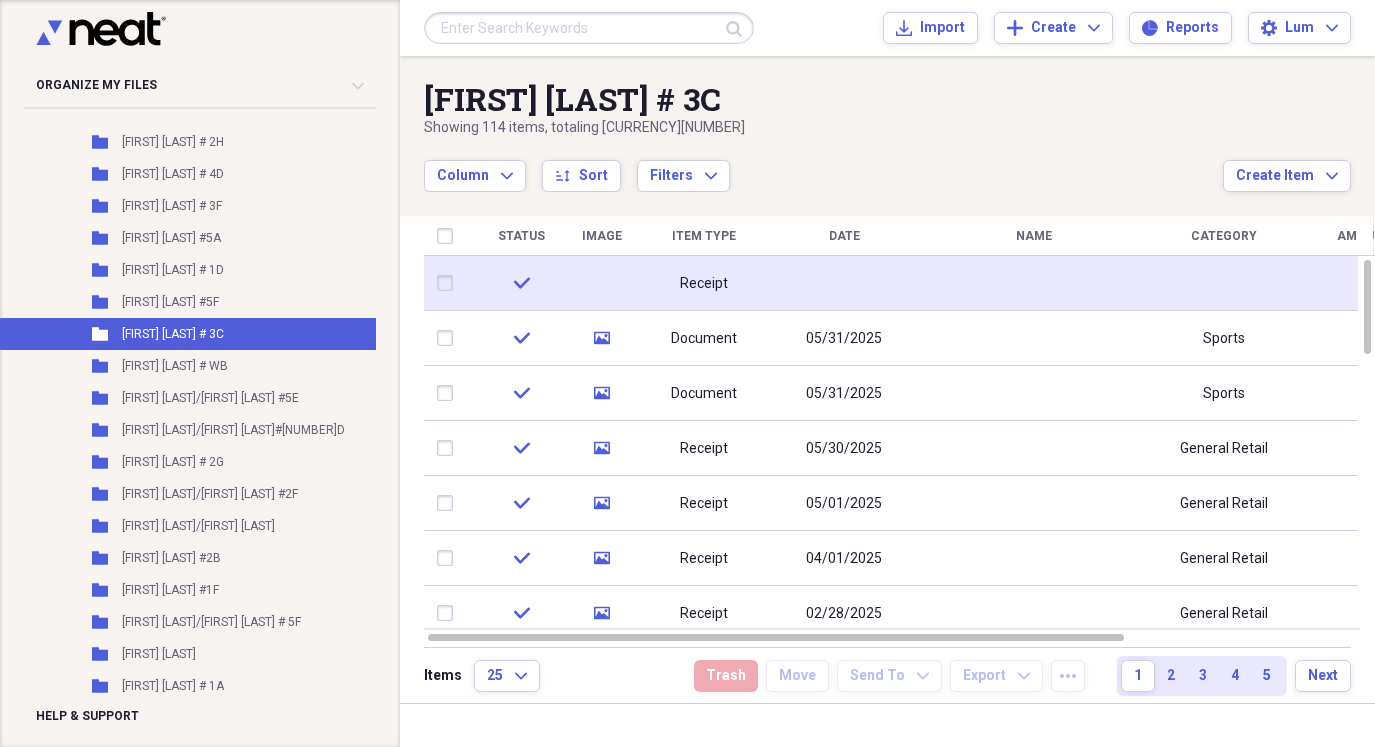 click on "Receipt" at bounding box center [704, 283] 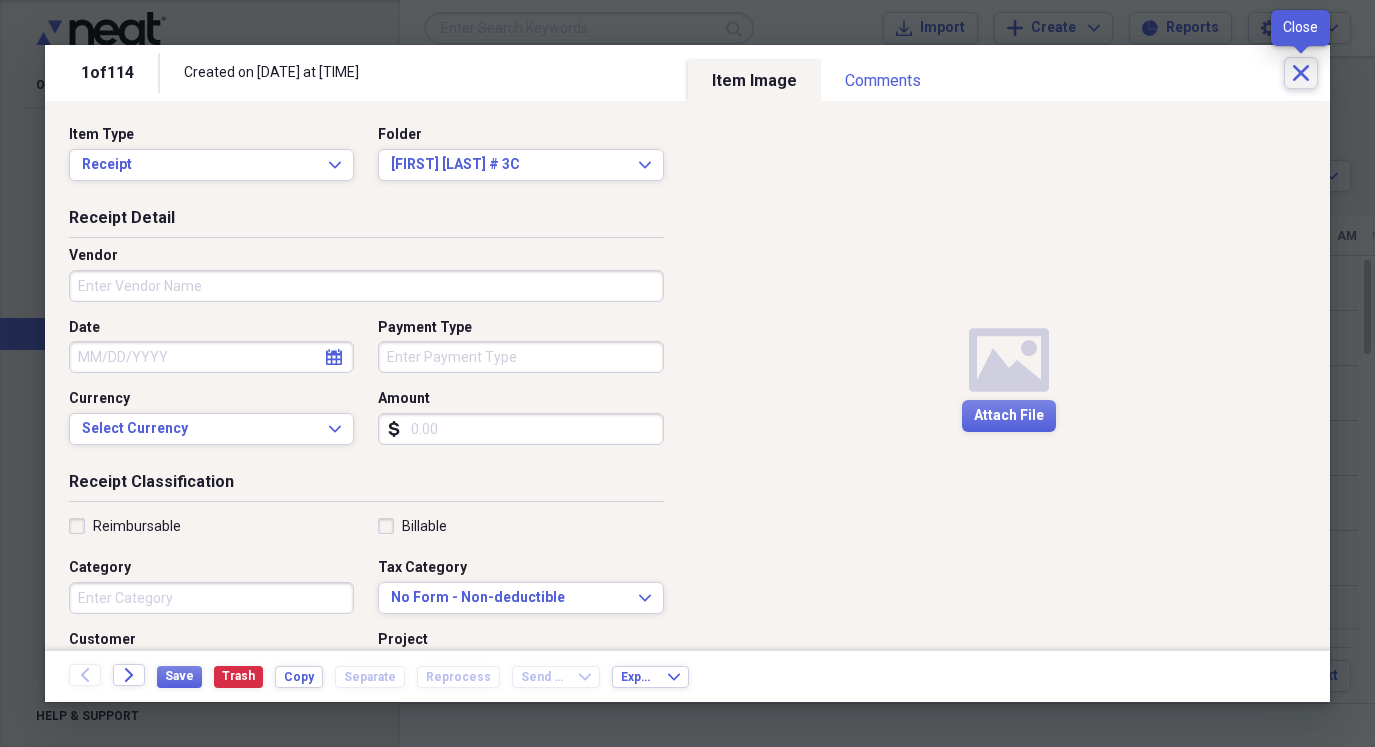click on "Close" 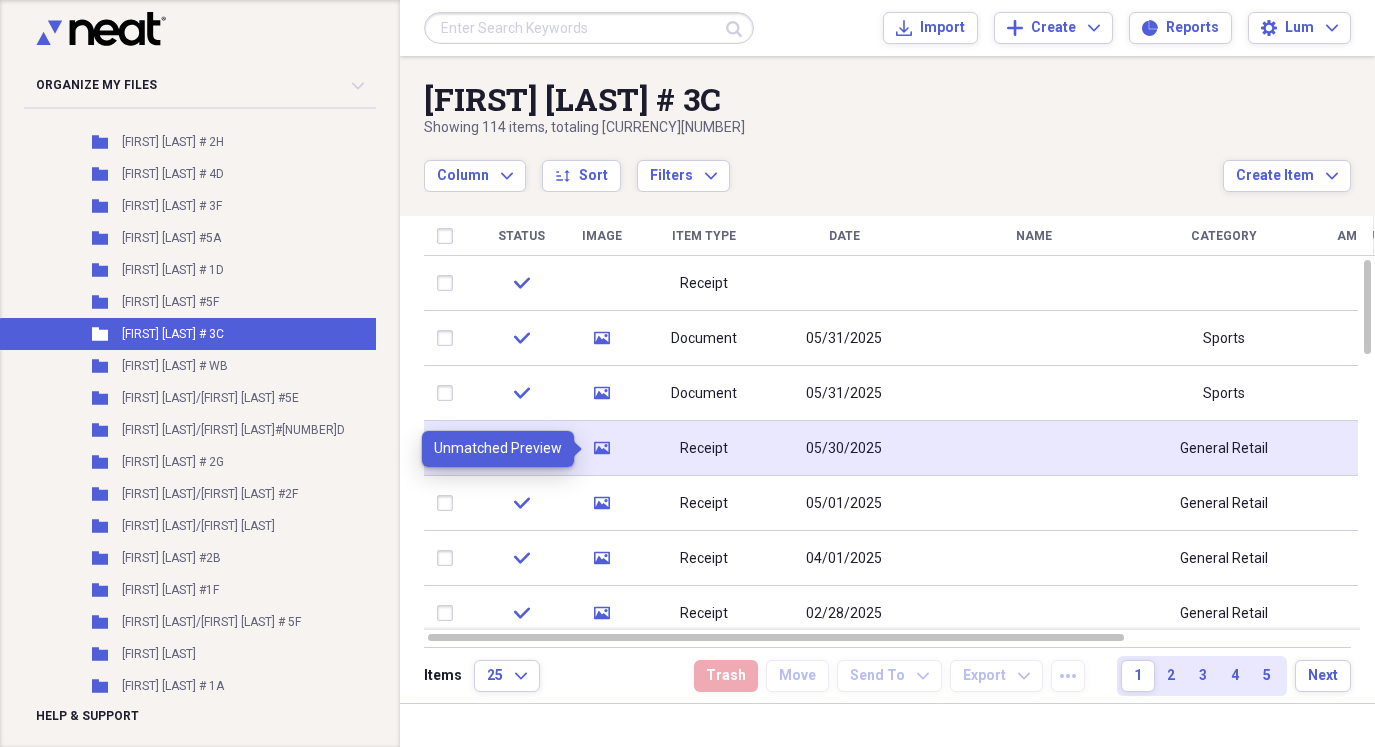 click 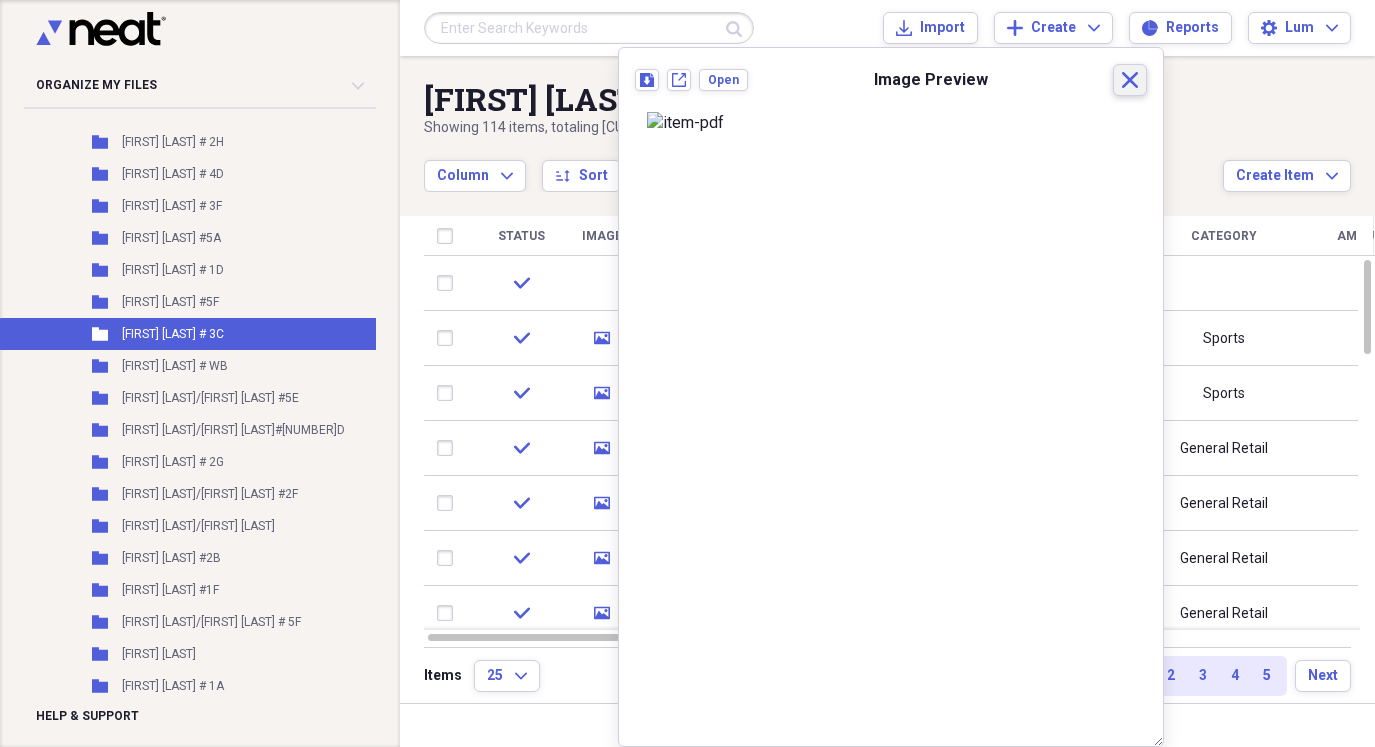 click on "Close" 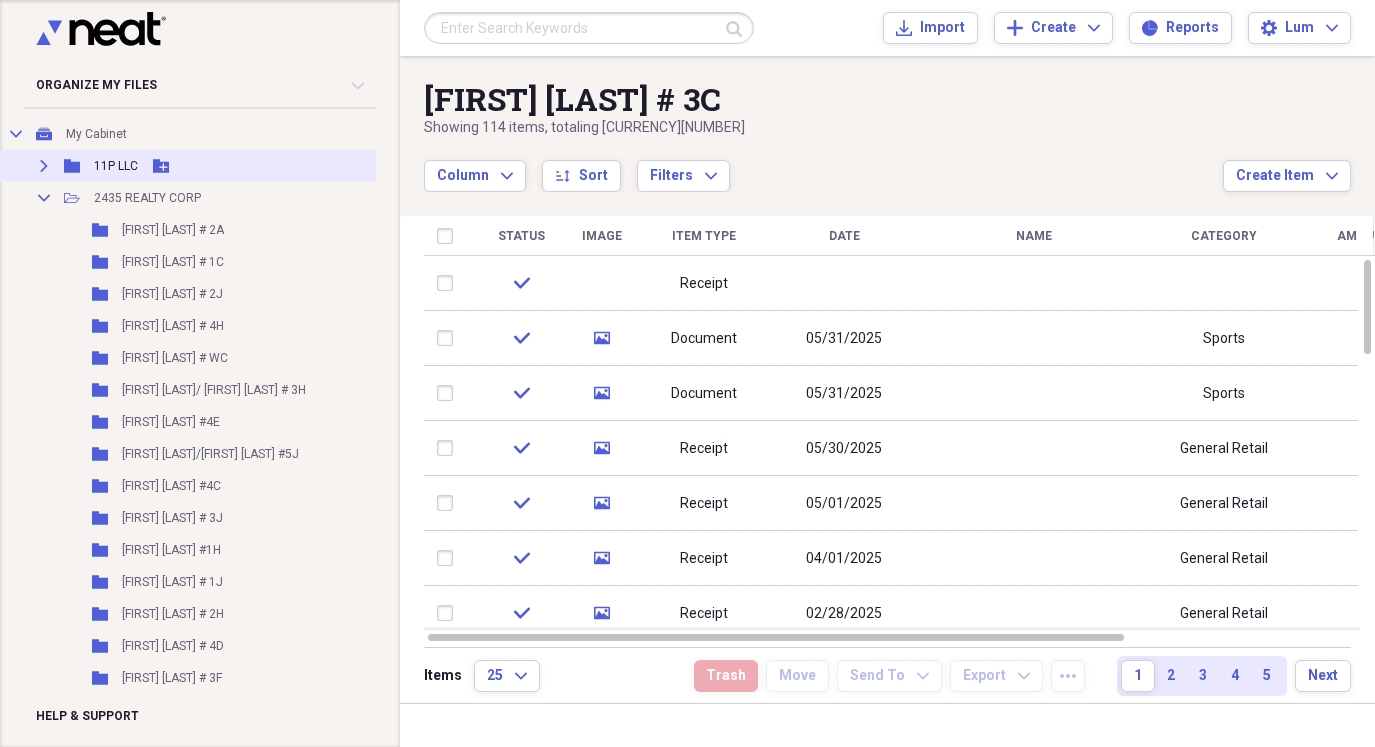 scroll, scrollTop: 123, scrollLeft: 0, axis: vertical 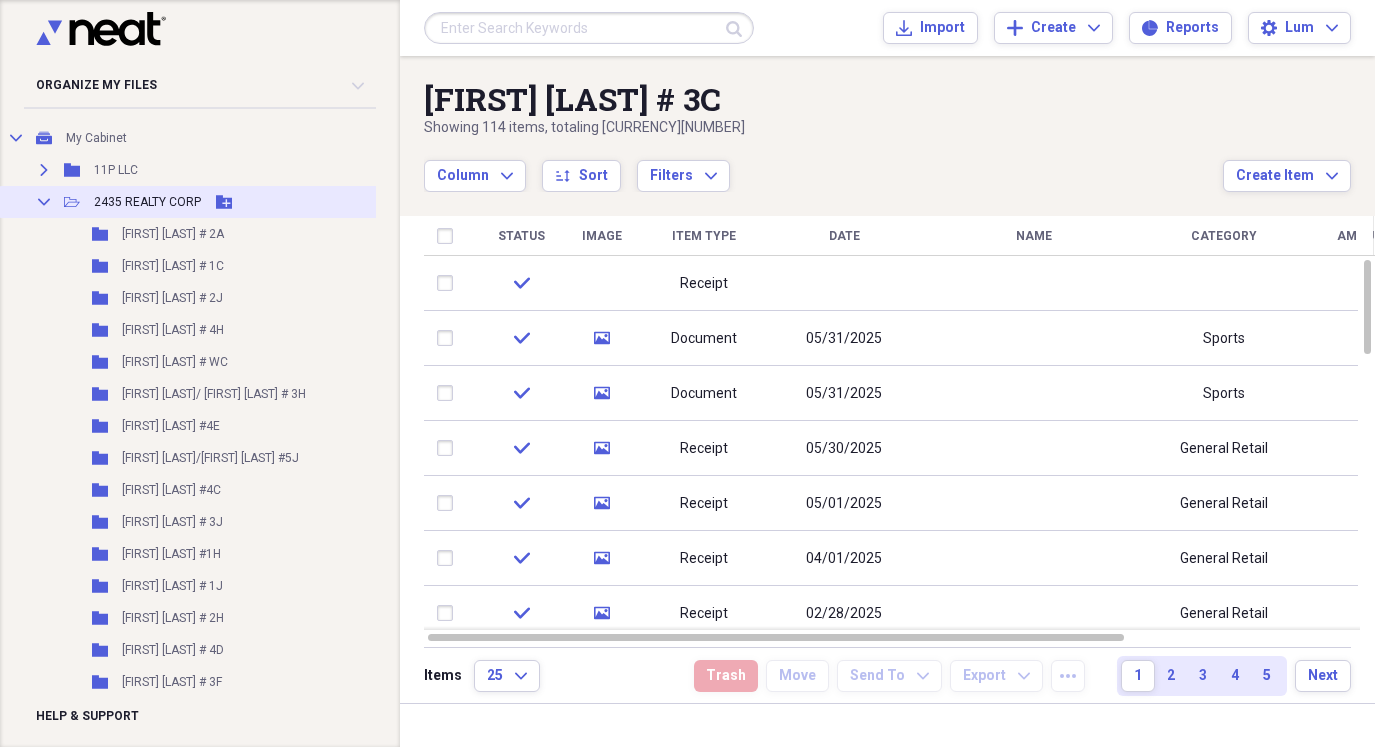click on "Collapse" at bounding box center (44, 202) 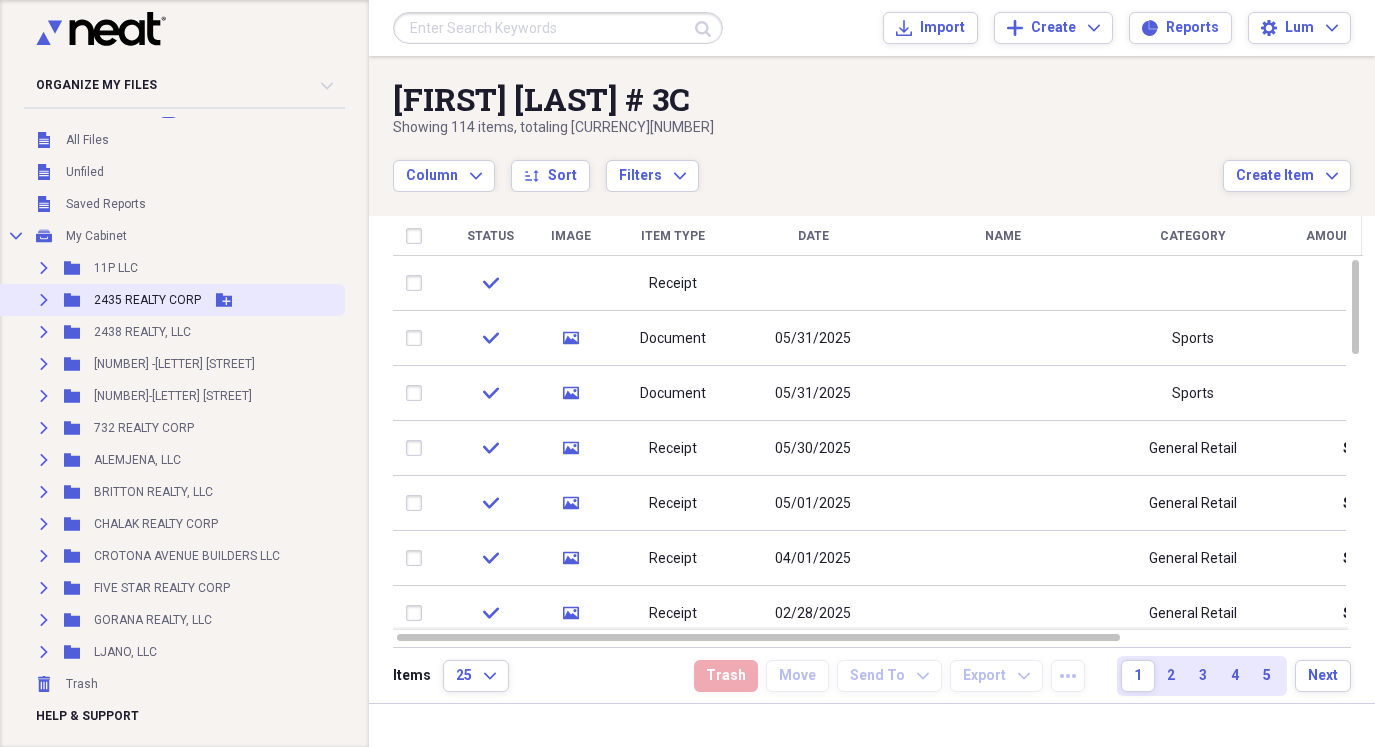 scroll, scrollTop: 25, scrollLeft: 0, axis: vertical 